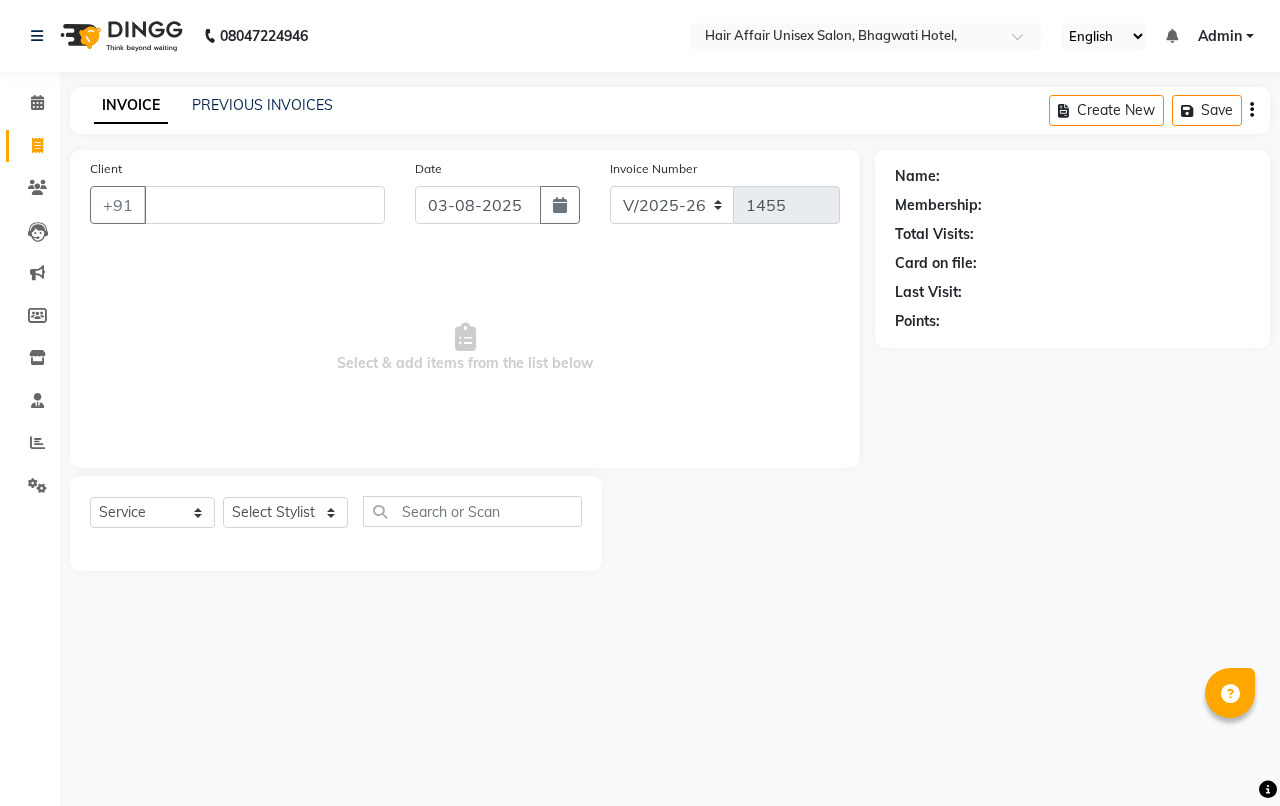 select on "6225" 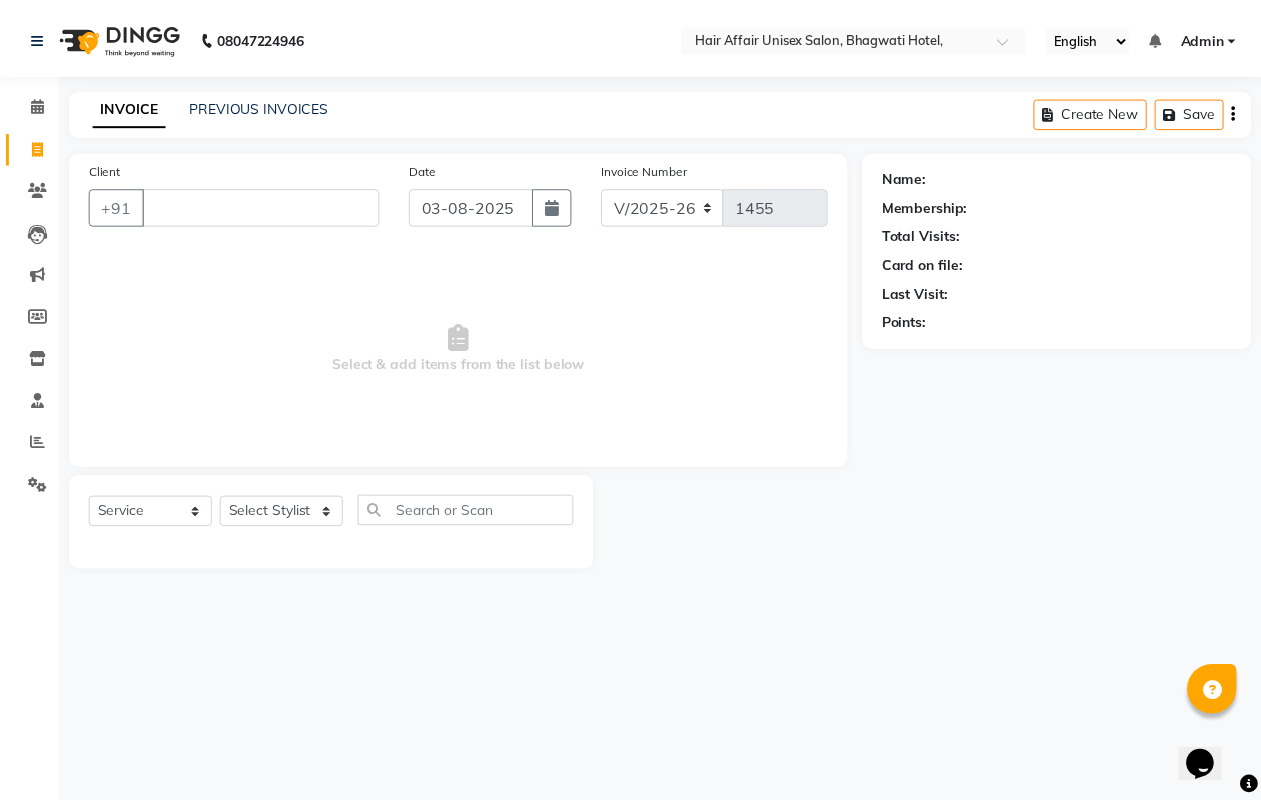 scroll, scrollTop: 0, scrollLeft: 0, axis: both 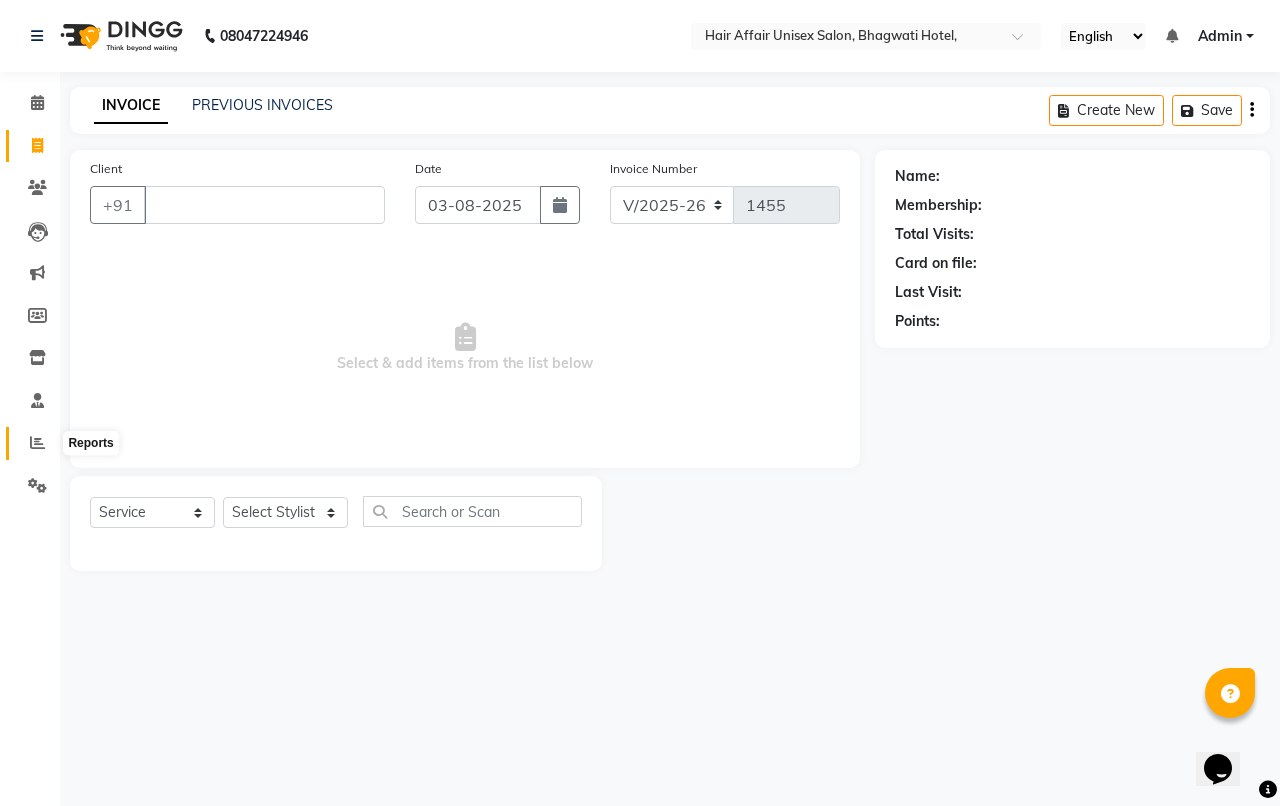 click 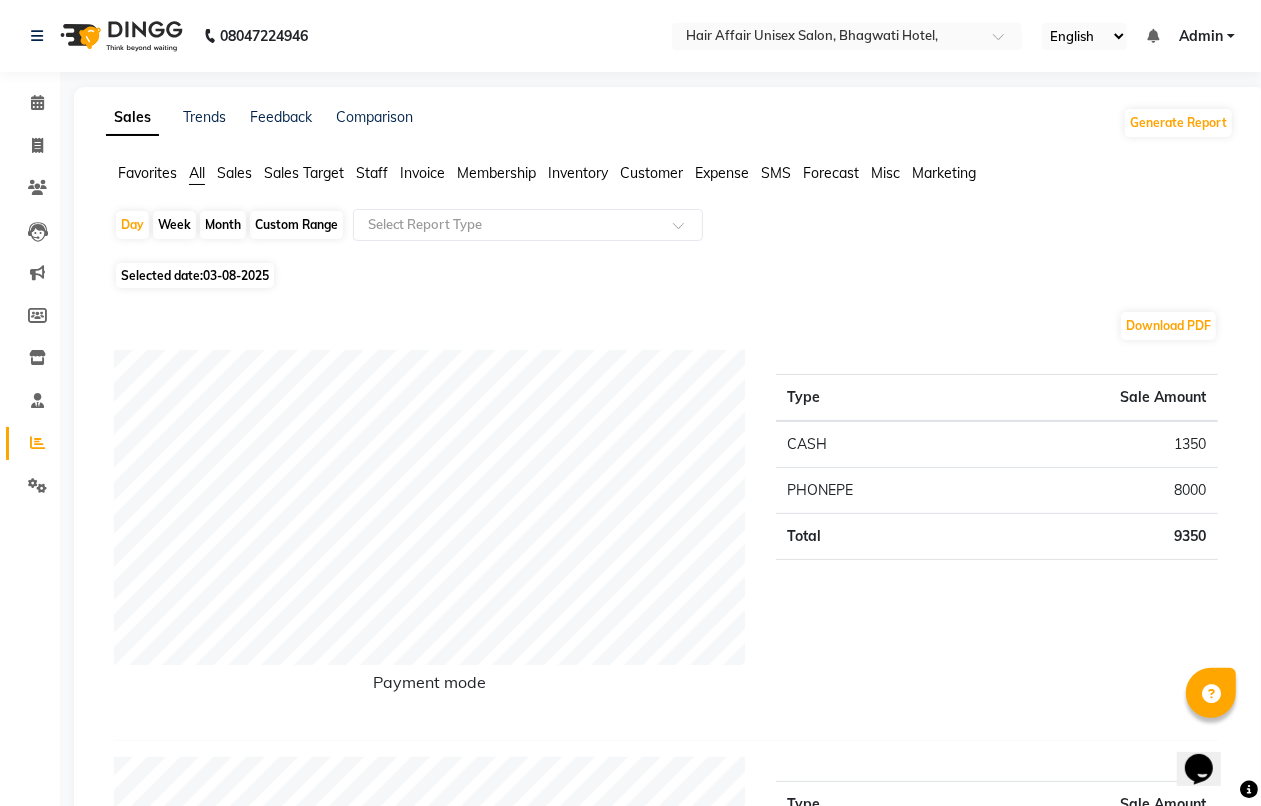 click on "Month" 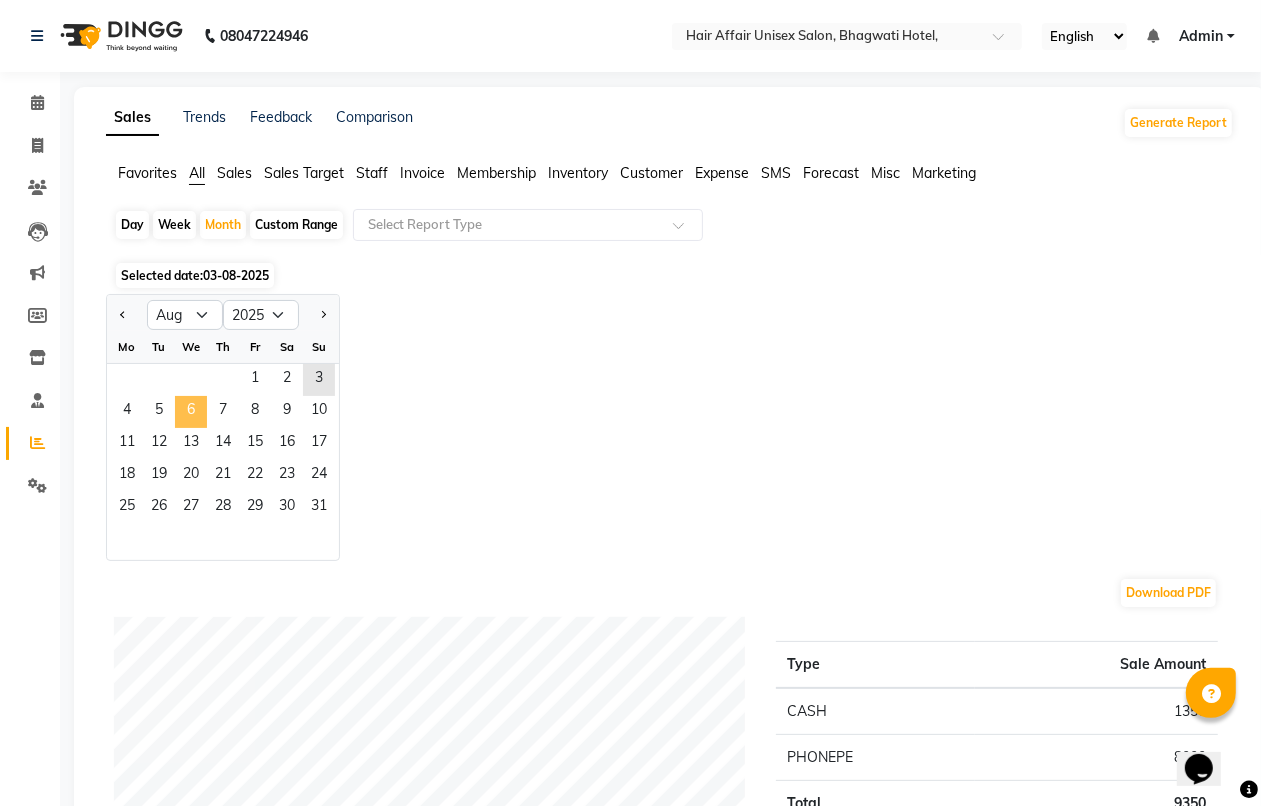 click on "6" 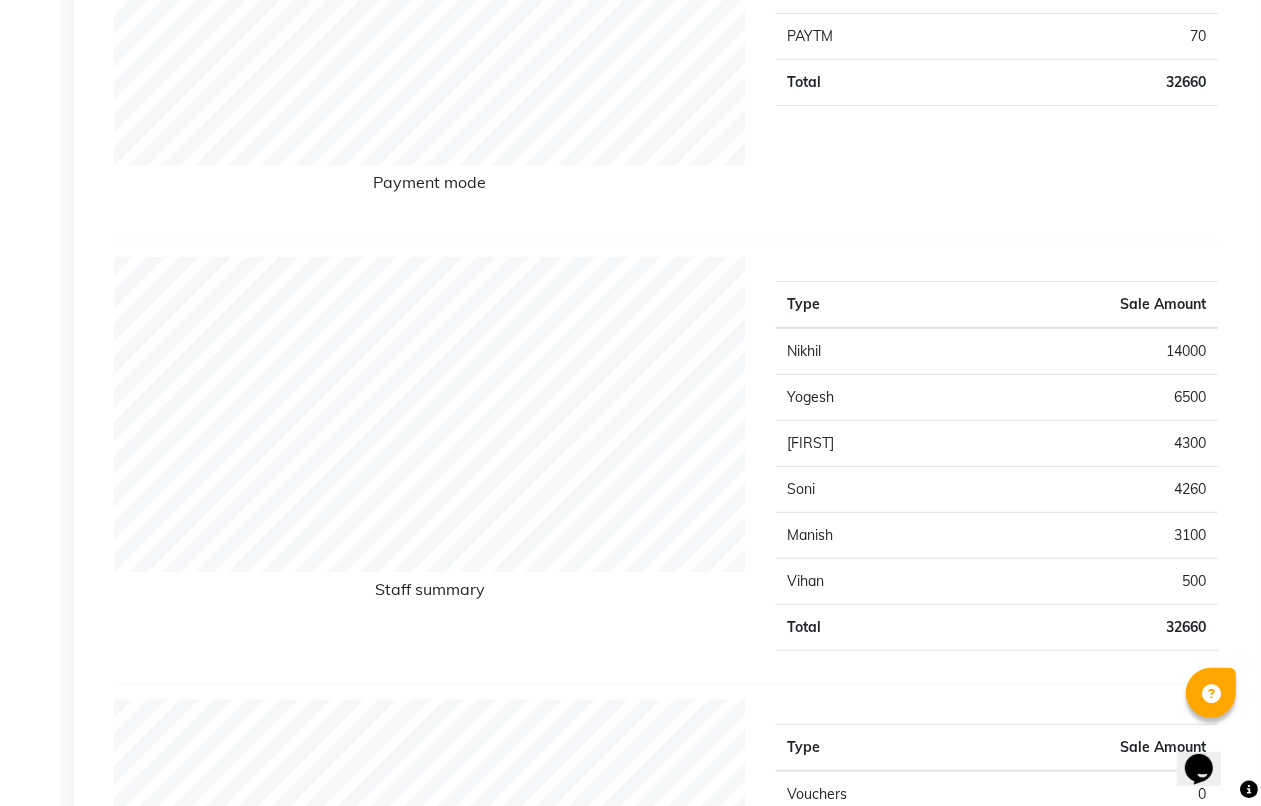 scroll, scrollTop: 375, scrollLeft: 0, axis: vertical 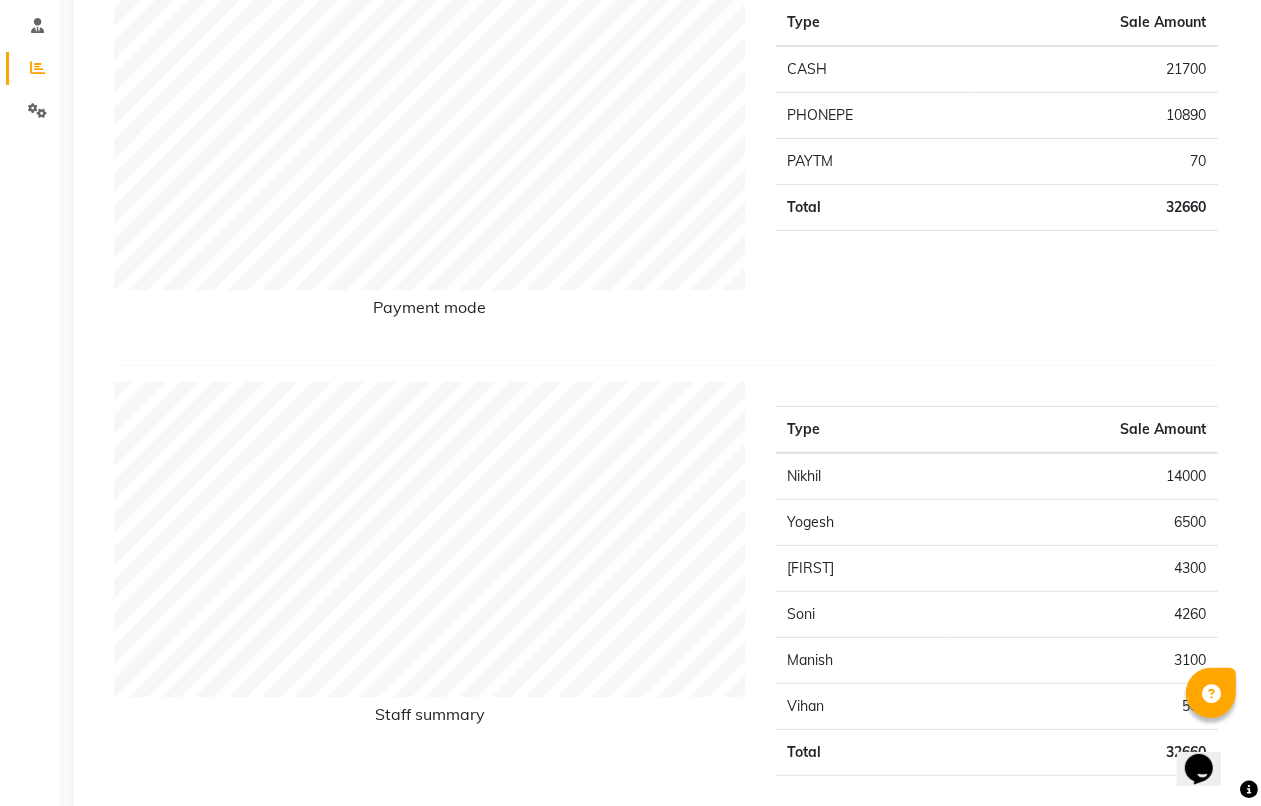 select on "service" 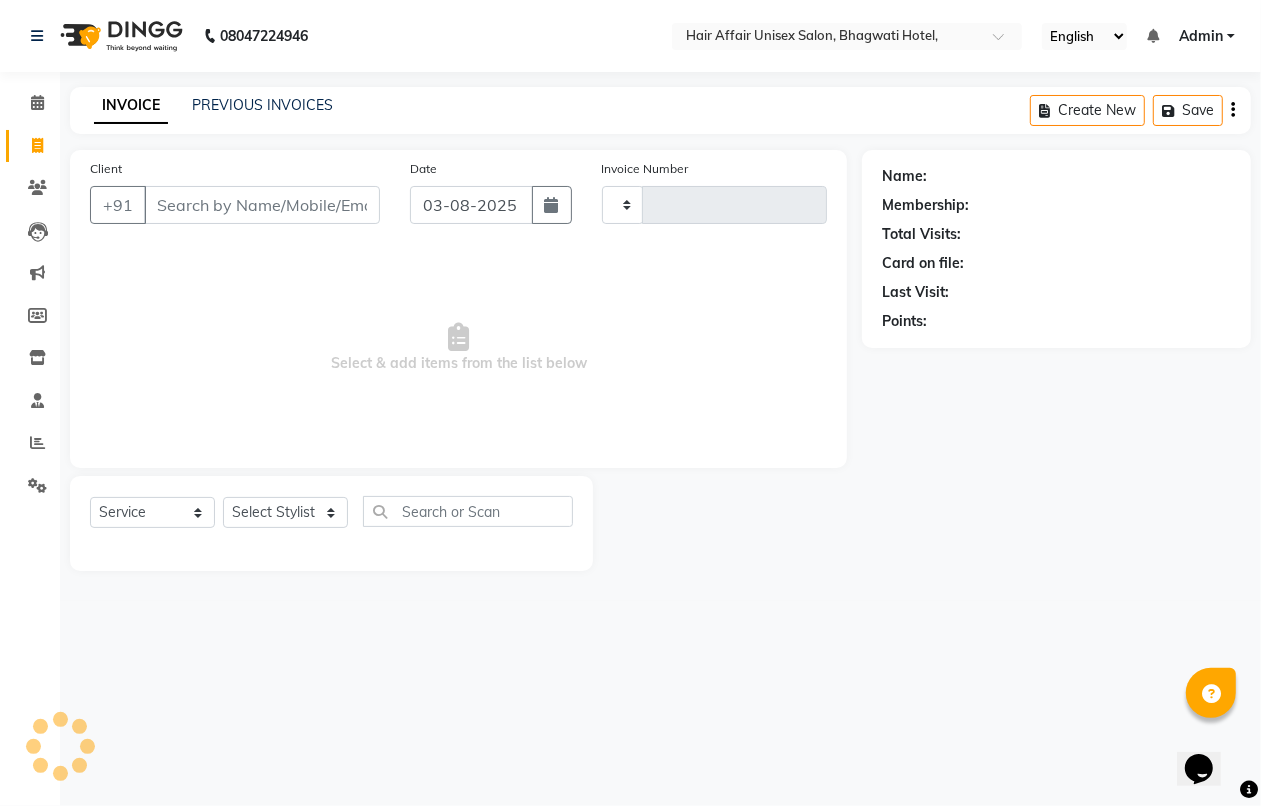 scroll, scrollTop: 0, scrollLeft: 0, axis: both 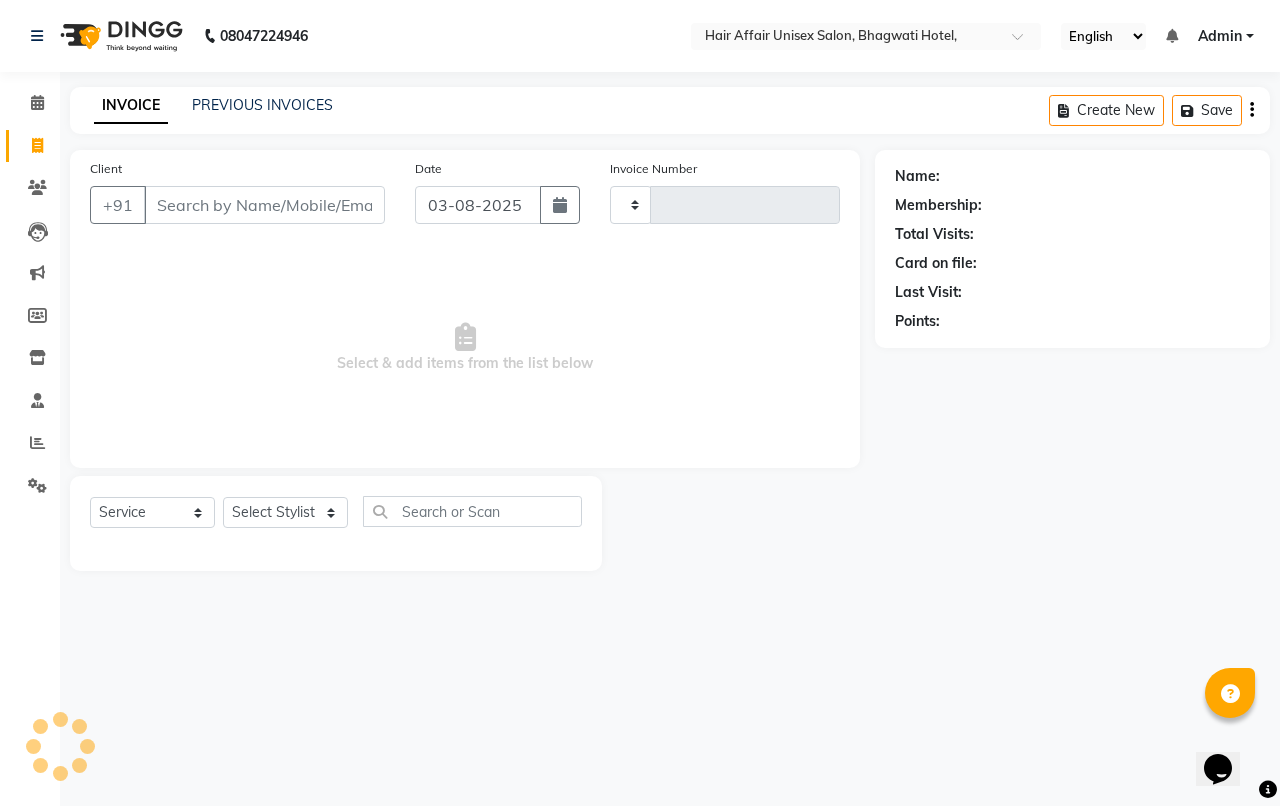 type on "1455" 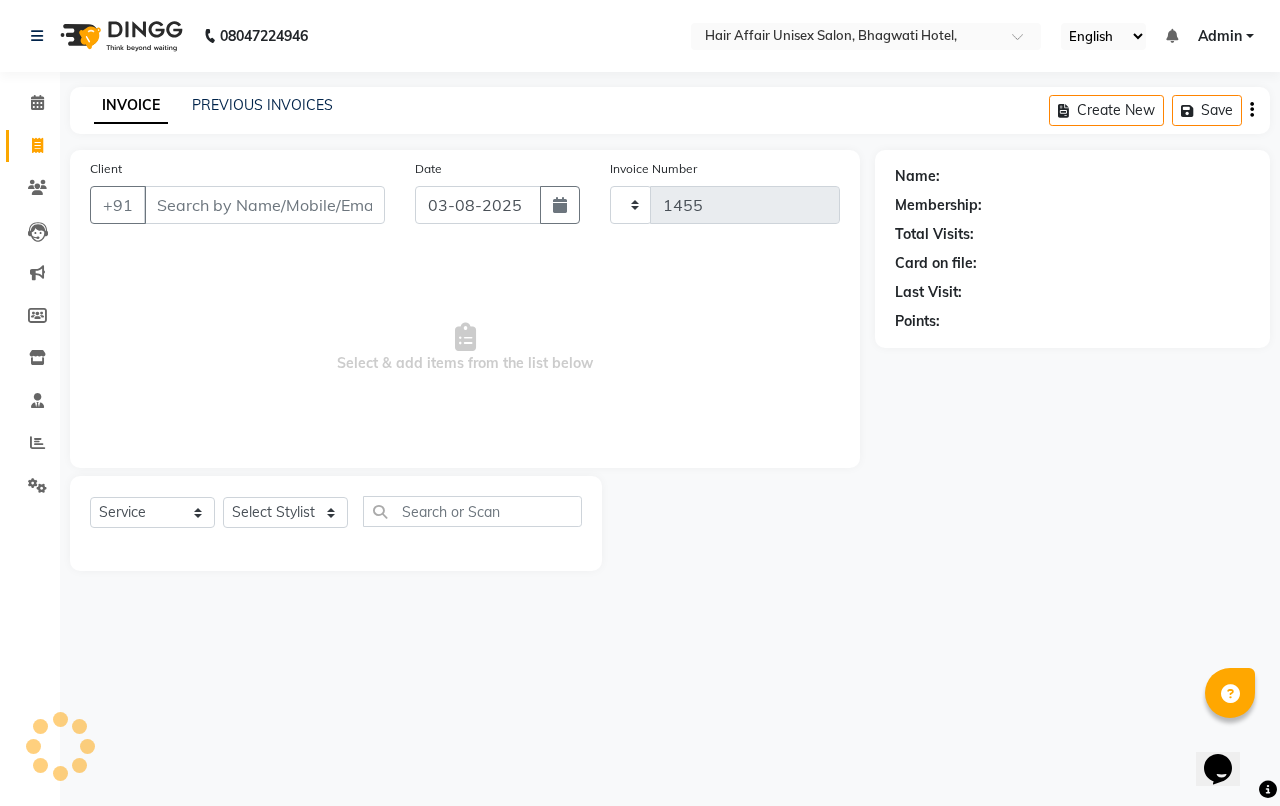select on "6225" 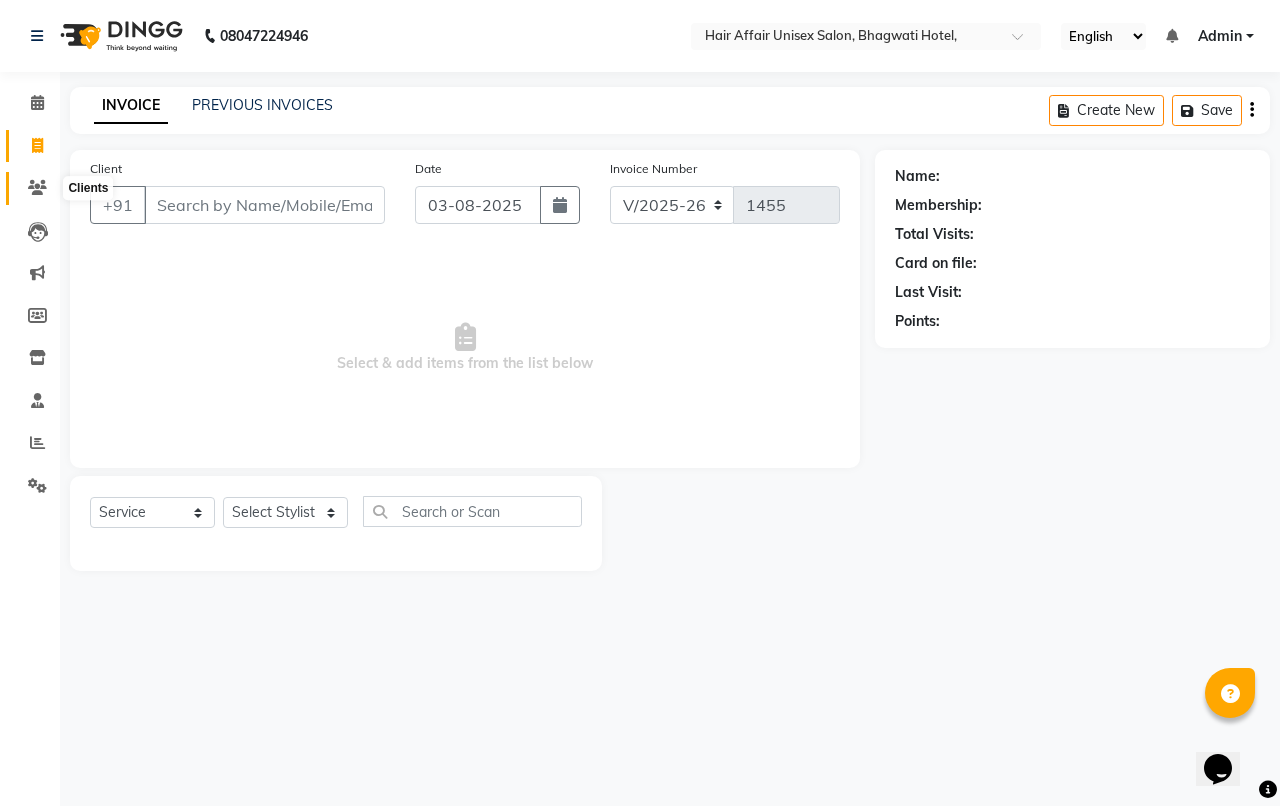 click 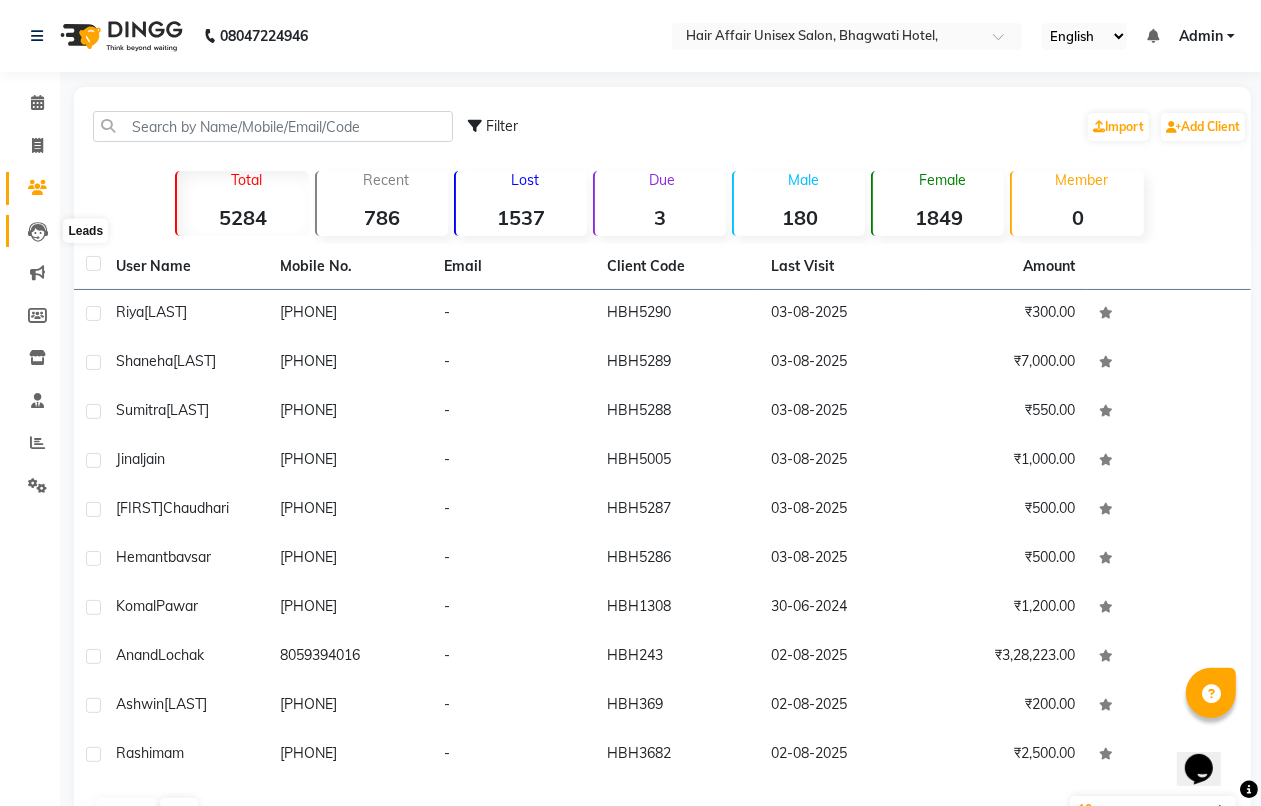 click 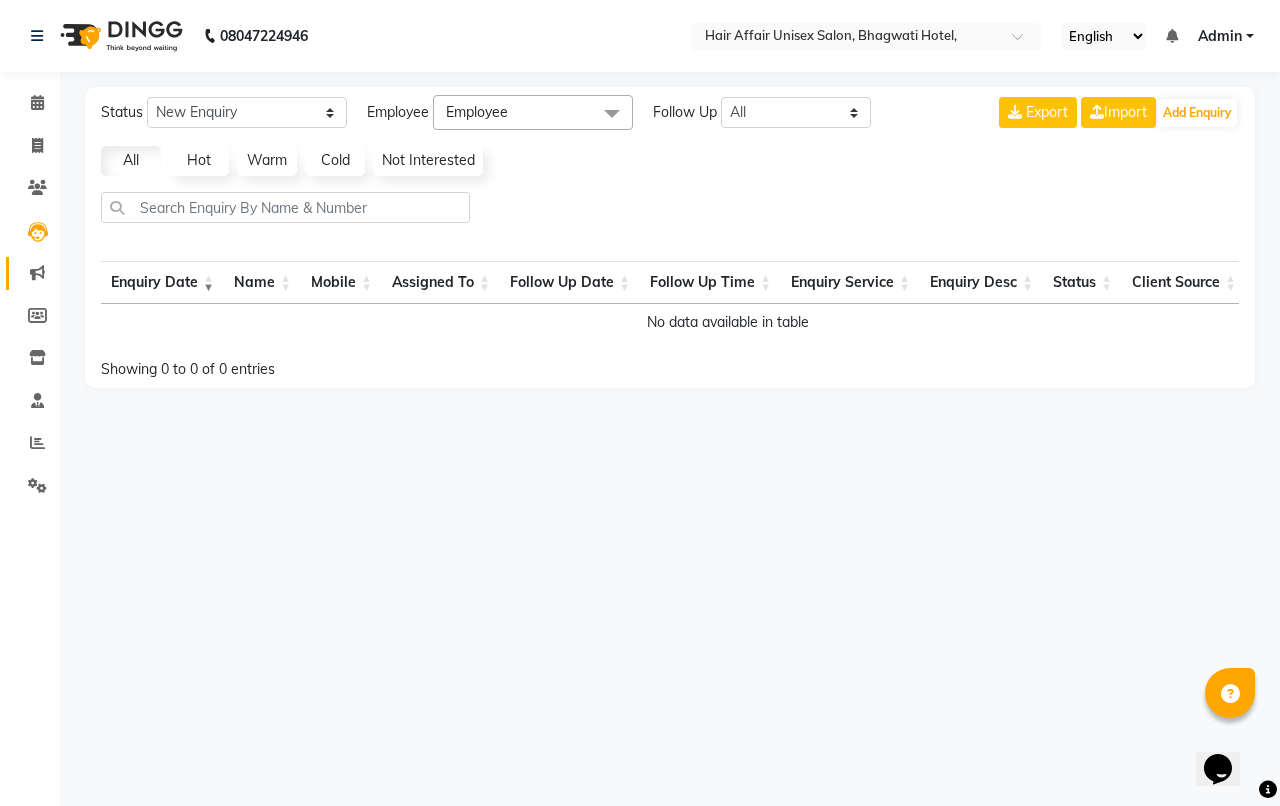 click on "Marketing" 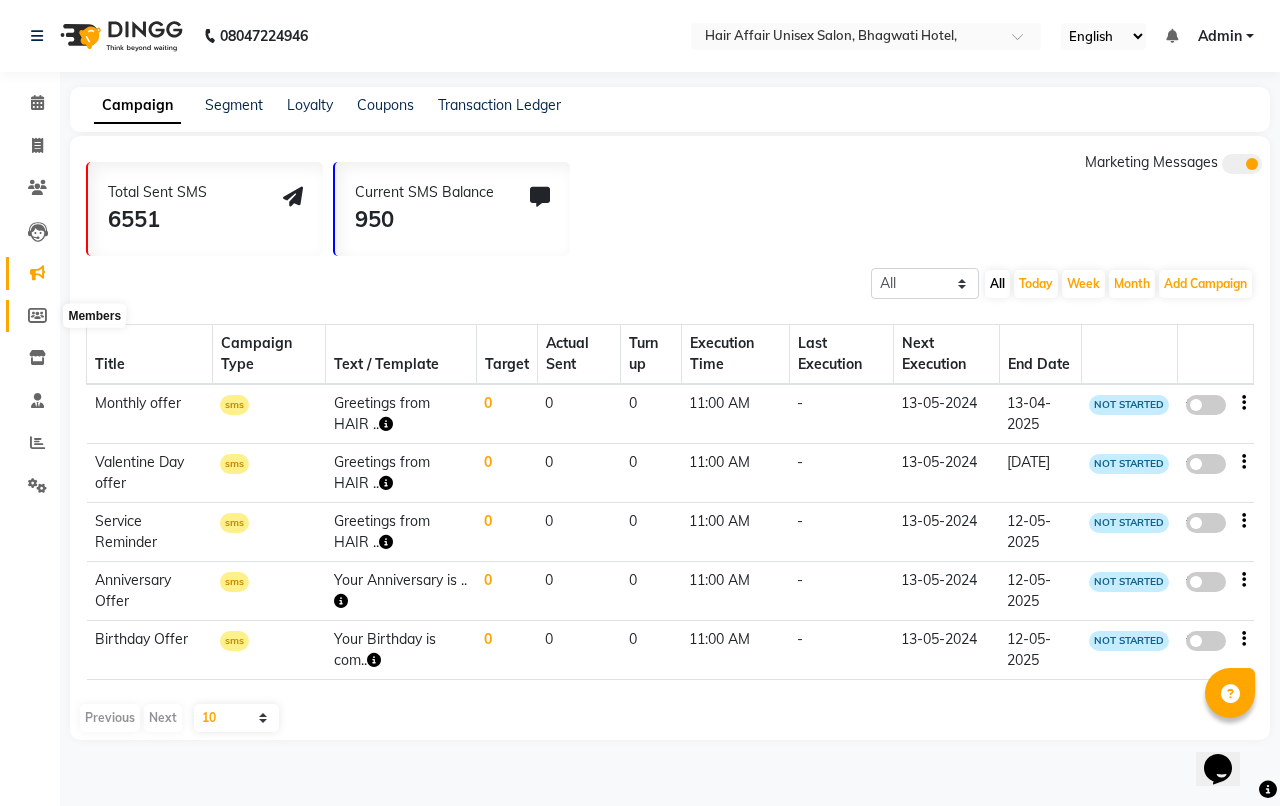 click 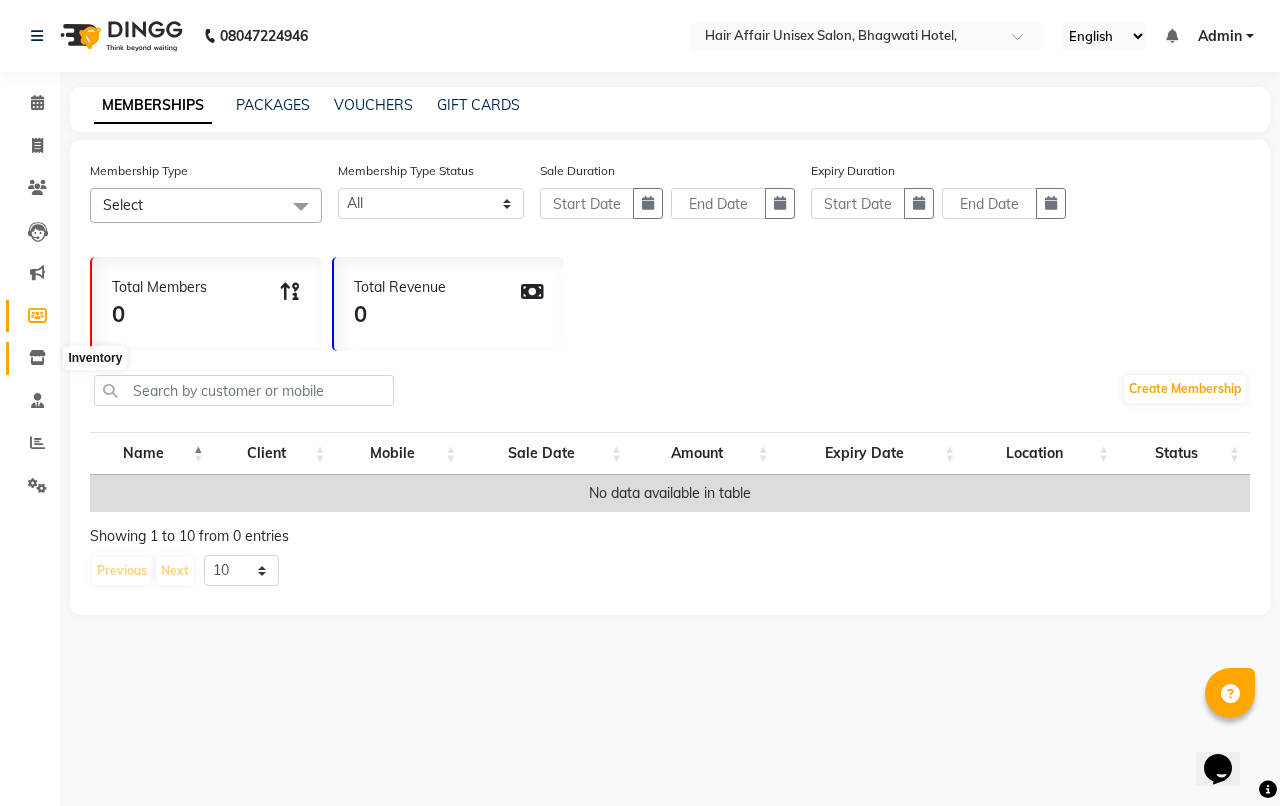 click 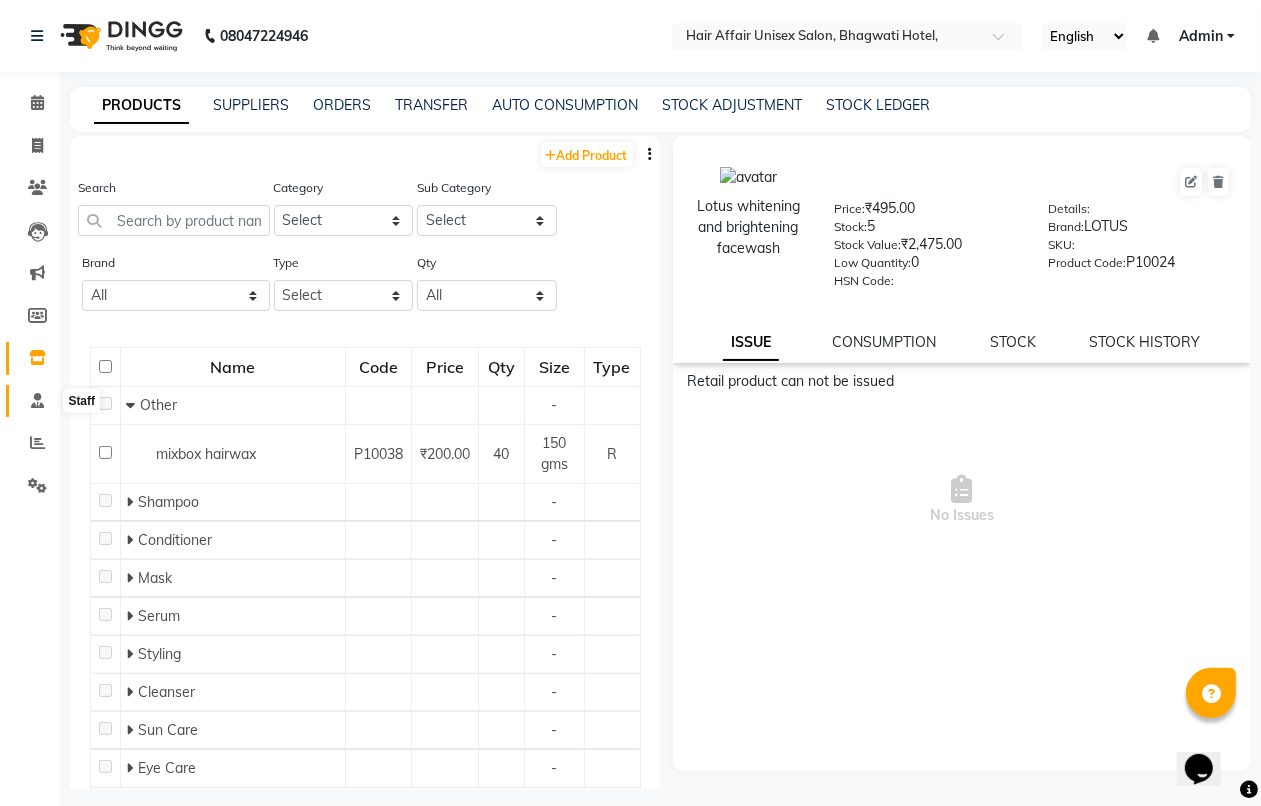 click 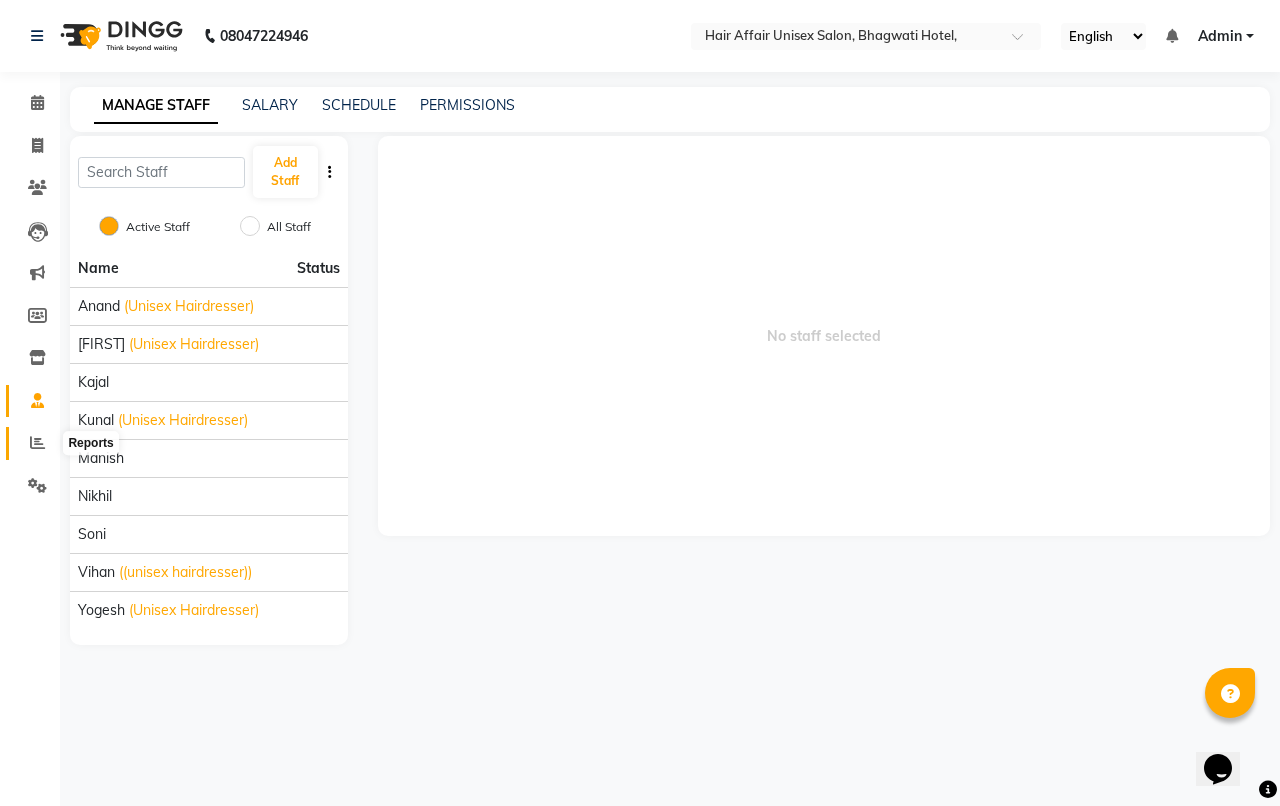 click 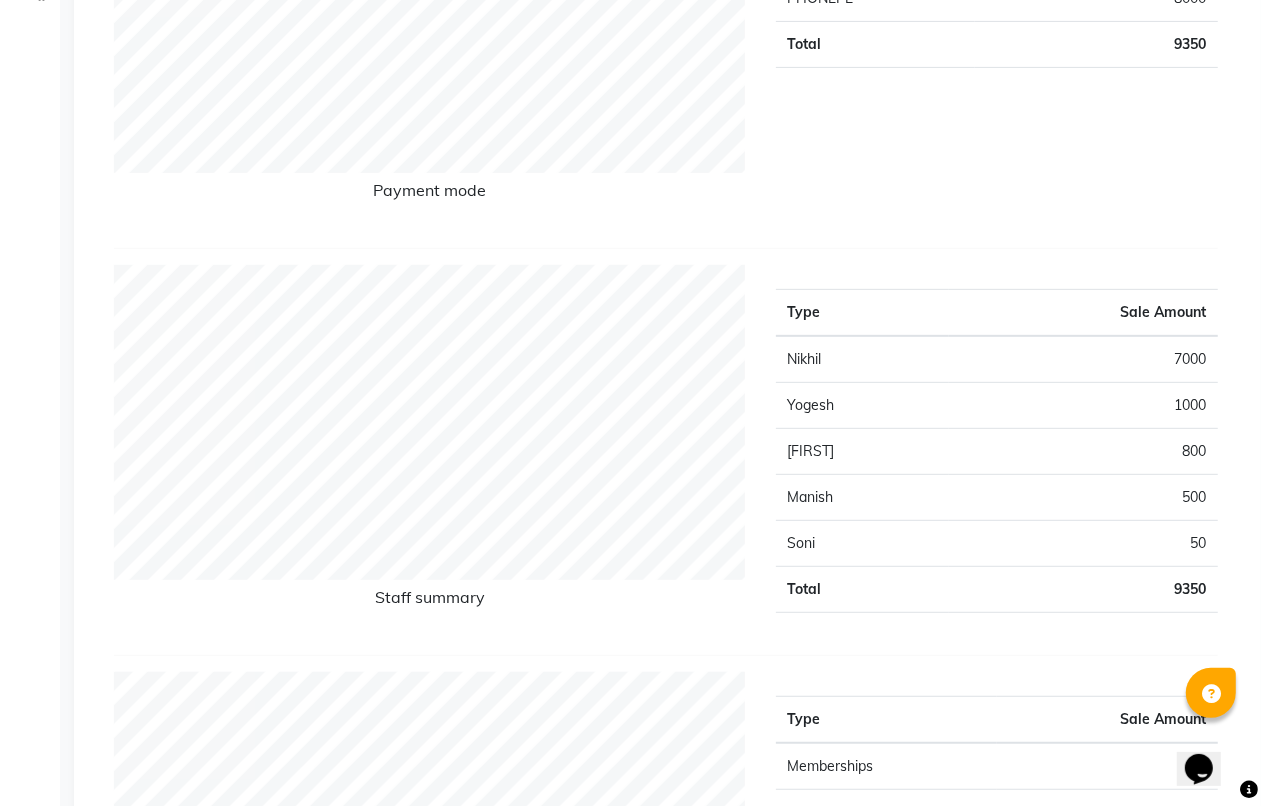 scroll, scrollTop: 125, scrollLeft: 0, axis: vertical 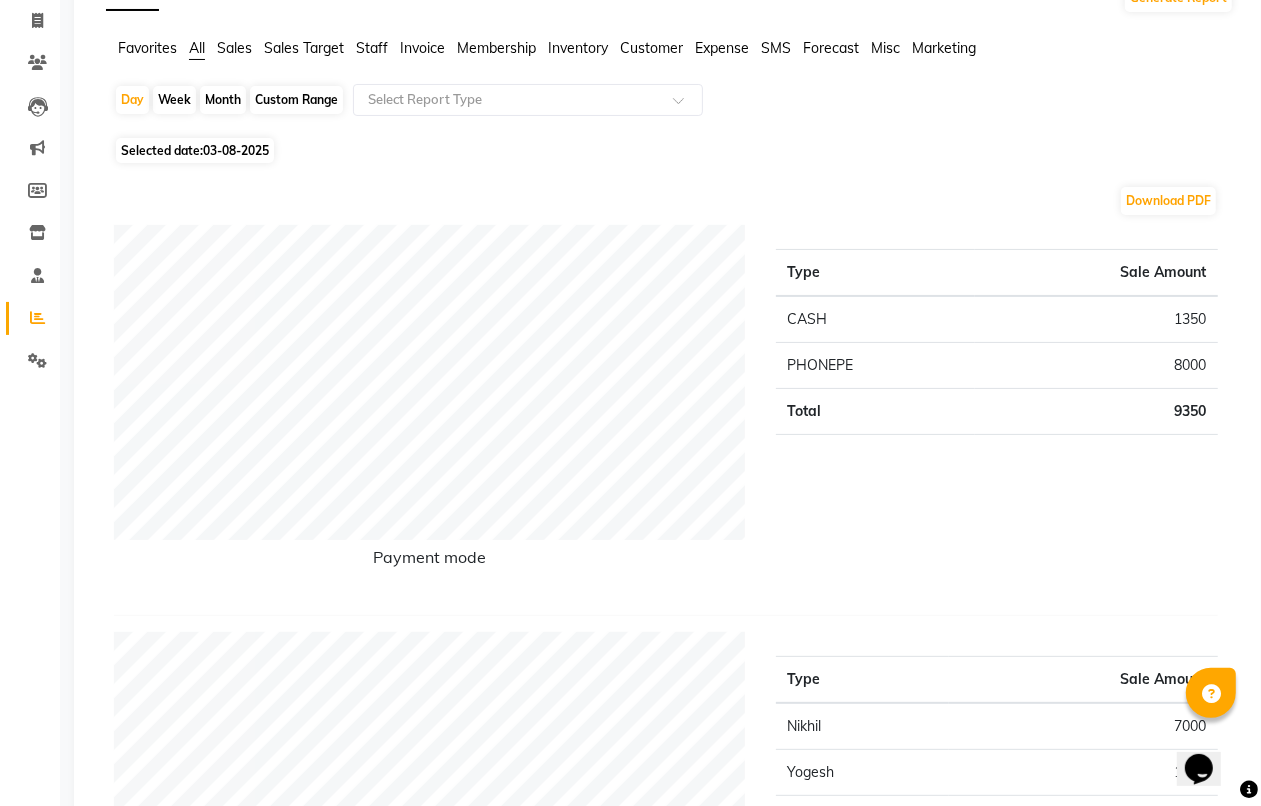 click on "Week" 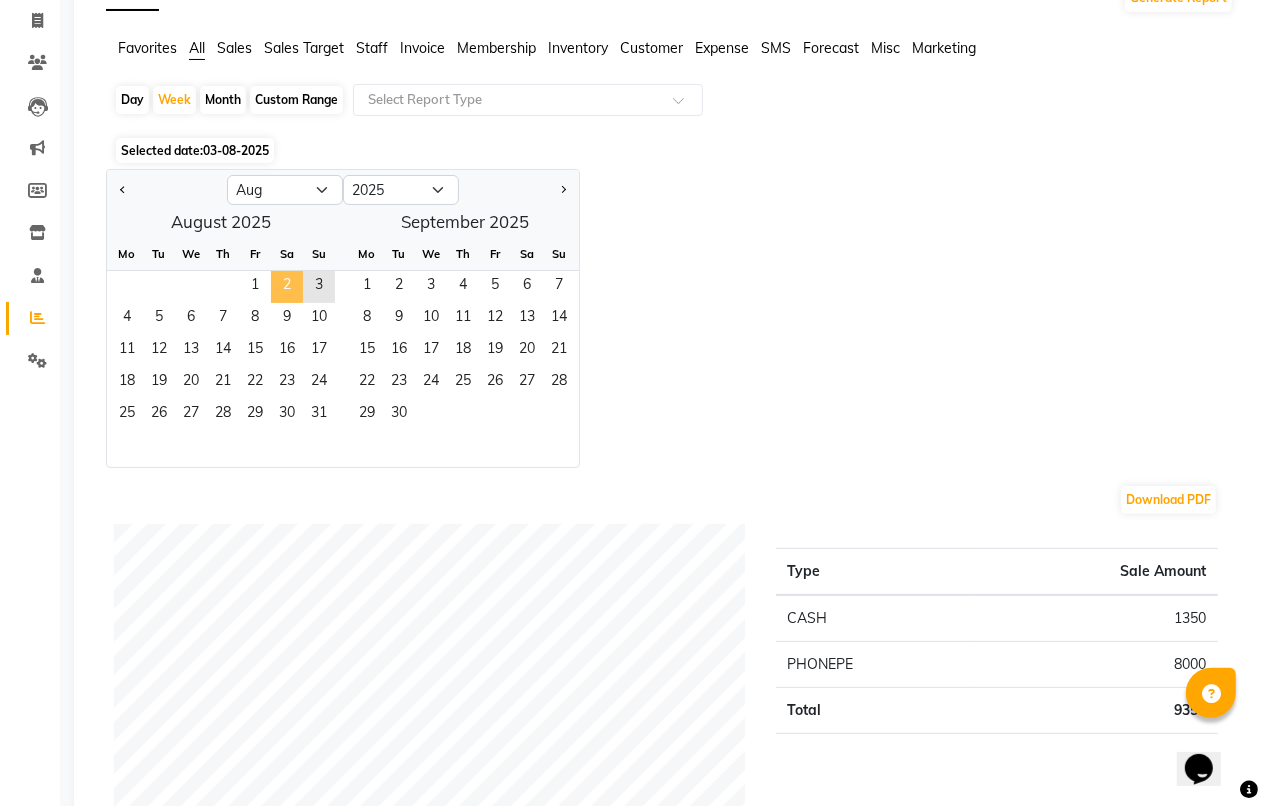 click on "2" 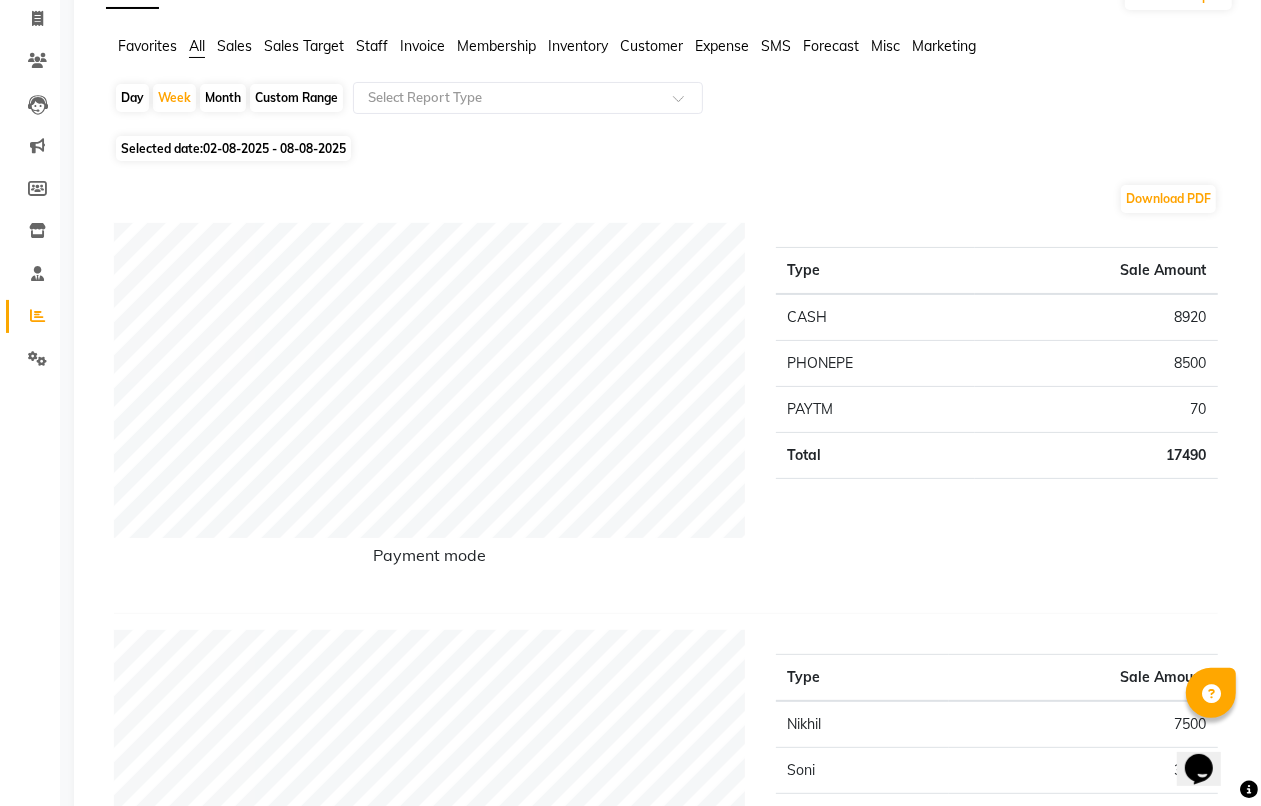 scroll, scrollTop: 125, scrollLeft: 0, axis: vertical 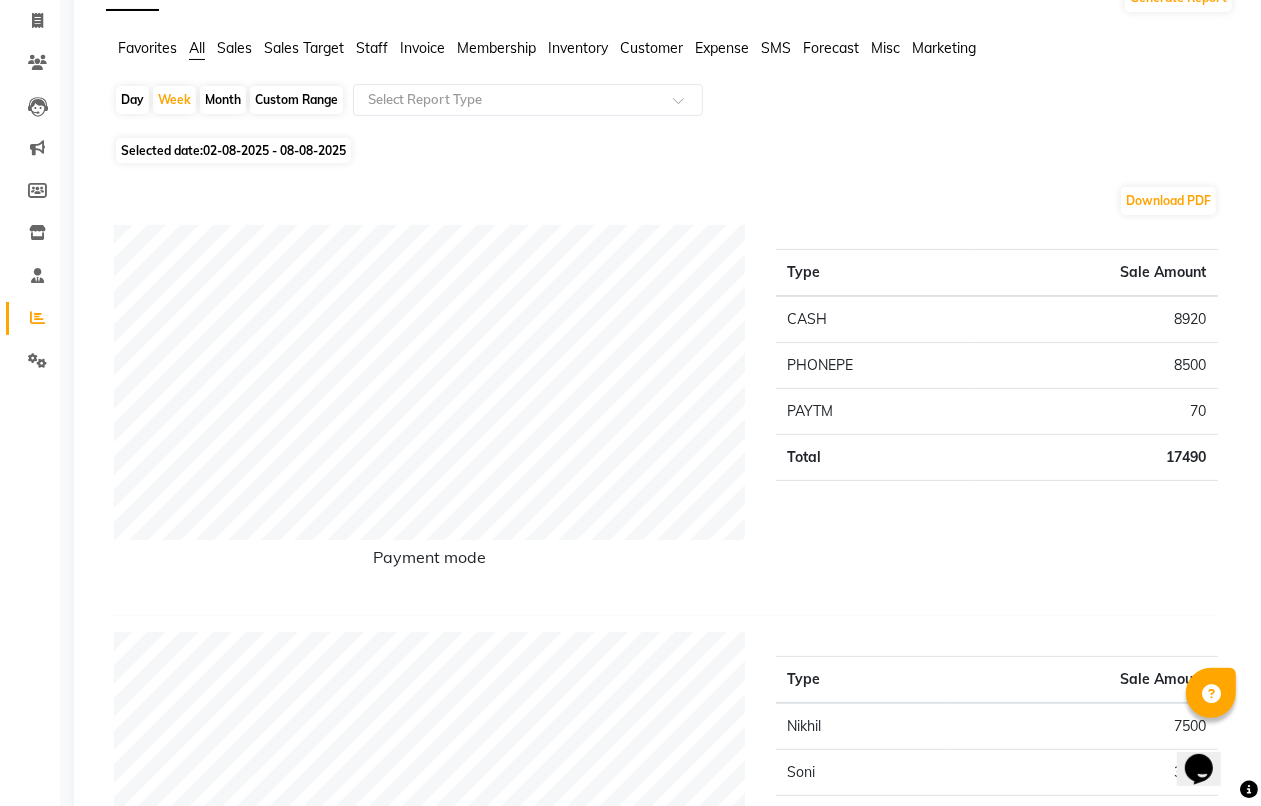 click on "Month" 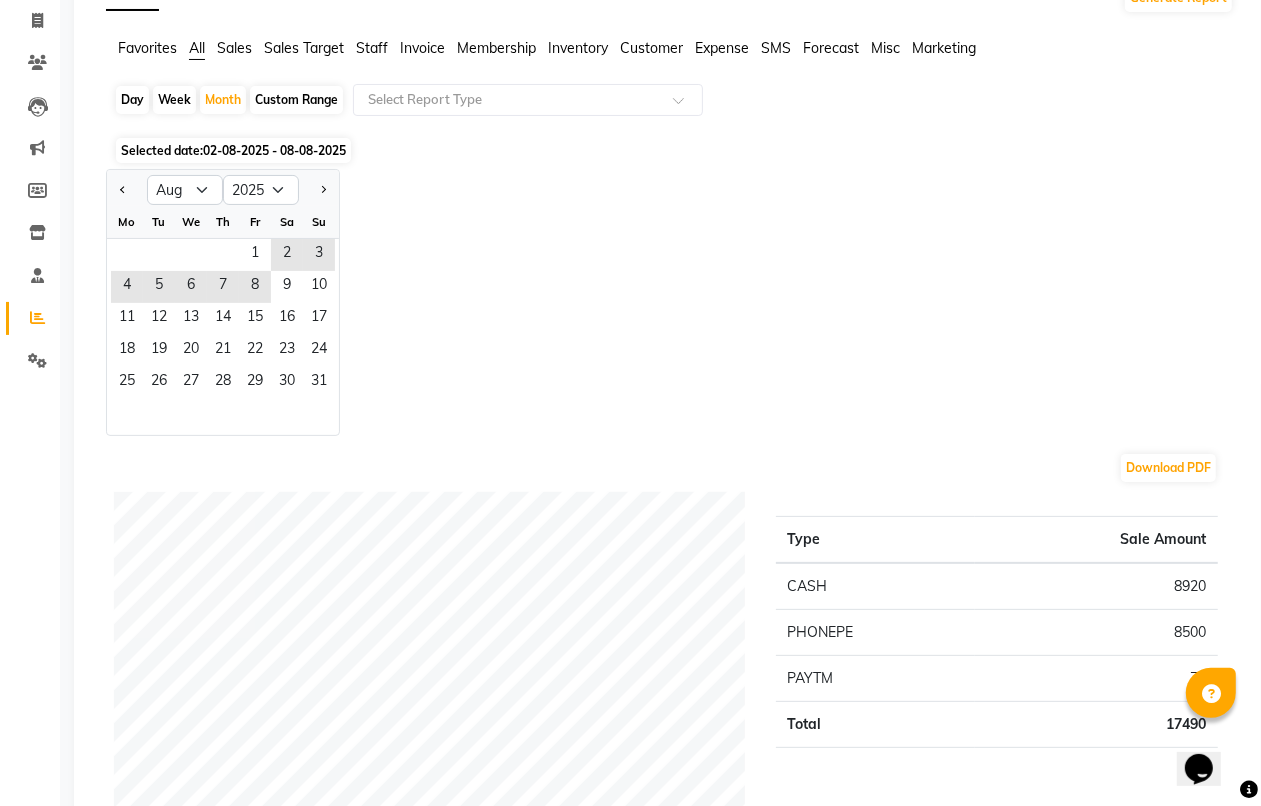 click on "1   2   3" 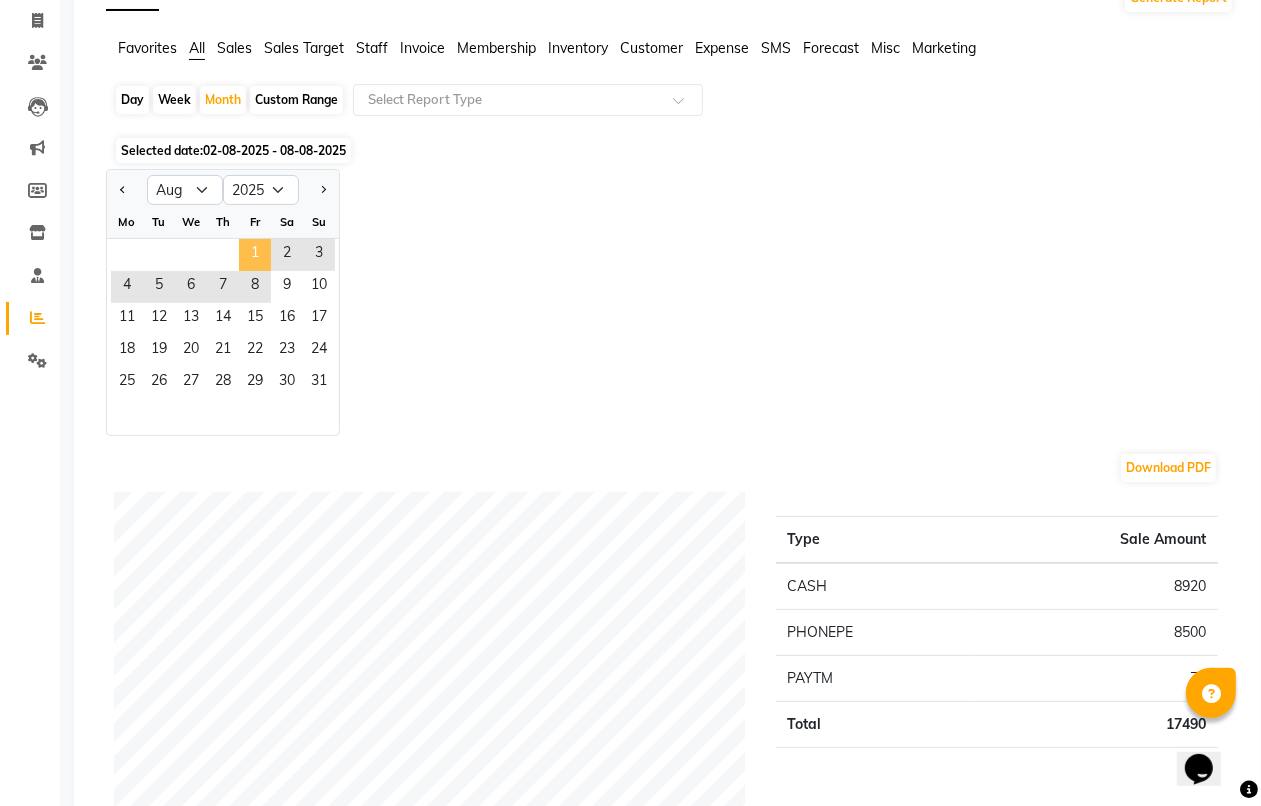 click on "1" 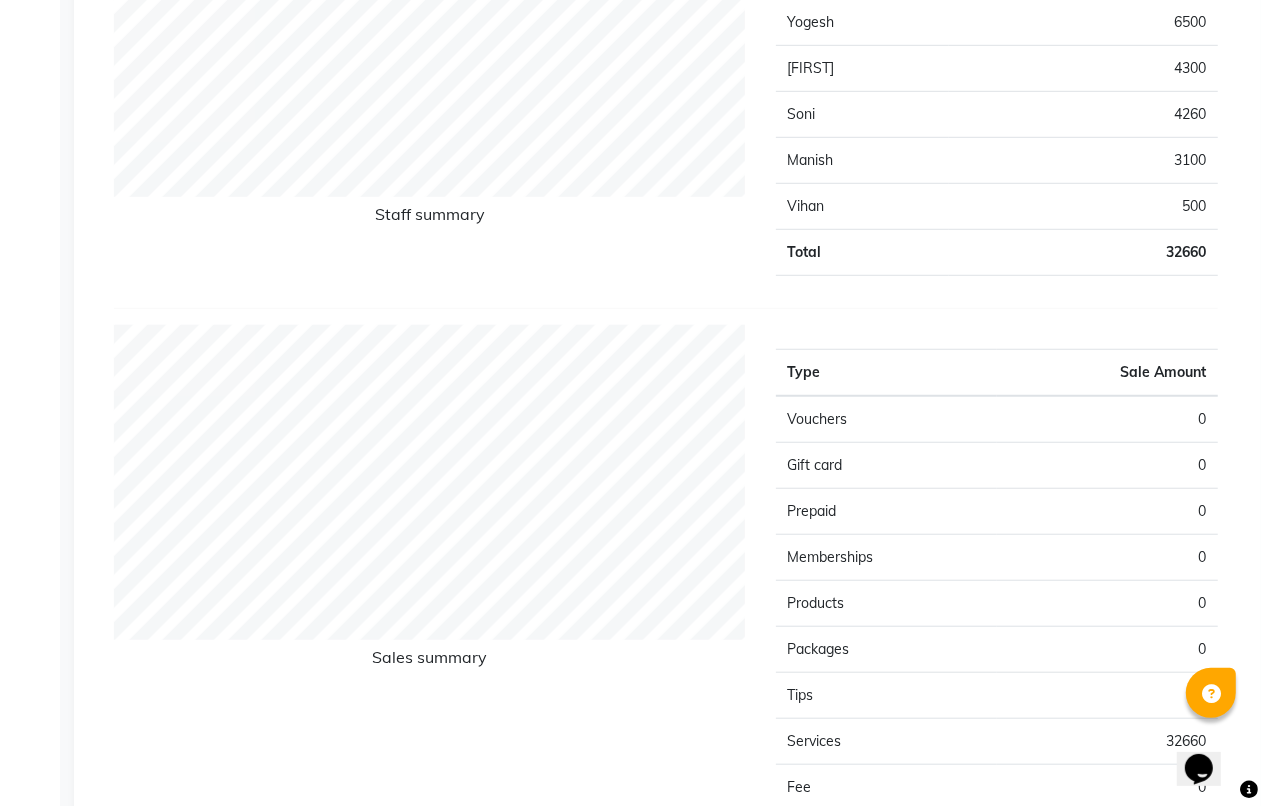 scroll, scrollTop: 750, scrollLeft: 0, axis: vertical 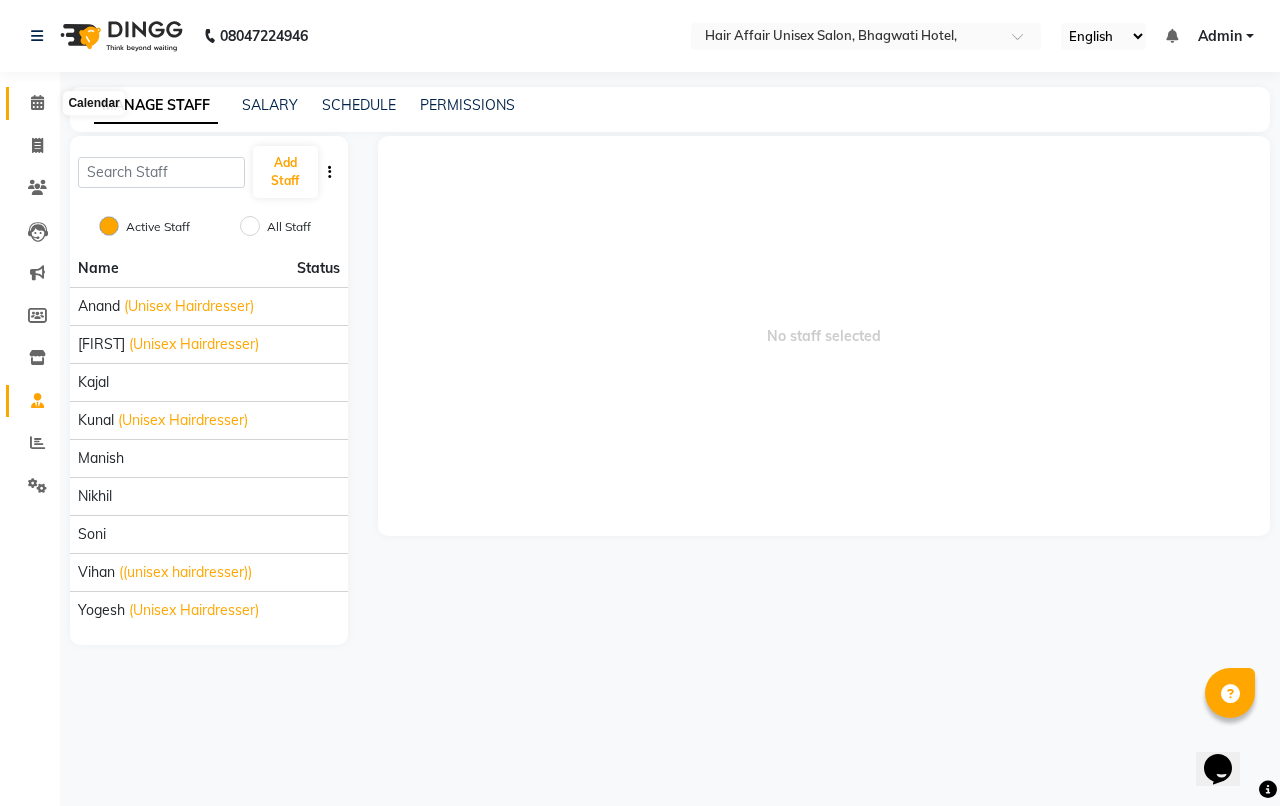 click 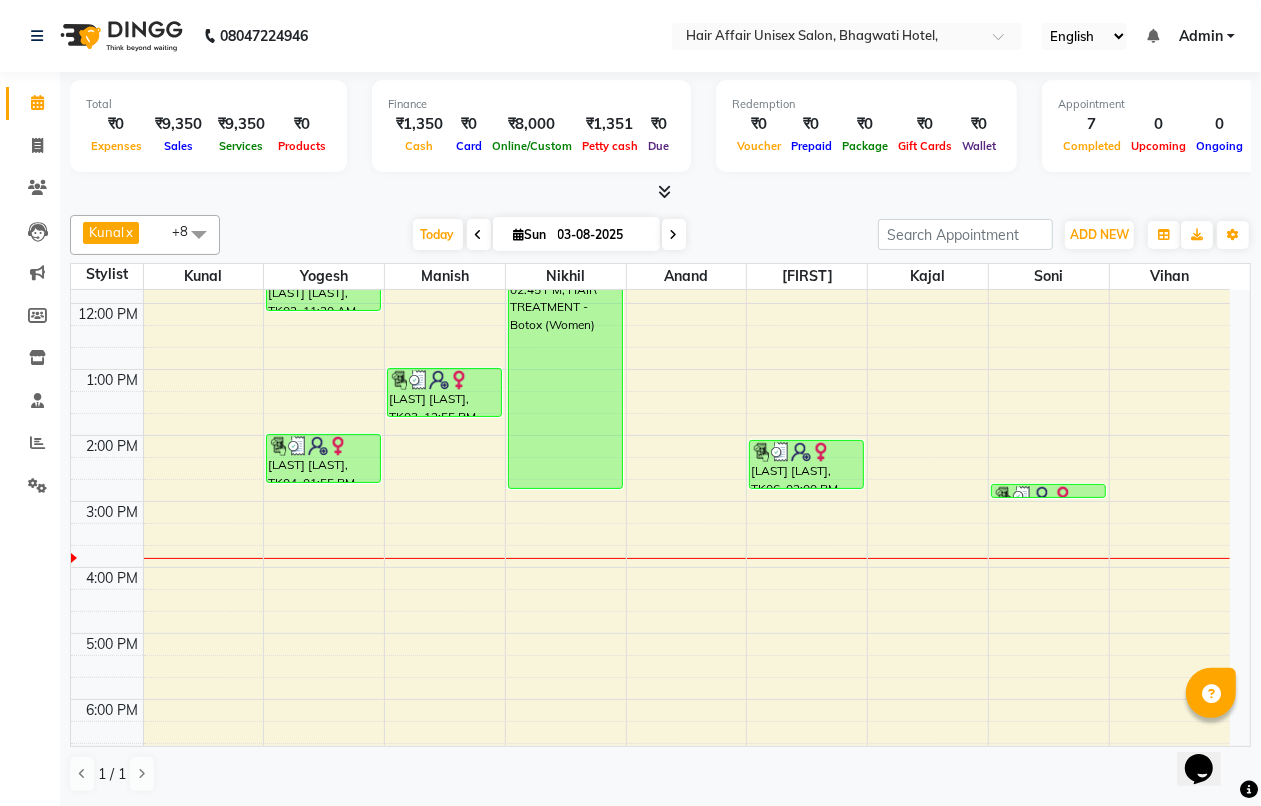scroll, scrollTop: 125, scrollLeft: 0, axis: vertical 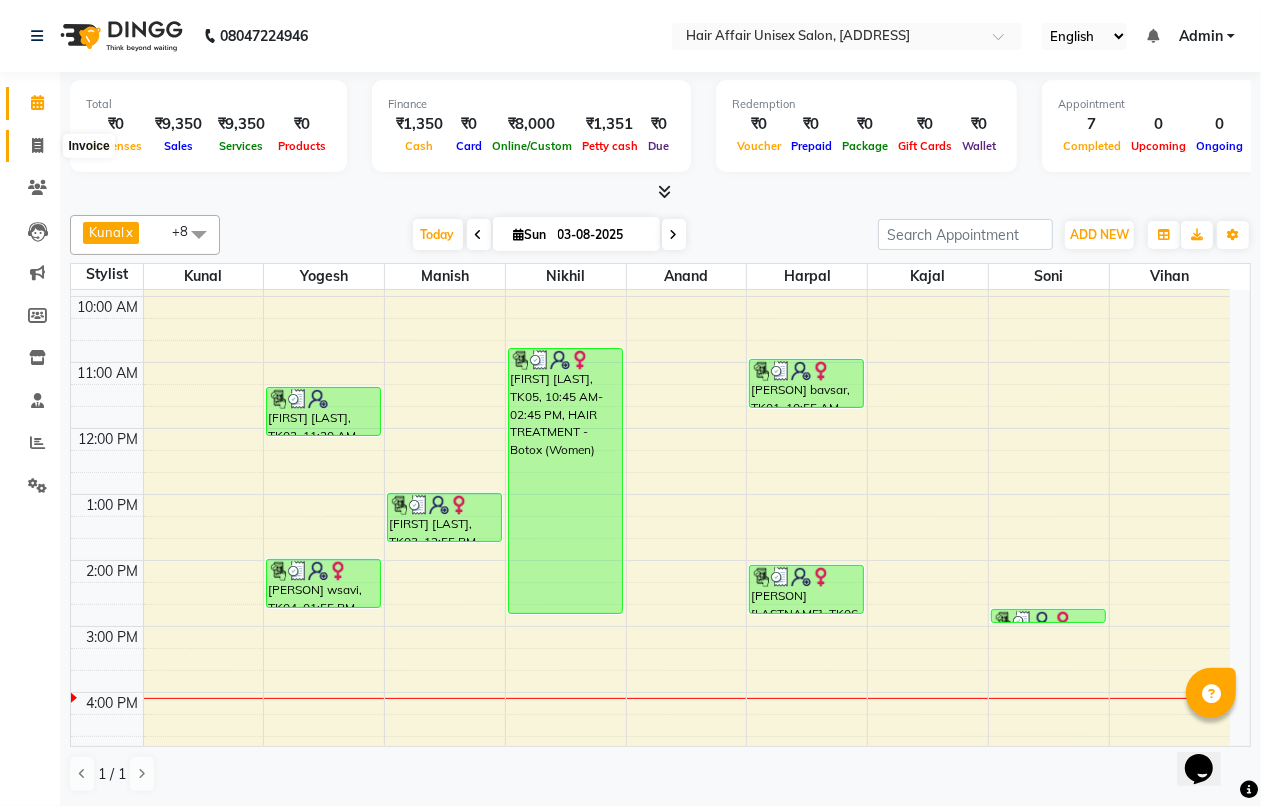 drag, startPoint x: 20, startPoint y: 141, endPoint x: 51, endPoint y: 146, distance: 31.400637 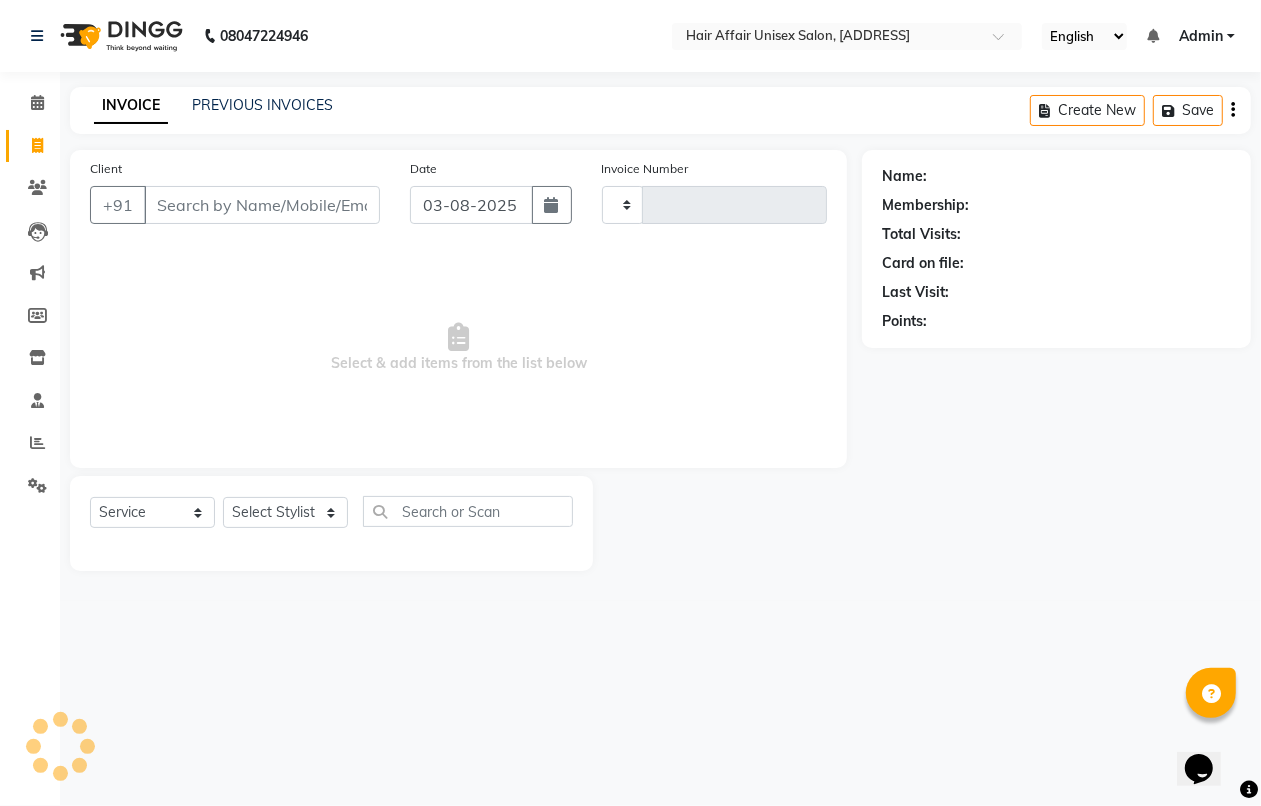 type on "1455" 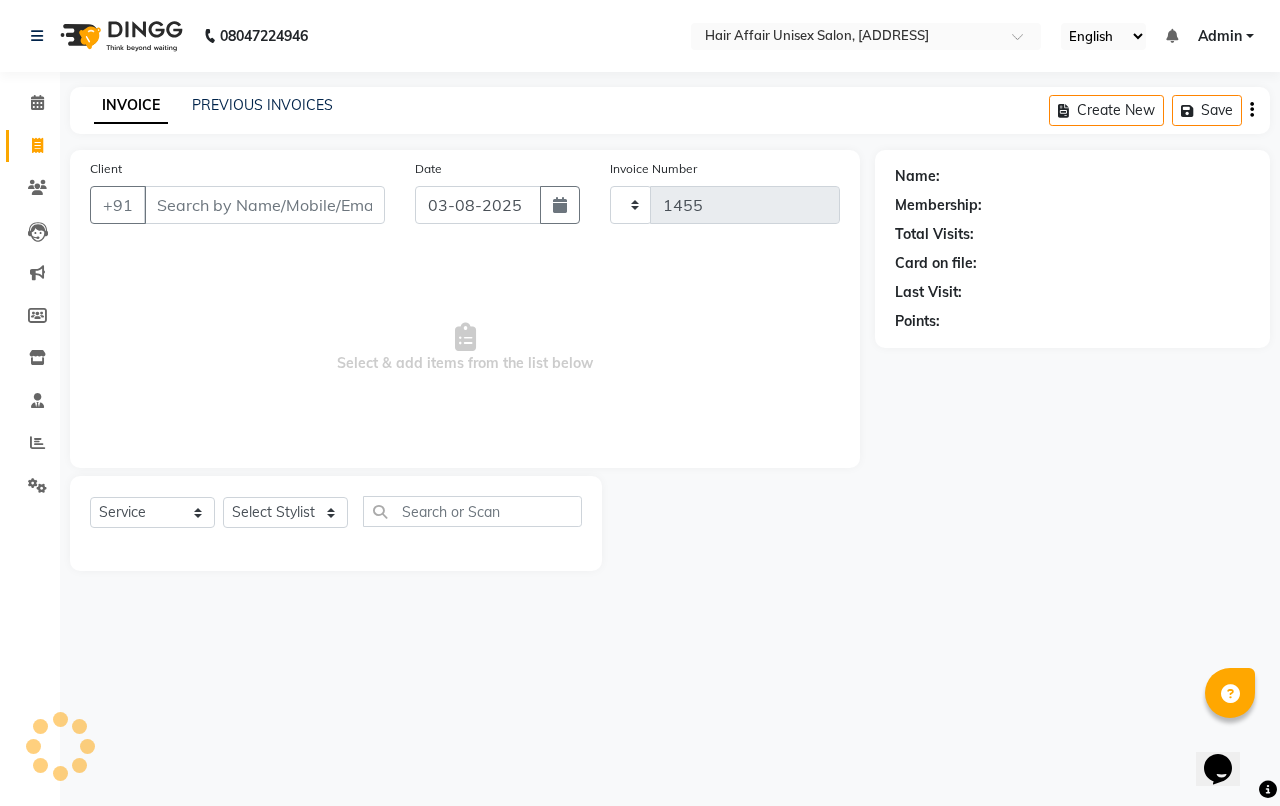 select on "6225" 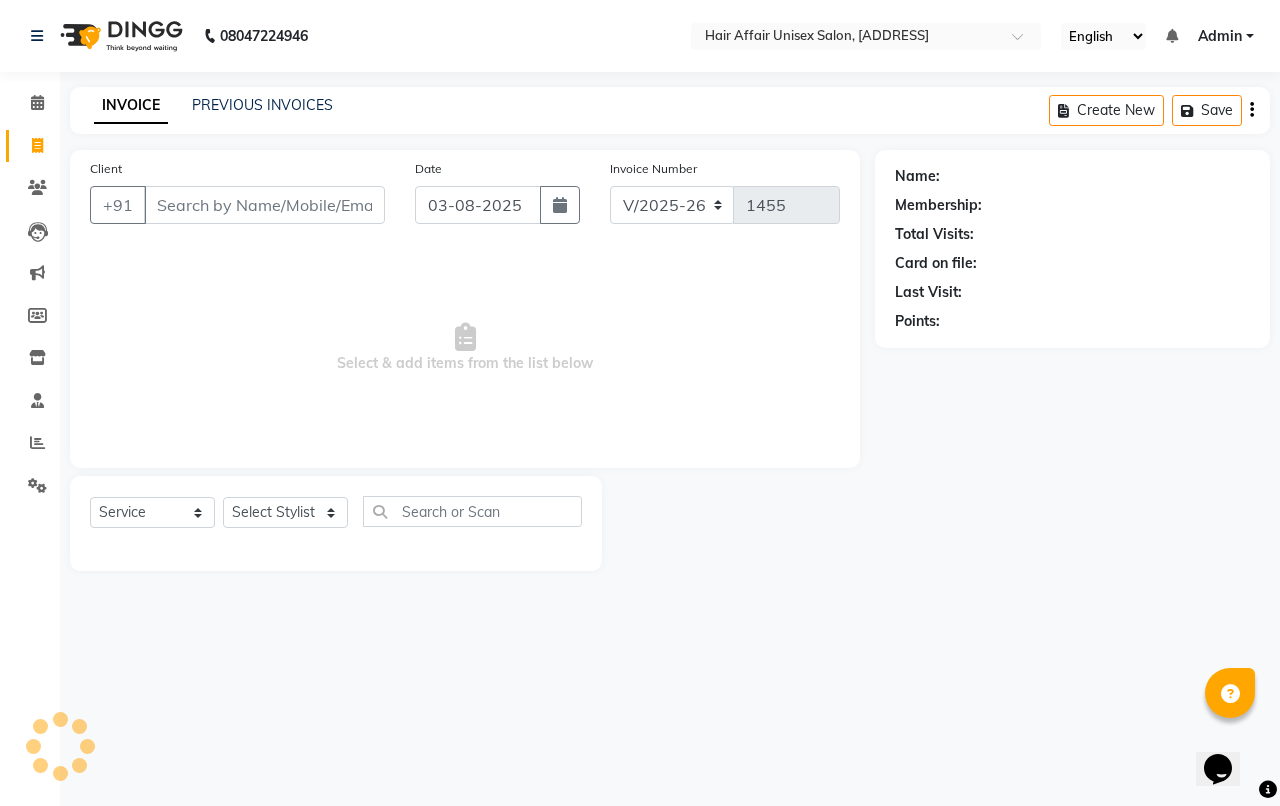 click on "Client" at bounding box center [264, 205] 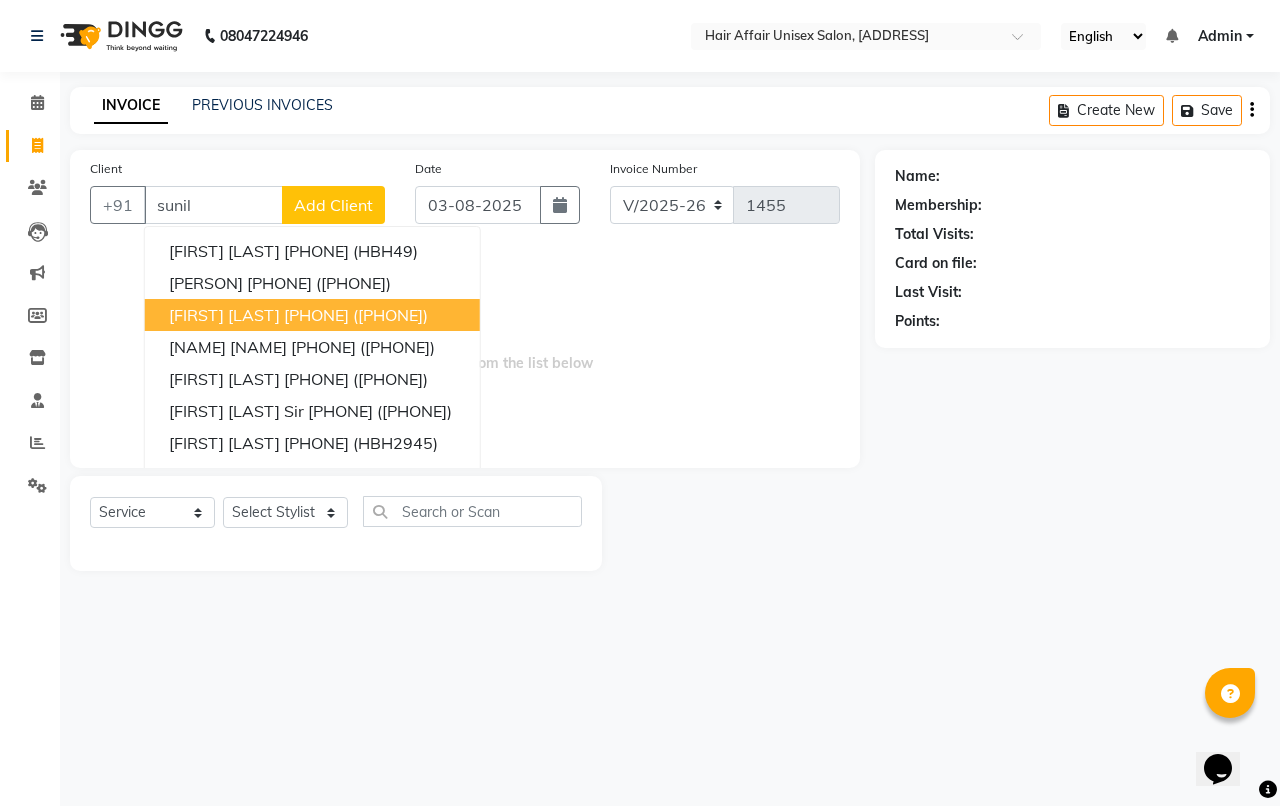 click on "[FIRST] [LAST]" at bounding box center [224, 315] 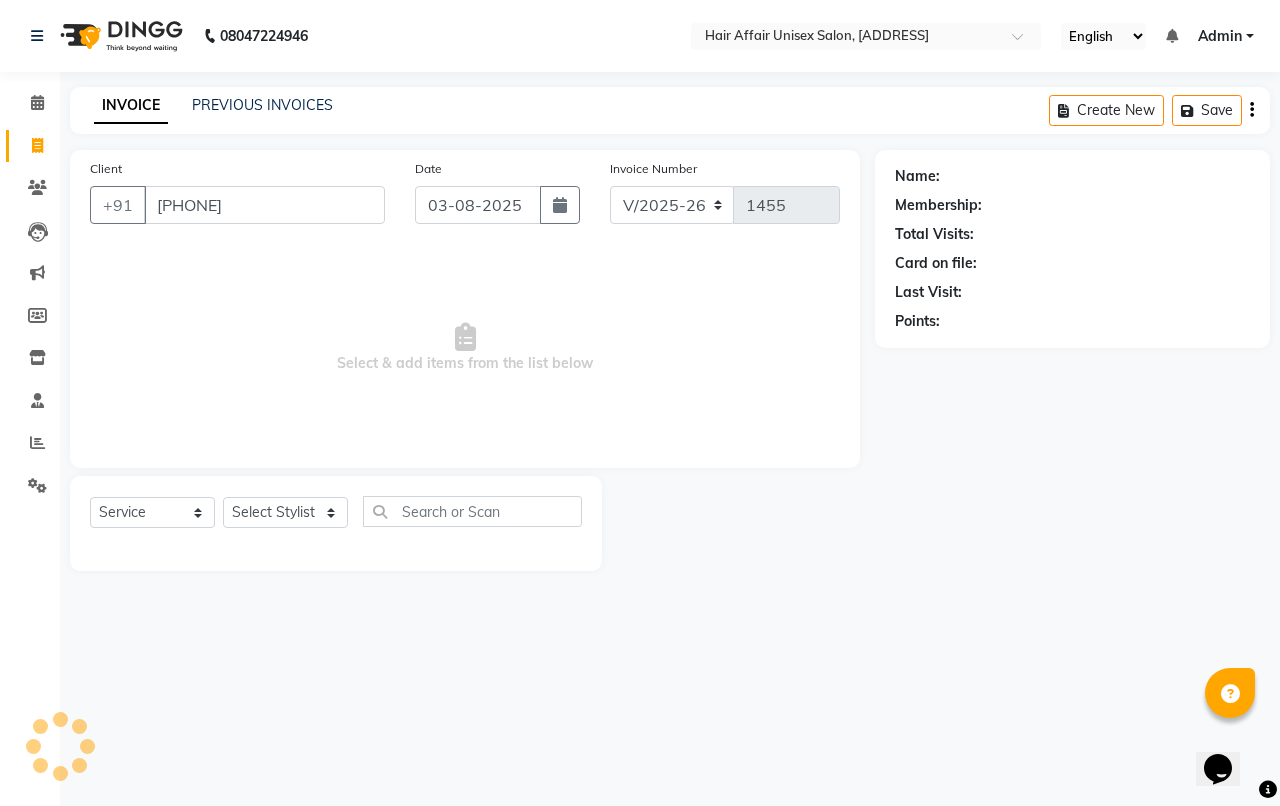 type on "[PHONE]" 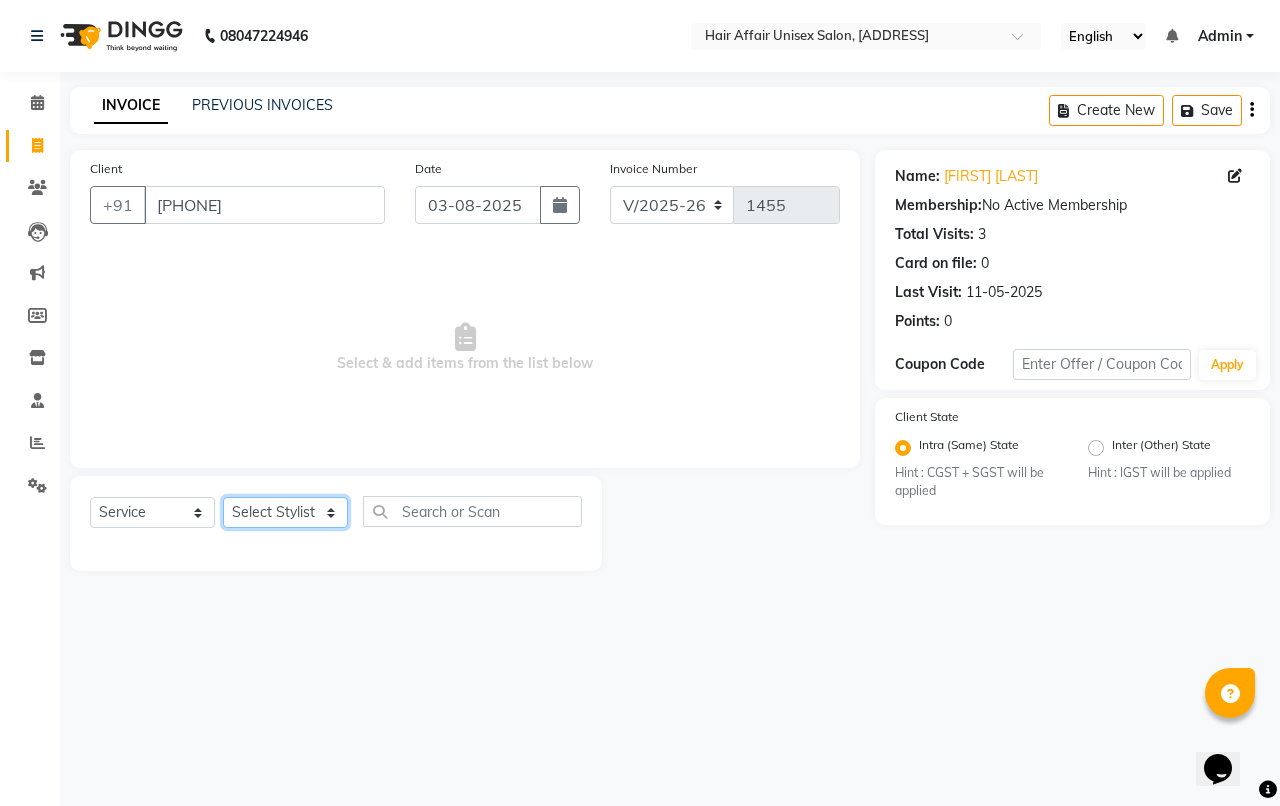 click on "Select Stylist [NAME] [NAME] [NAME] [NAME] [NAME] [NAME] [NAME]" 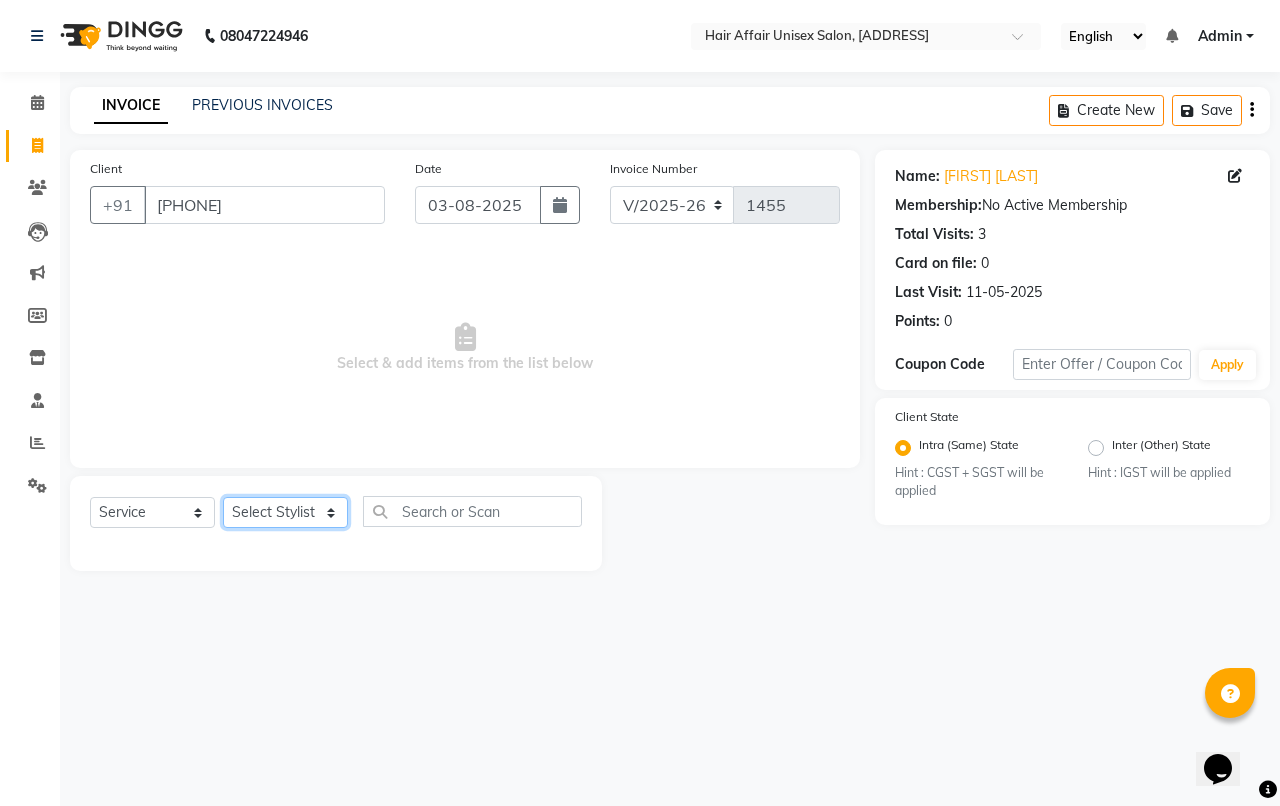 select on "45860" 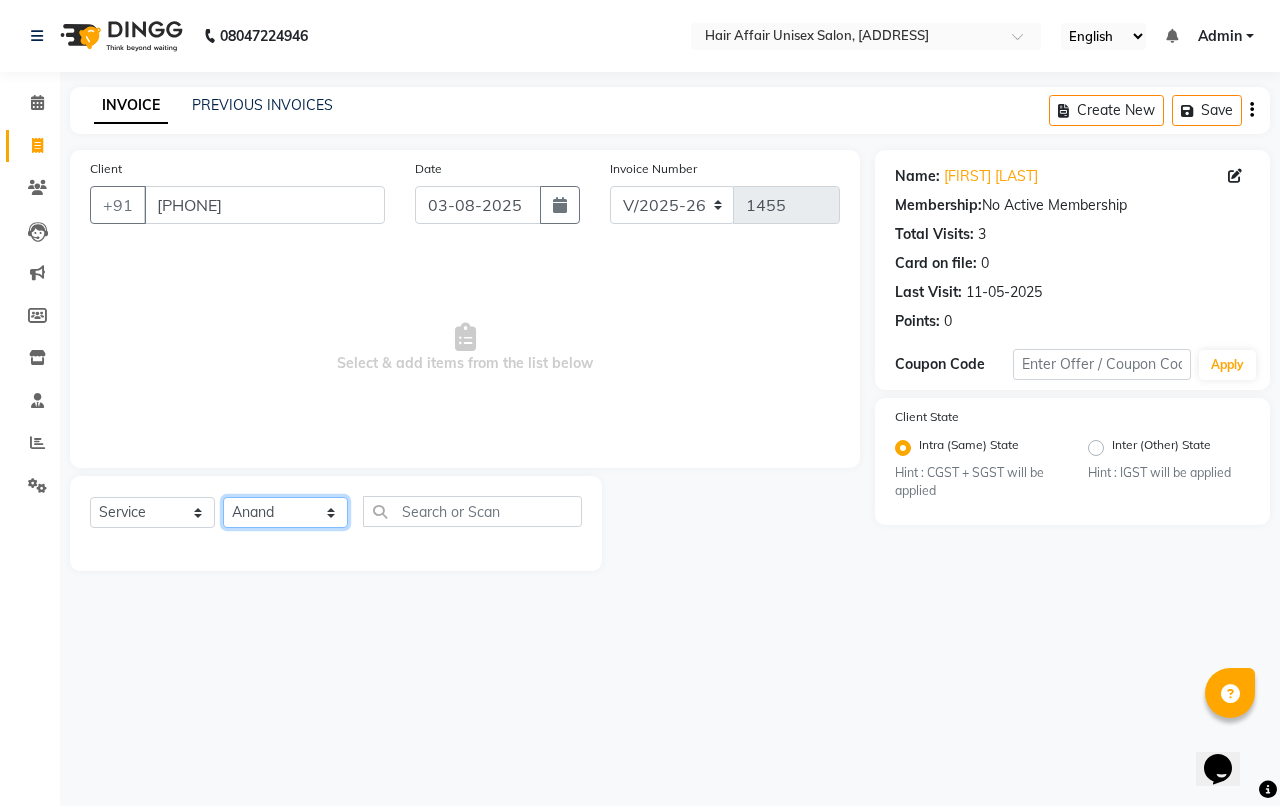 click on "Select Stylist [NAME] [NAME] [NAME] [NAME] [NAME] [NAME] [NAME]" 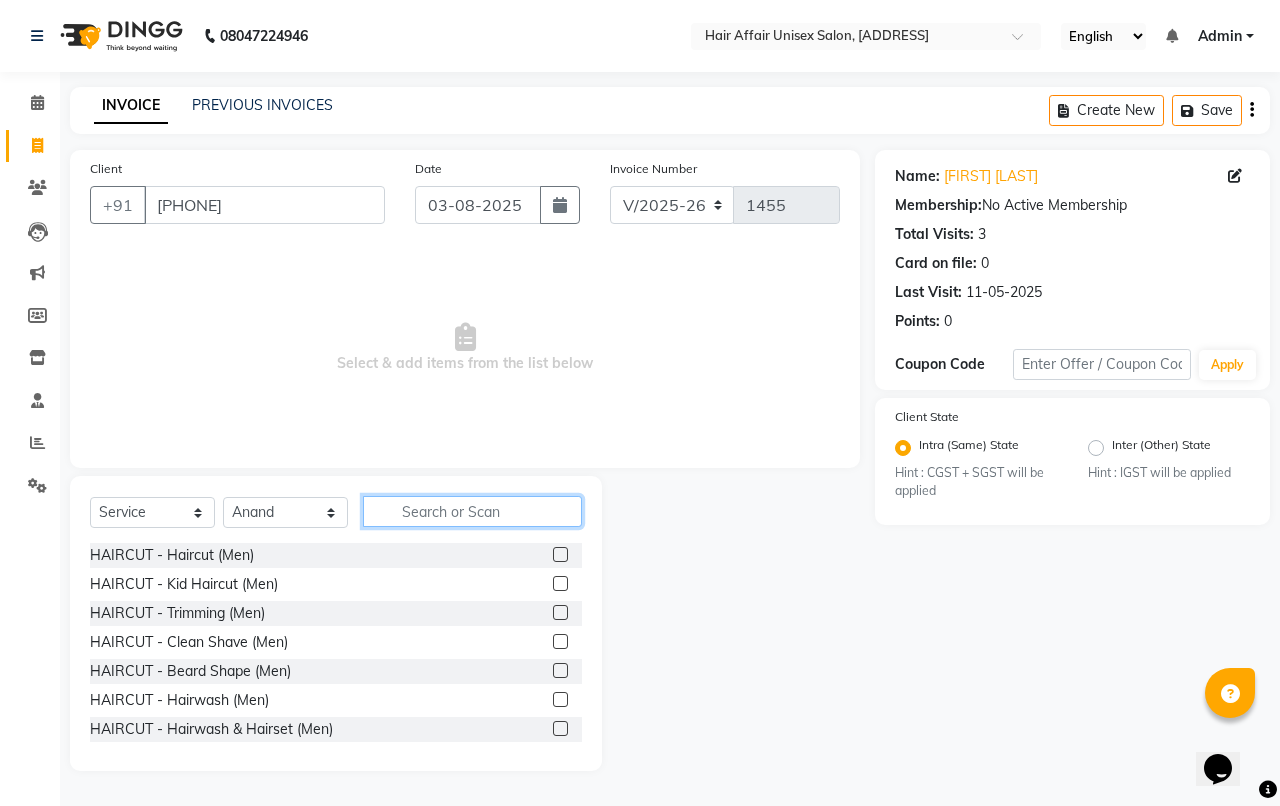 click 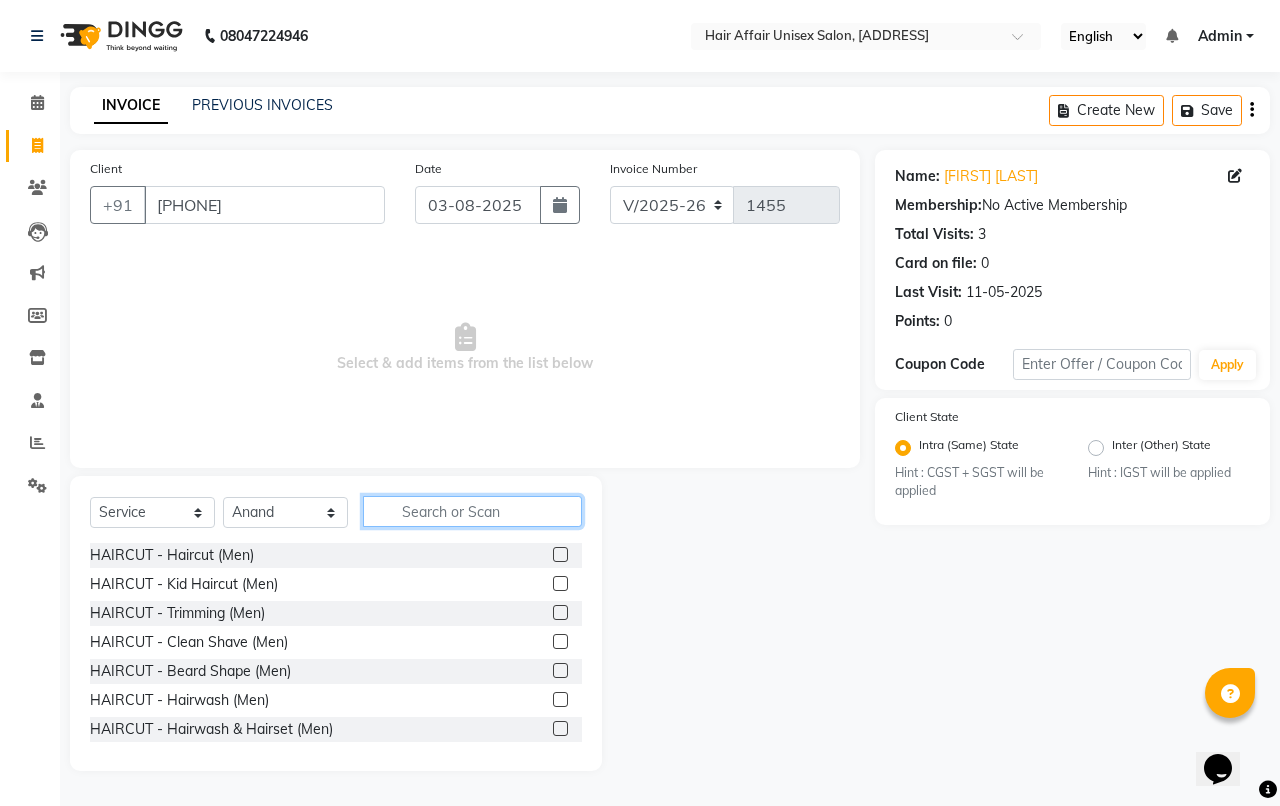 click 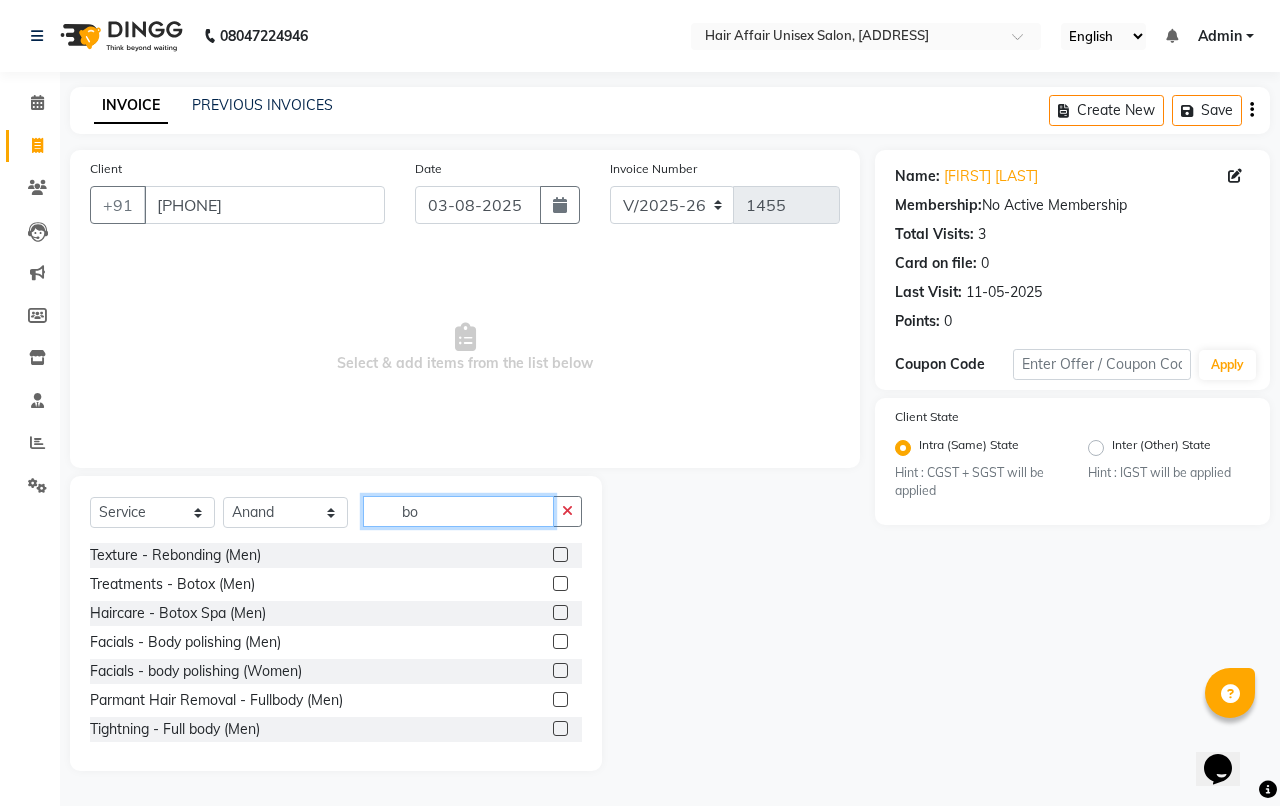 click on "bo" 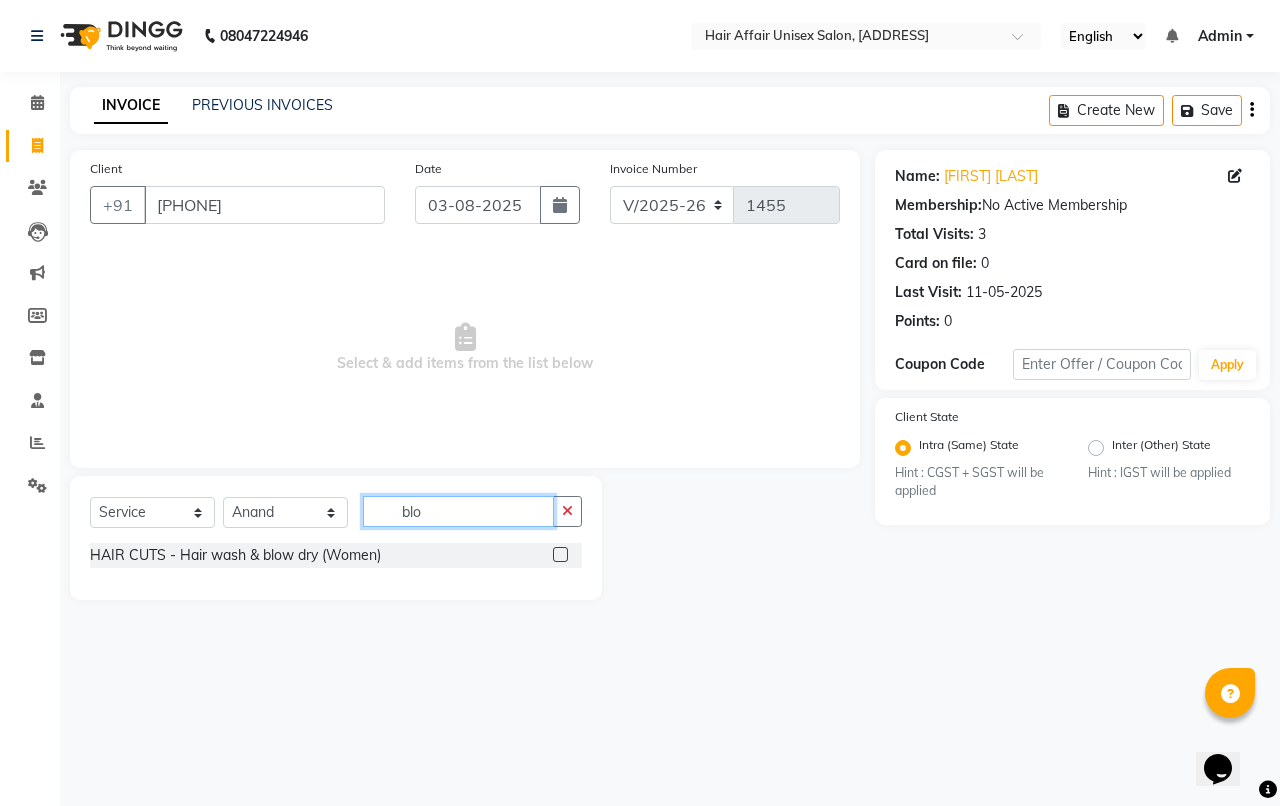 type on "blo" 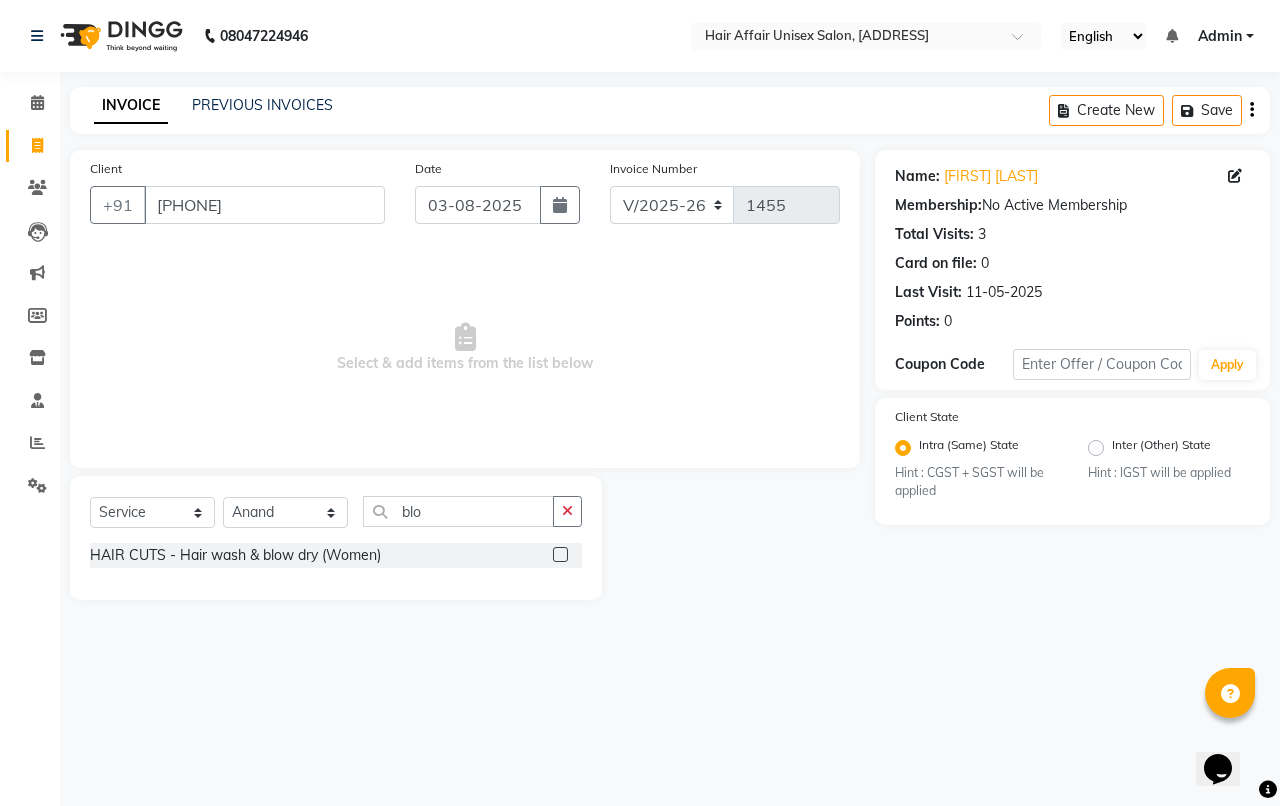 click 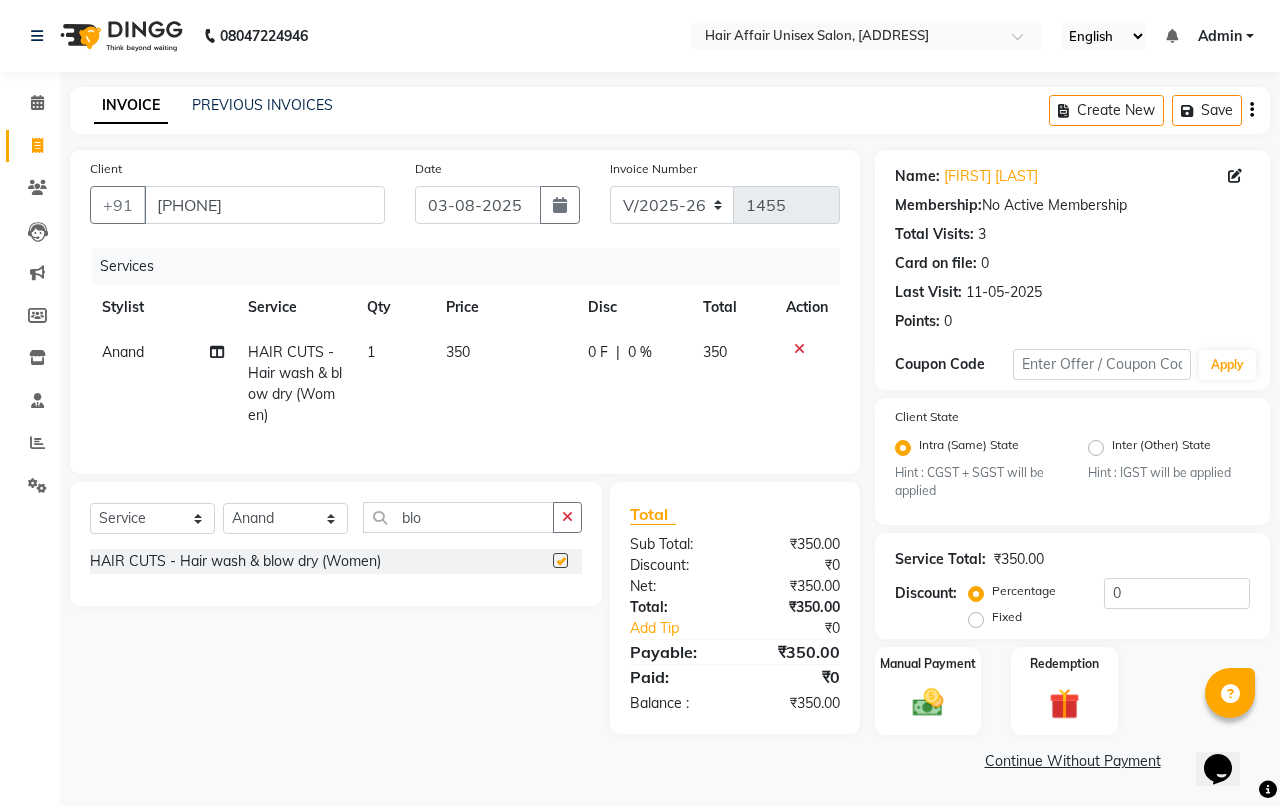 checkbox on "false" 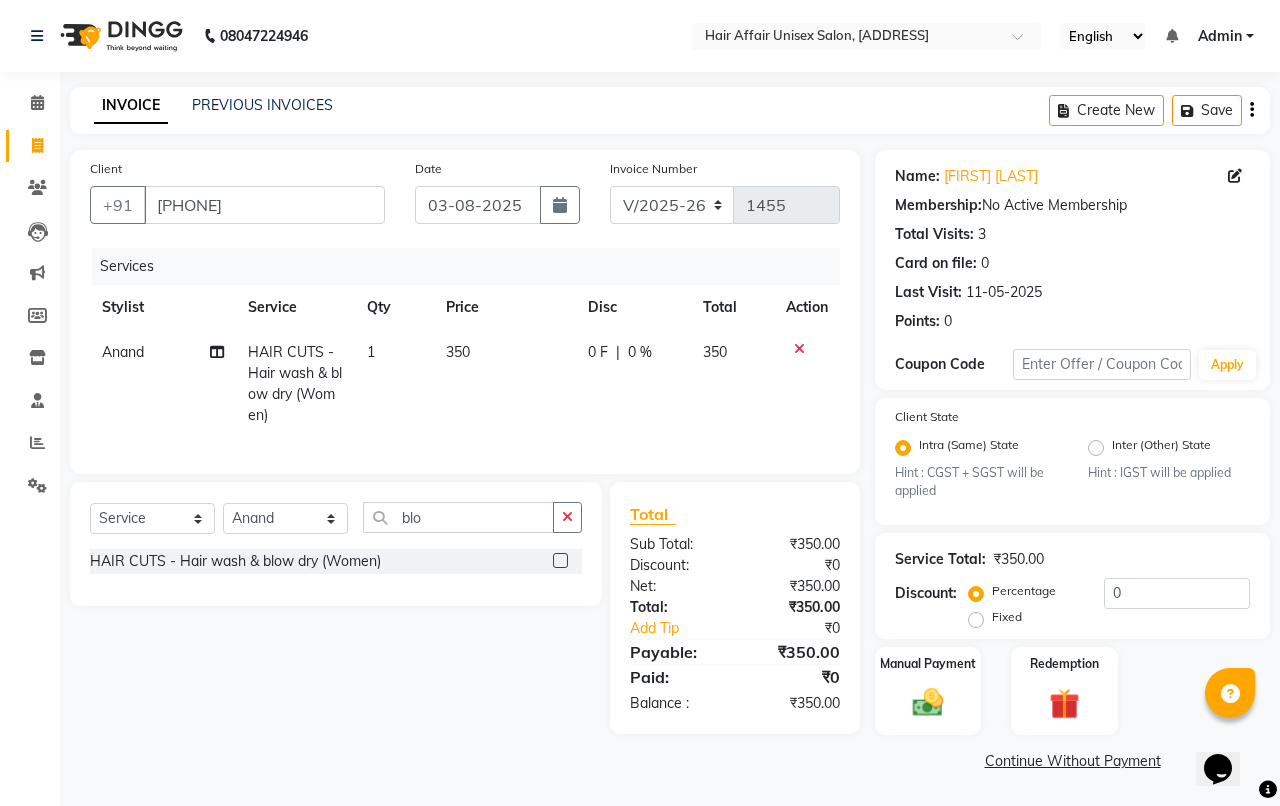 click on "350" 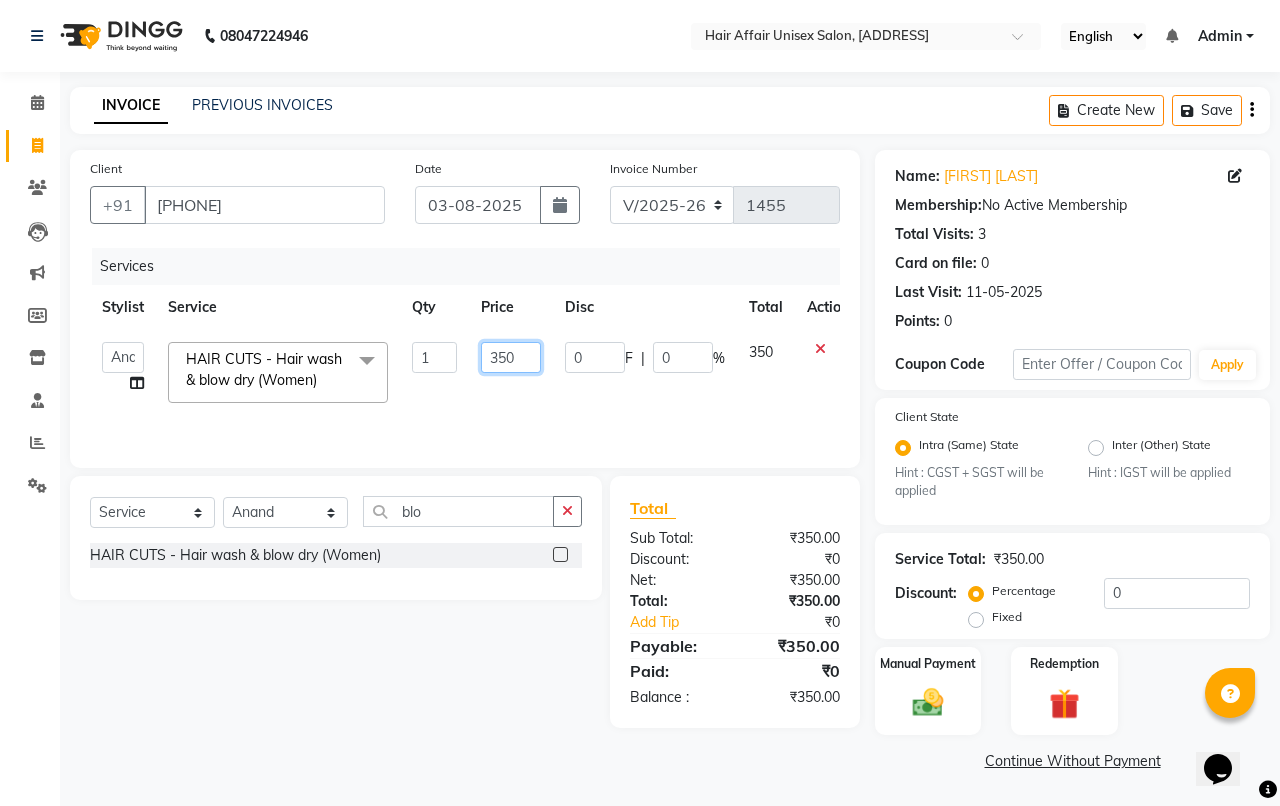click on "350" 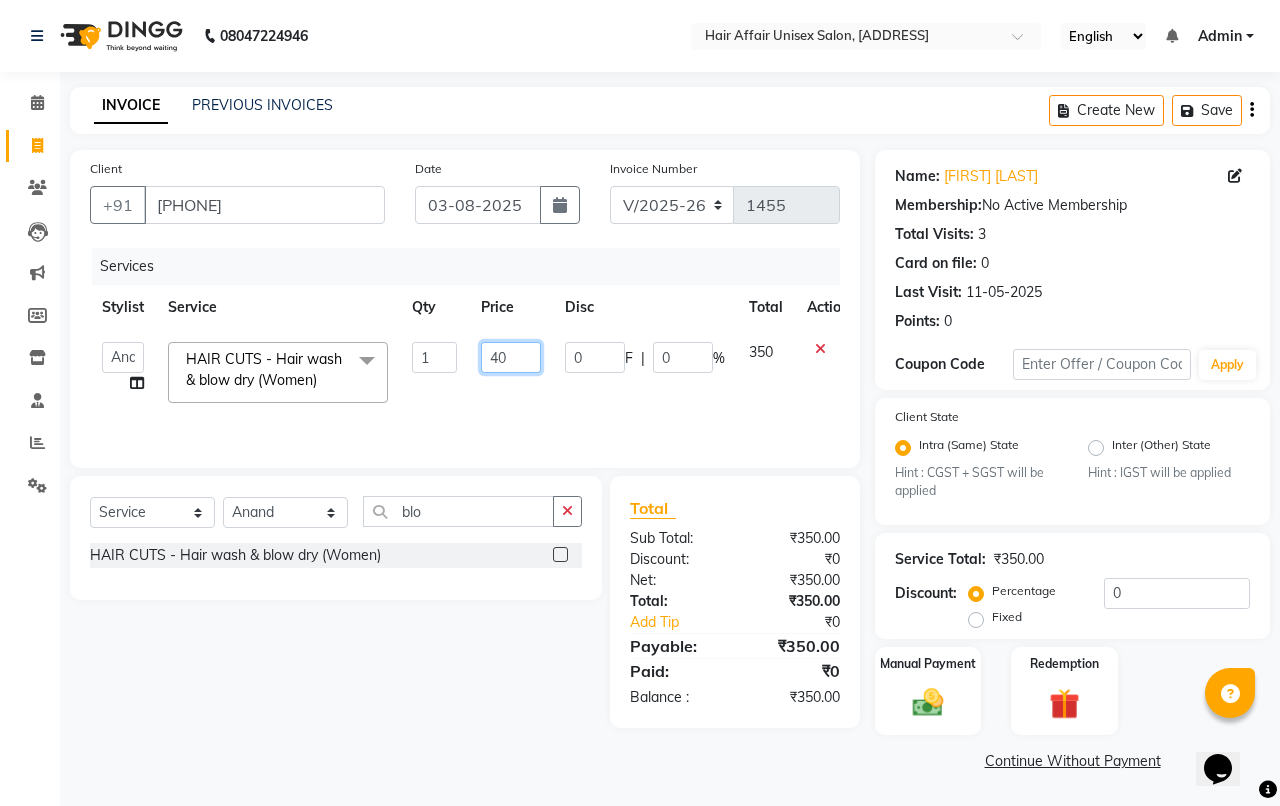 type on "400" 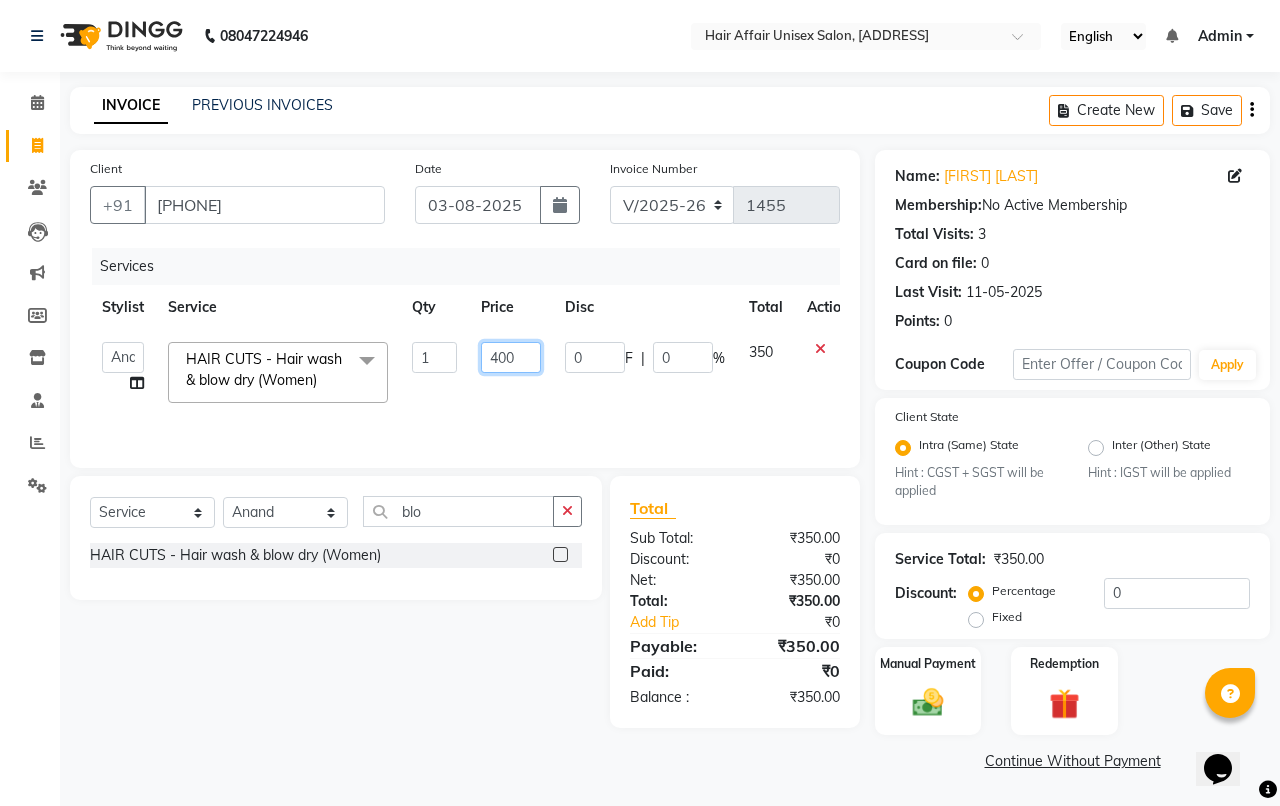click on "400" 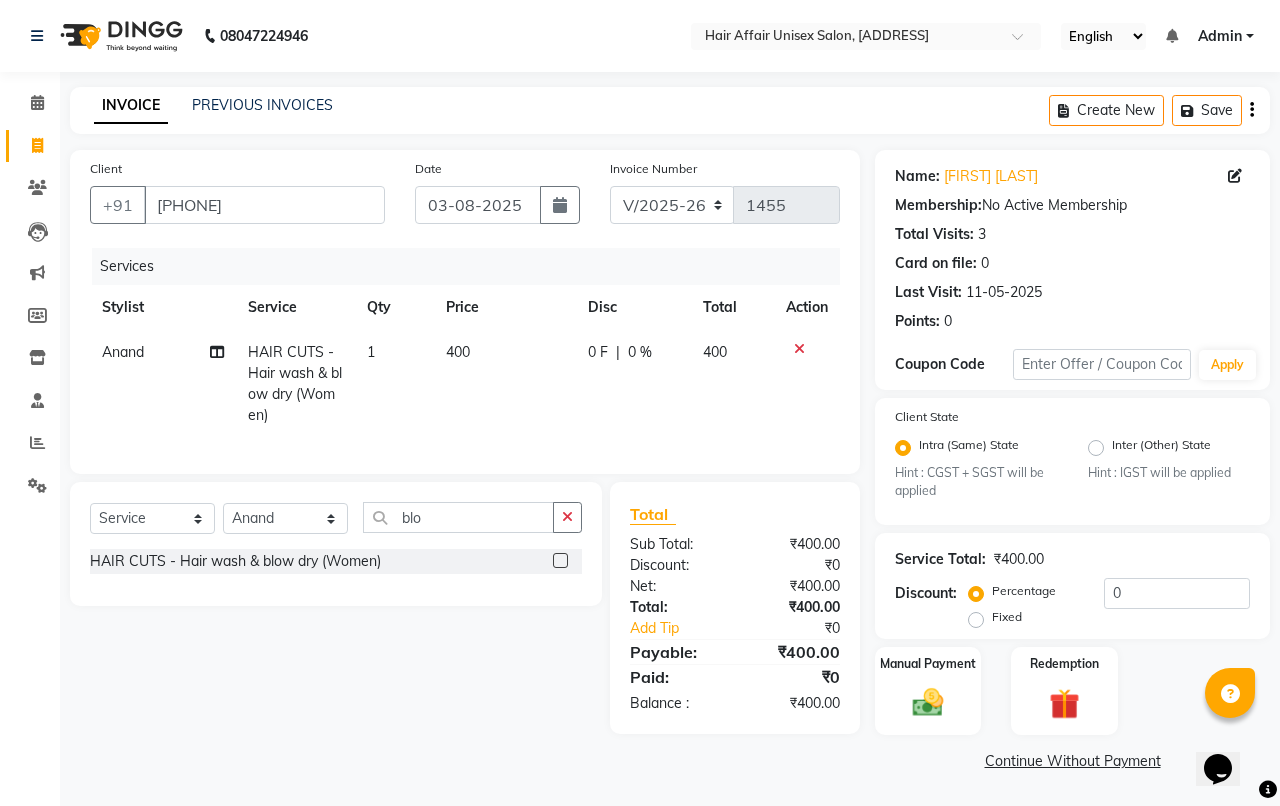 click 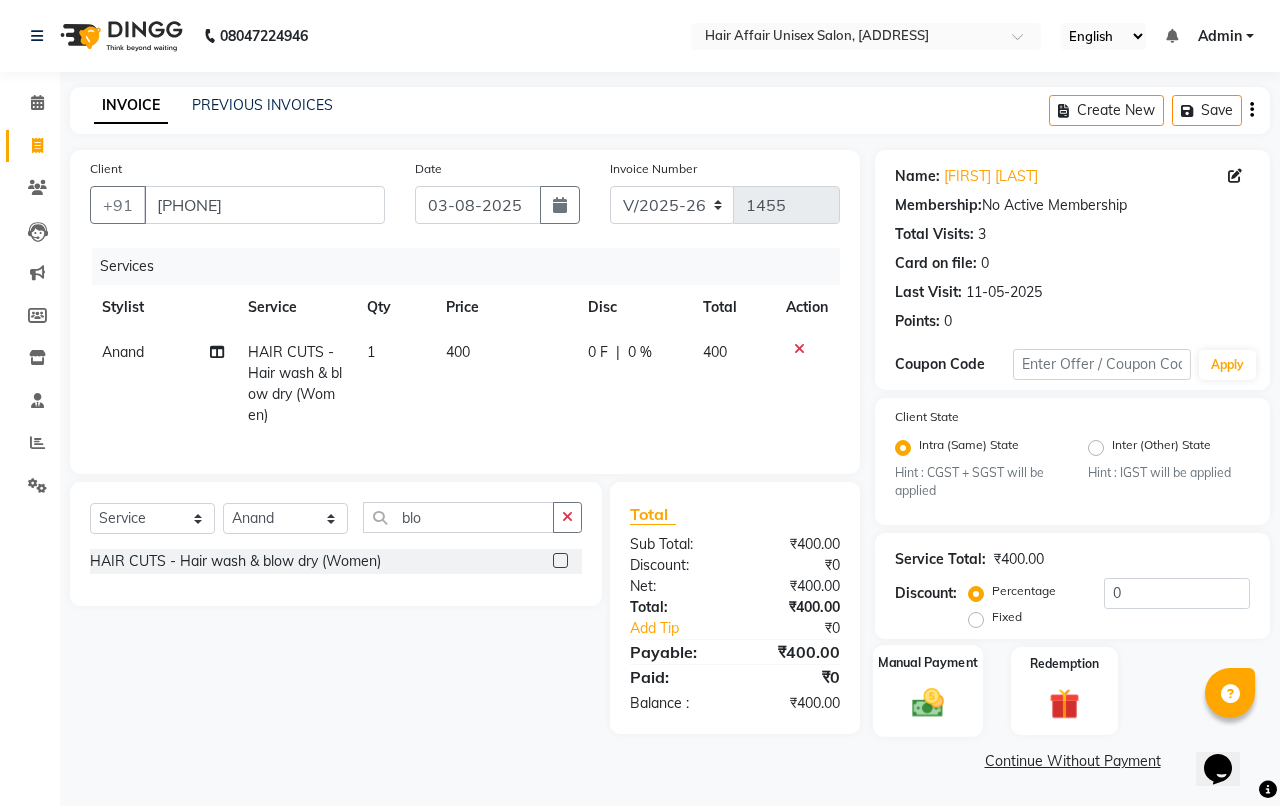 click on "Manual Payment" 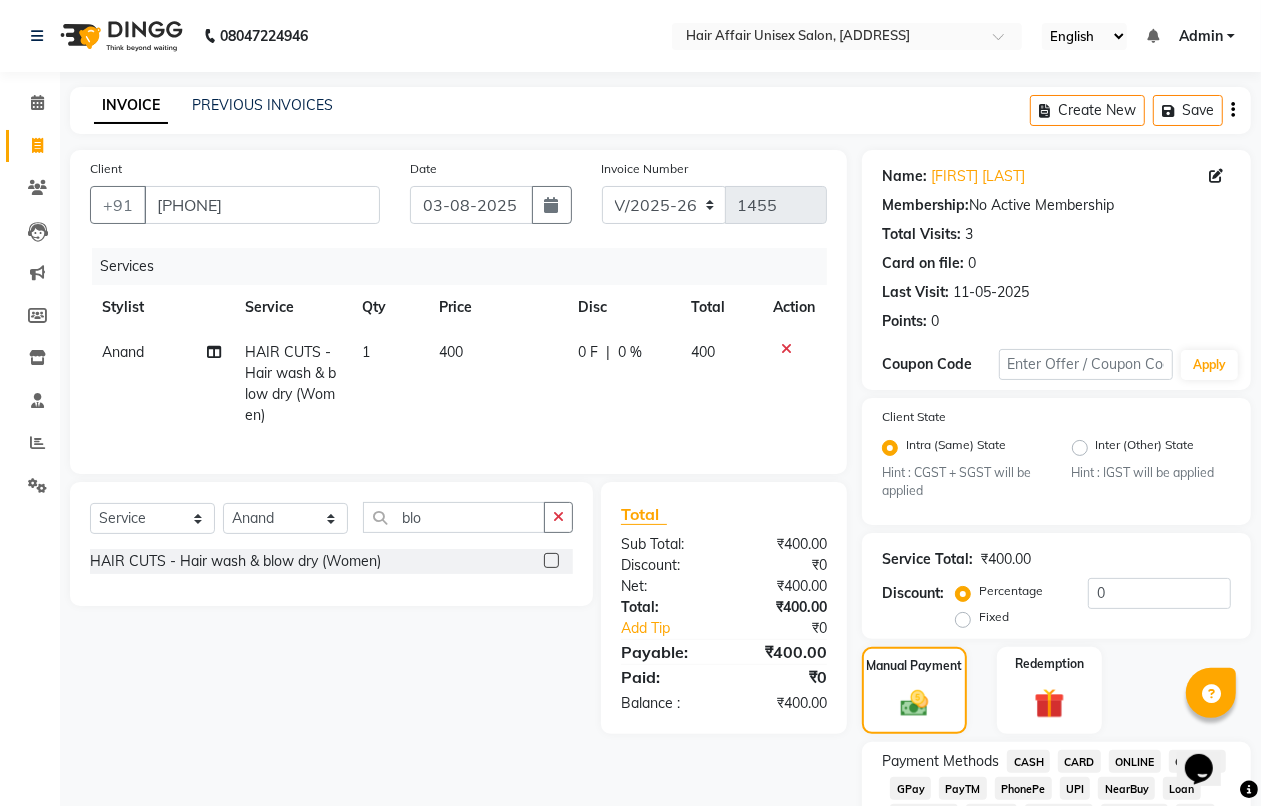click on "ONLINE" 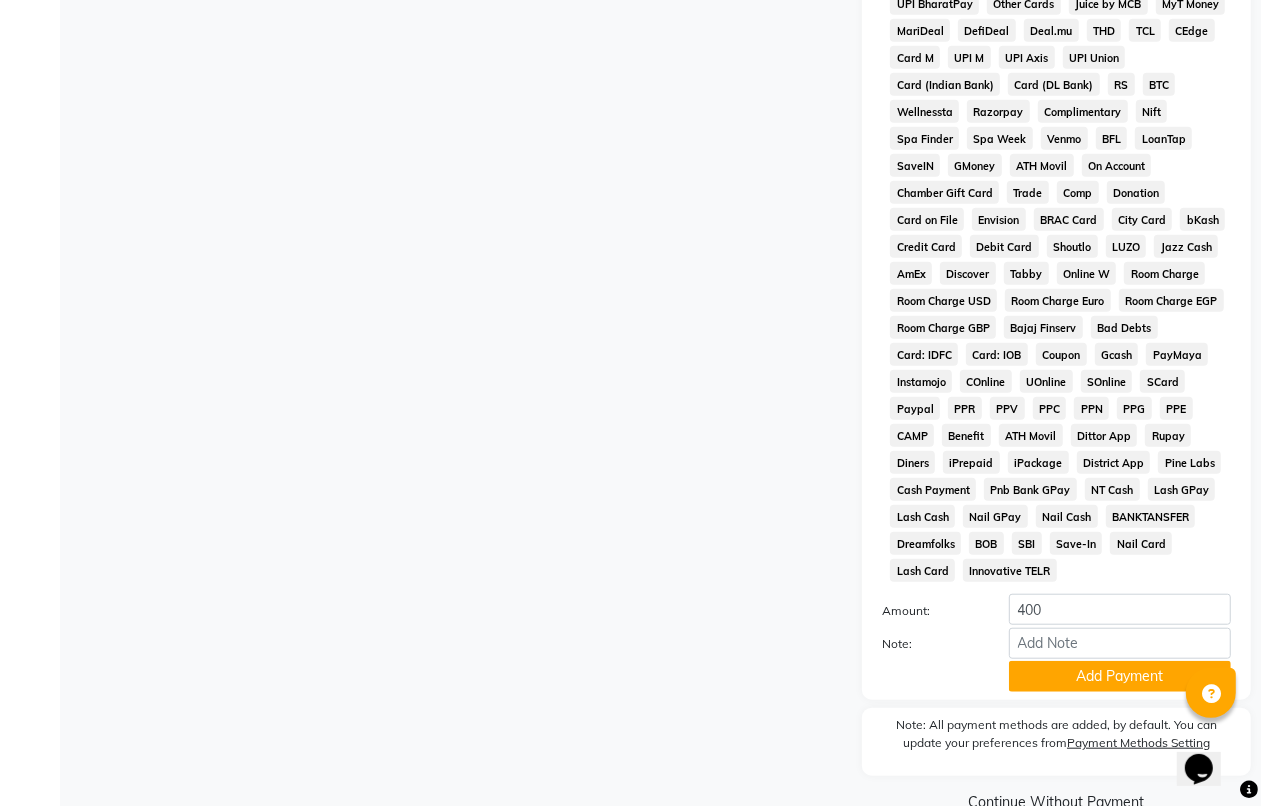scroll, scrollTop: 875, scrollLeft: 0, axis: vertical 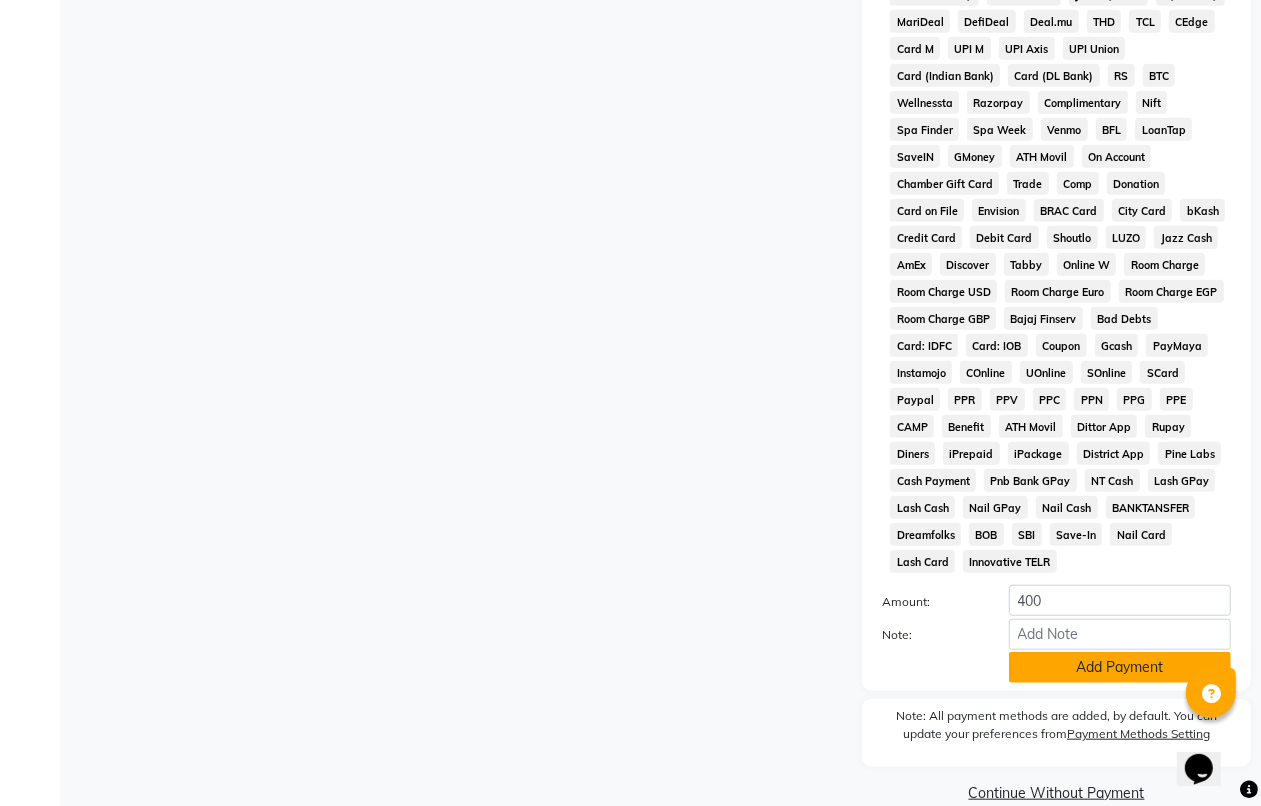 click on "Add Payment" 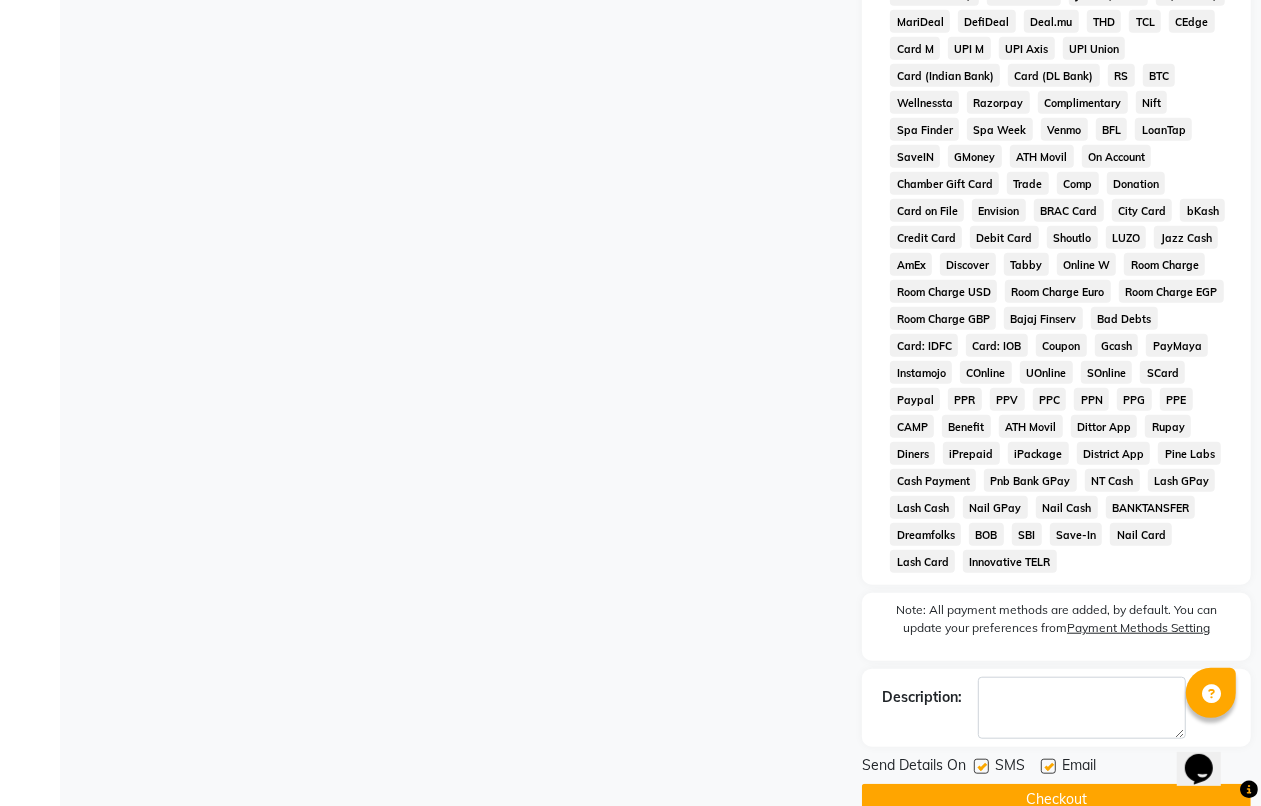 click on "Checkout" 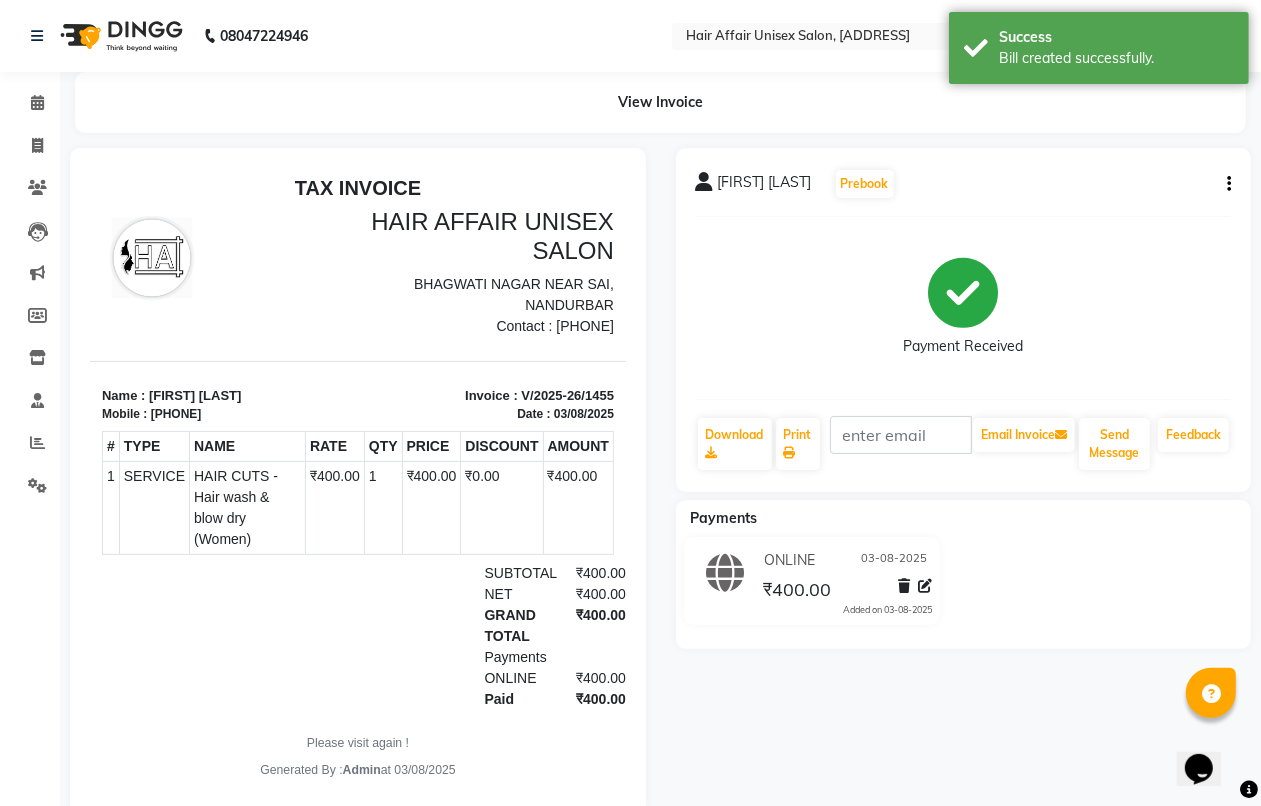 scroll, scrollTop: 0, scrollLeft: 0, axis: both 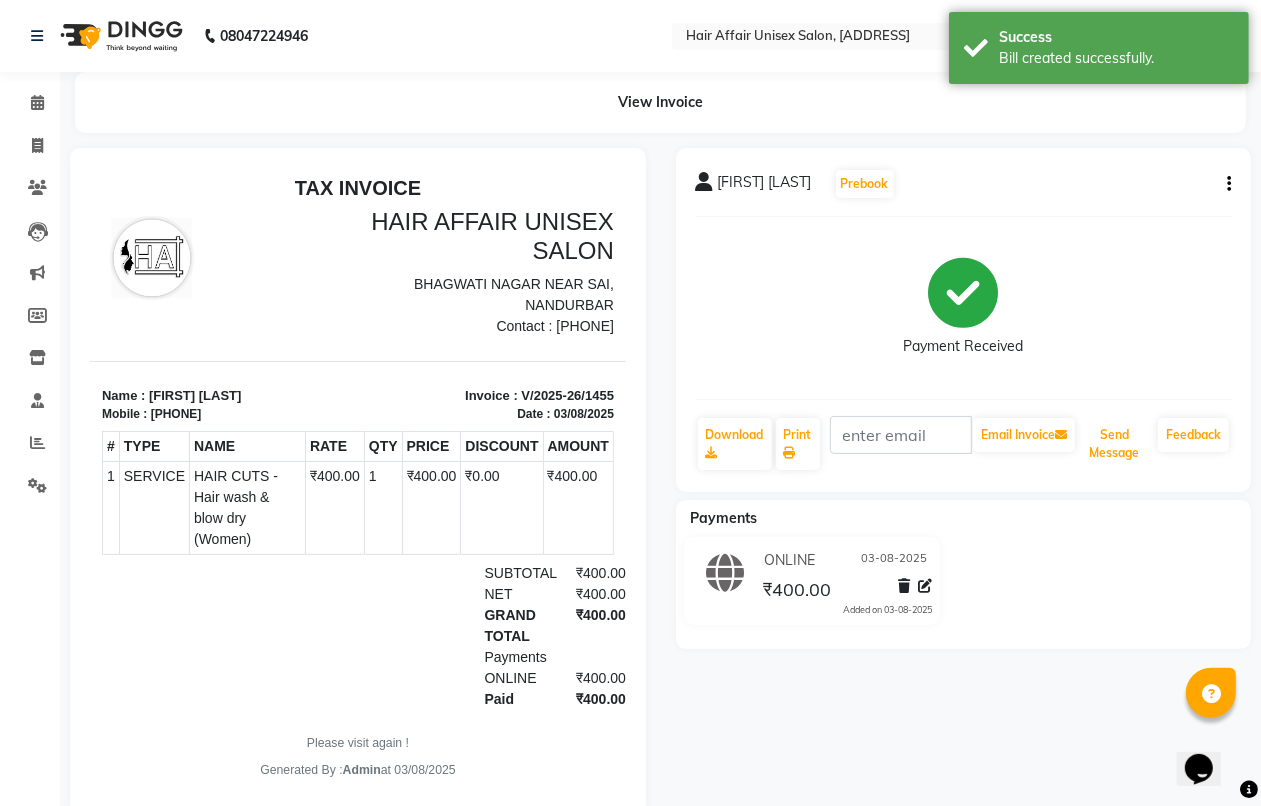 click on "[NAME] [NAME] Prebook Payment Received Download Print Email Invoice Send Message Feedback" 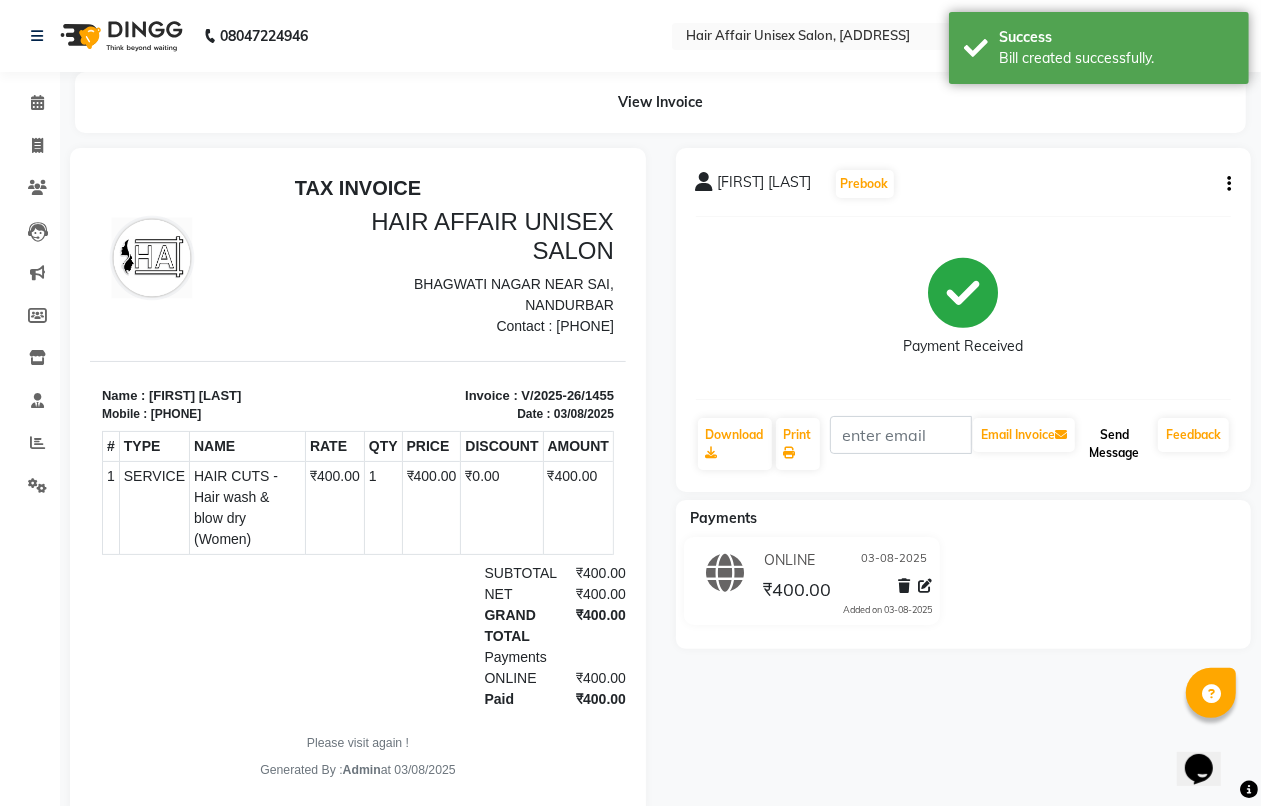 click on "Send Message" 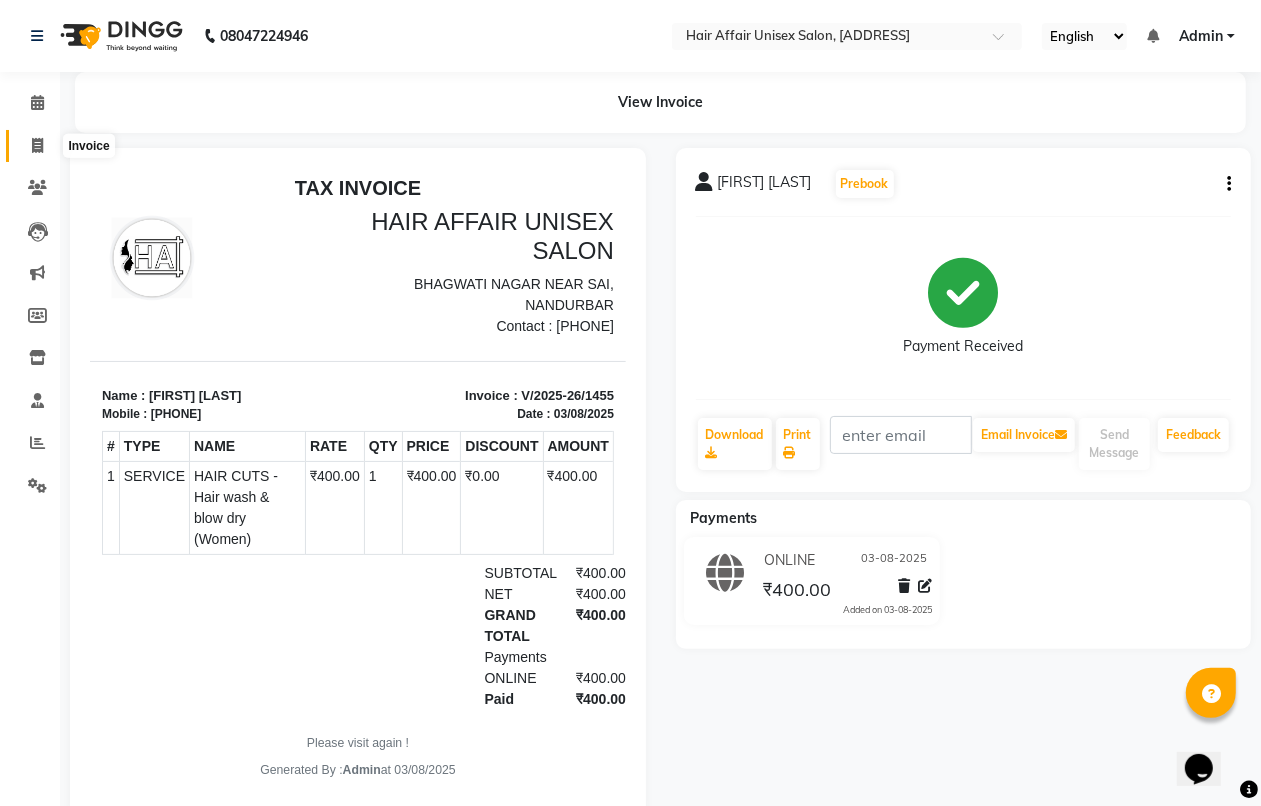 click 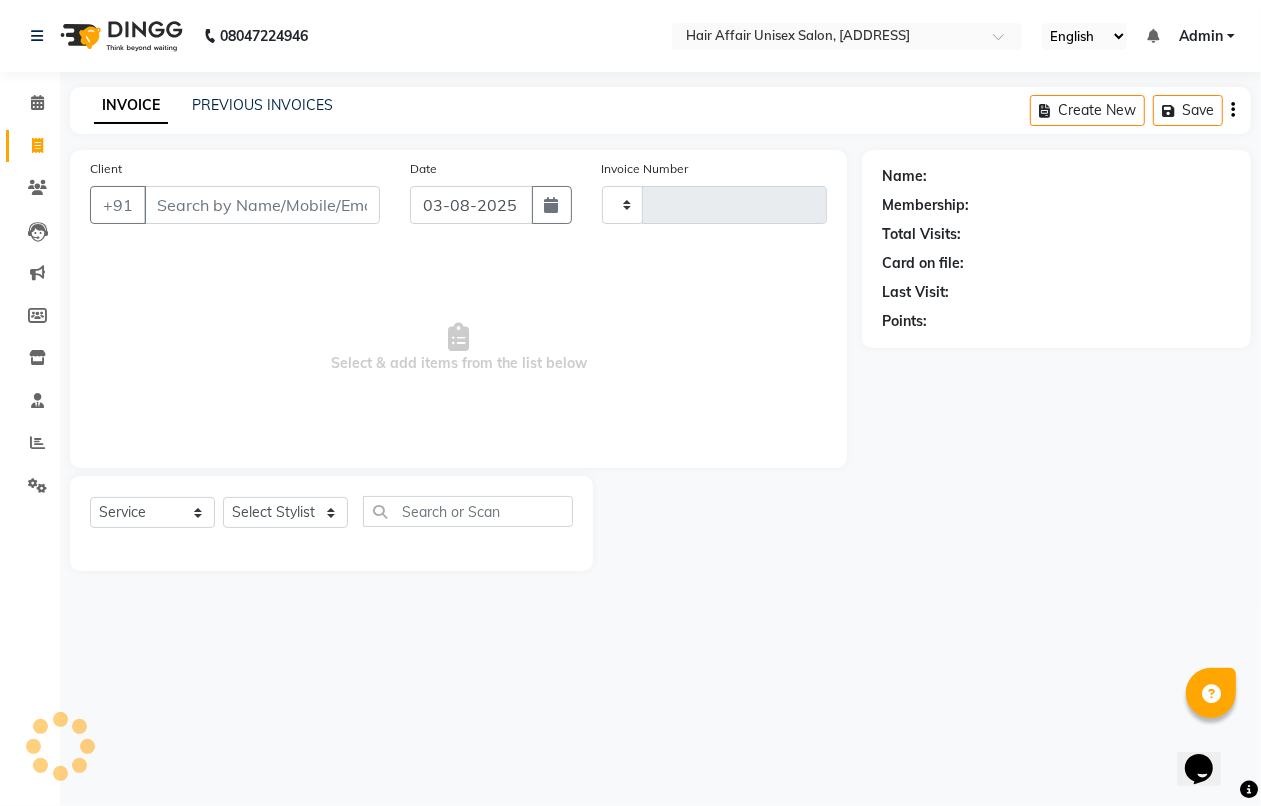 type on "1456" 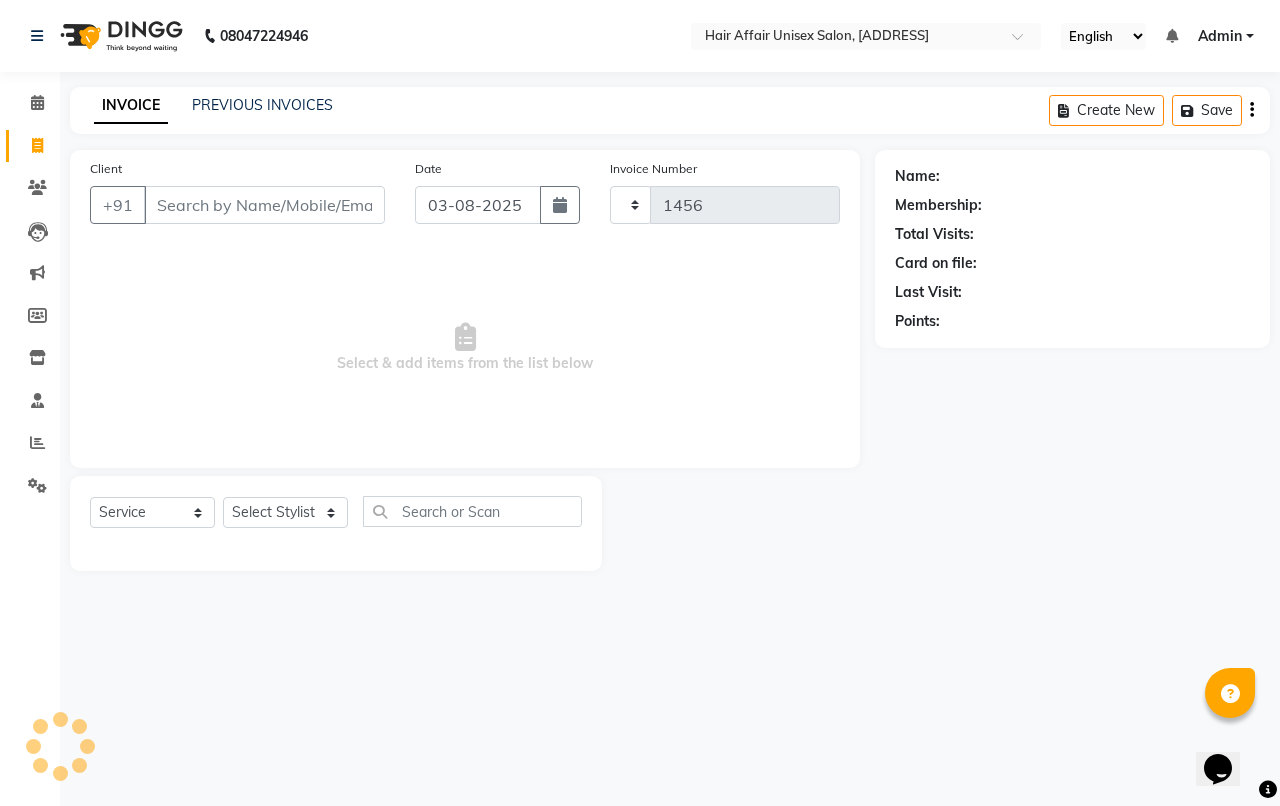 select on "6225" 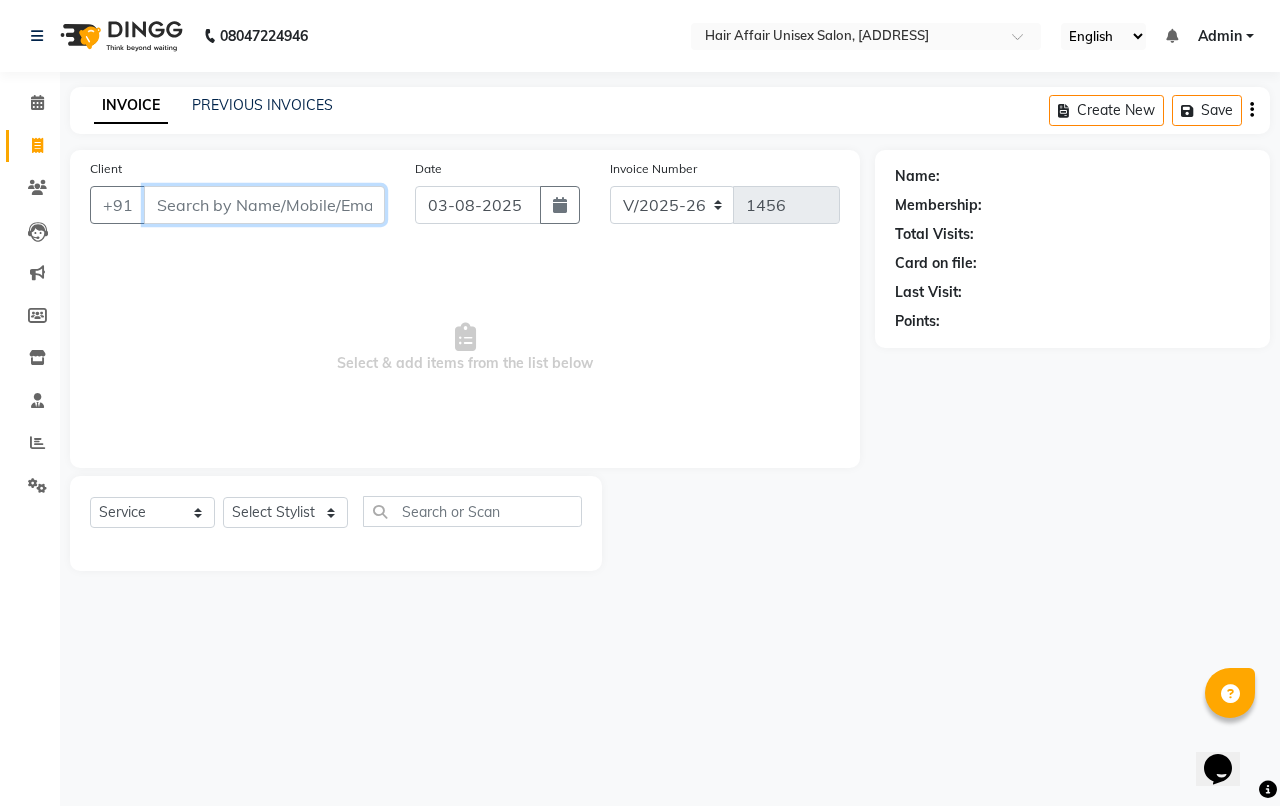 drag, startPoint x: 225, startPoint y: 206, endPoint x: 251, endPoint y: 200, distance: 26.683329 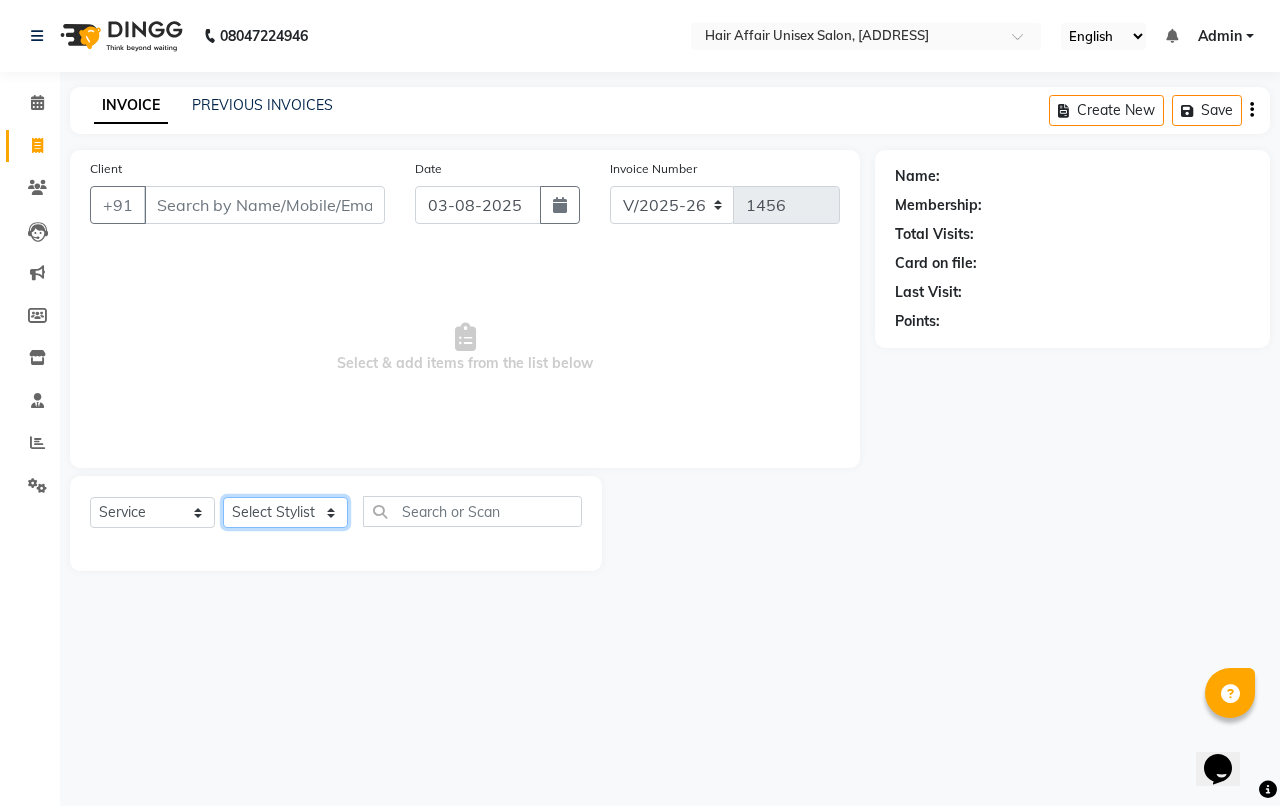 click on "Select Stylist [NAME] [NAME] [NAME] [NAME] [NAME] [NAME] [NAME]" 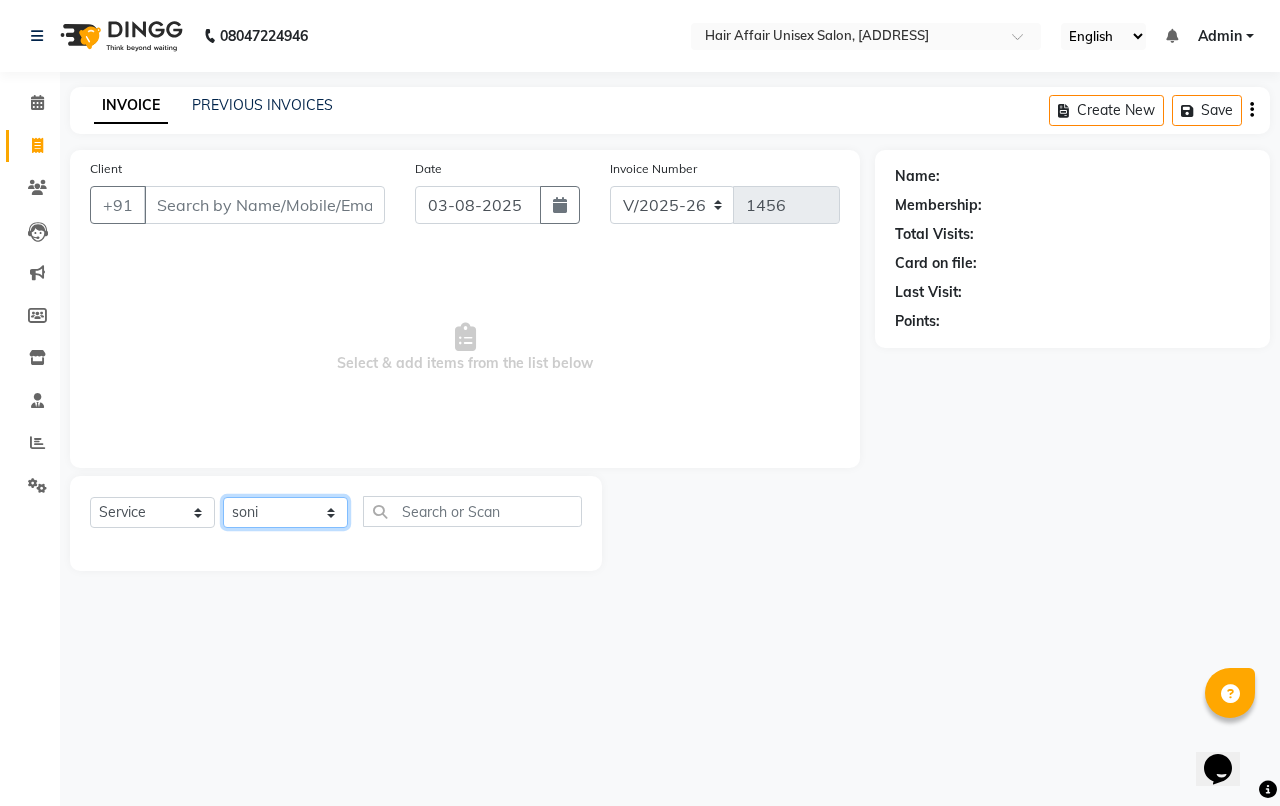 click on "Select Stylist [NAME] [NAME] [NAME] [NAME] [NAME] [NAME] [NAME]" 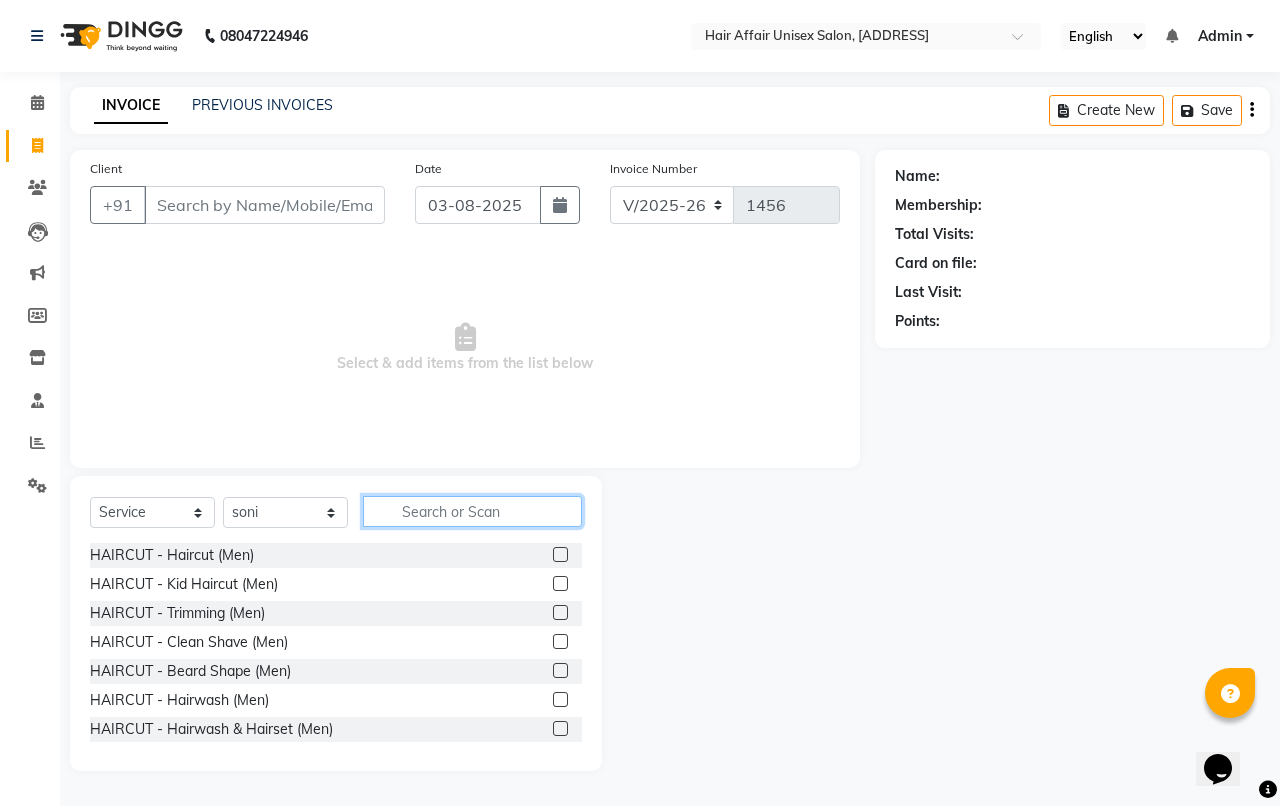 click 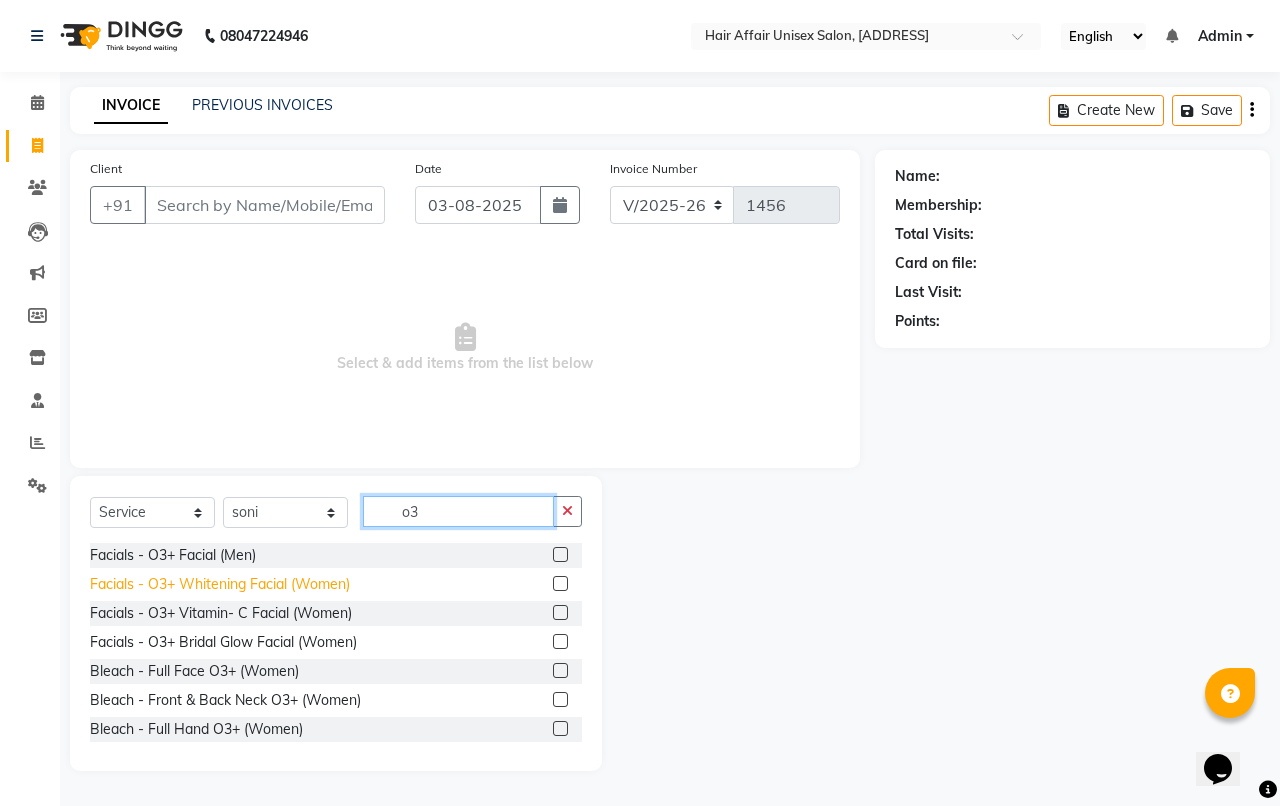 type on "o3" 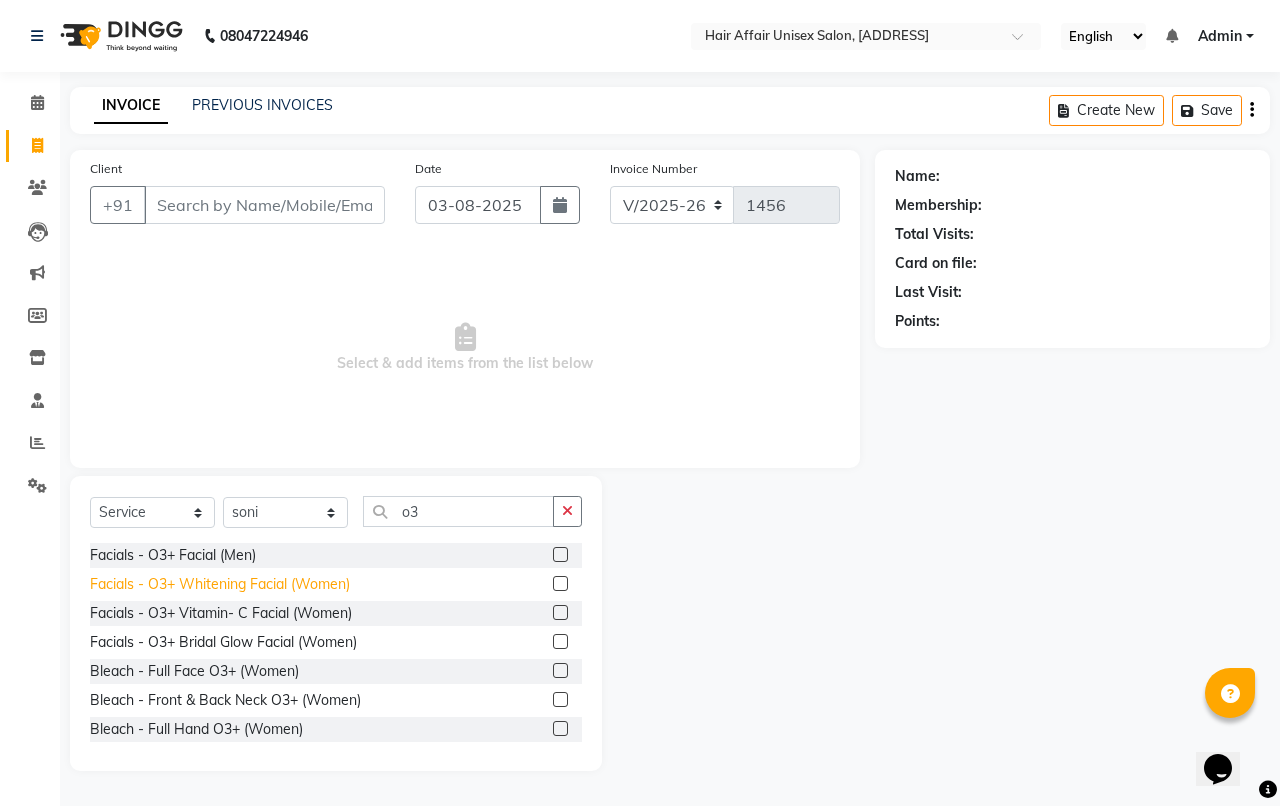 click on "Facials - O3+ Whitening Facial  (Women)" 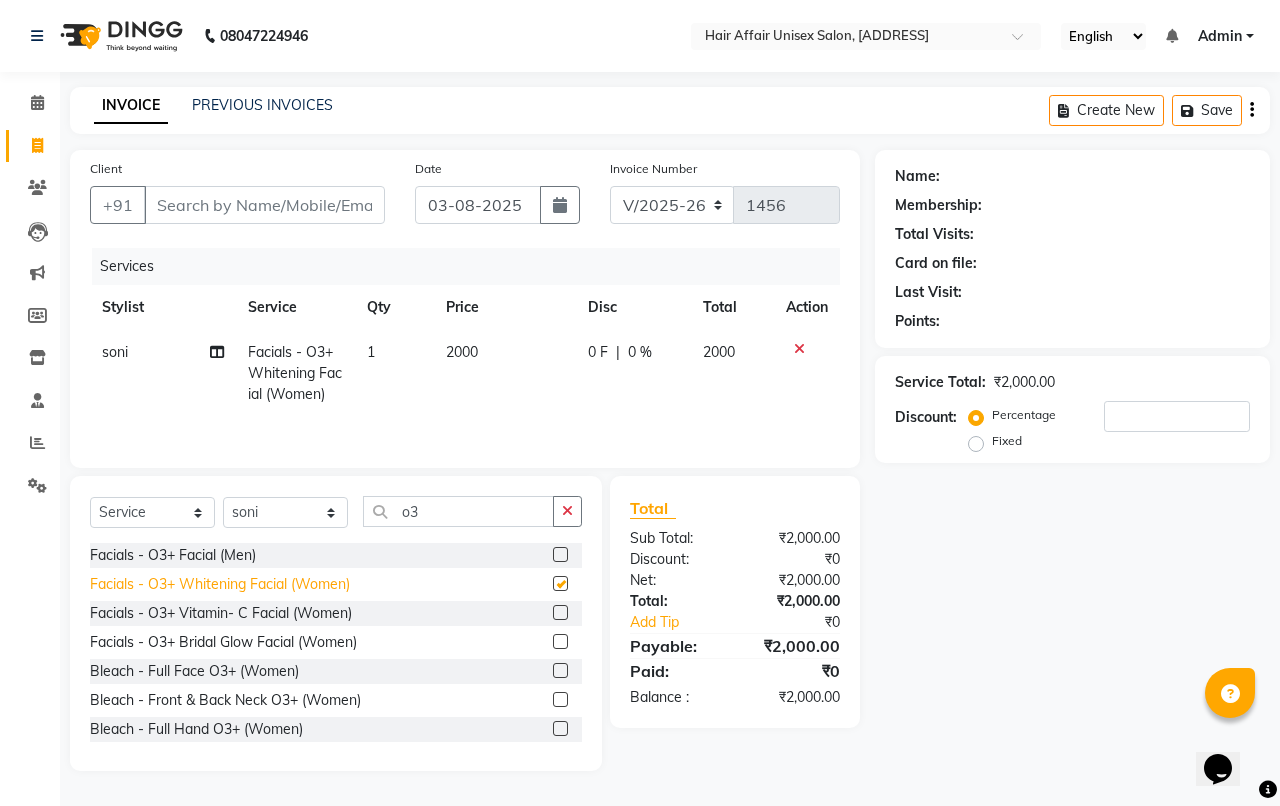 checkbox on "false" 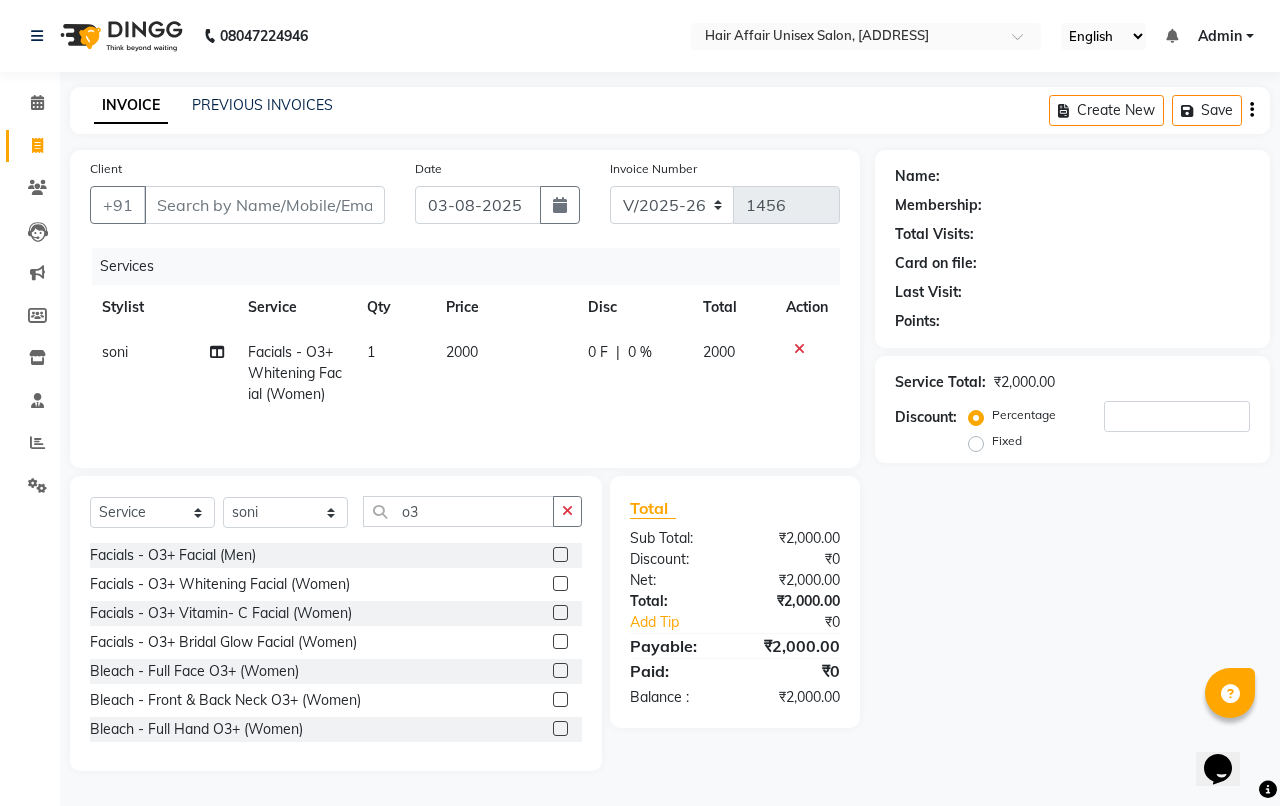 click on "2000" 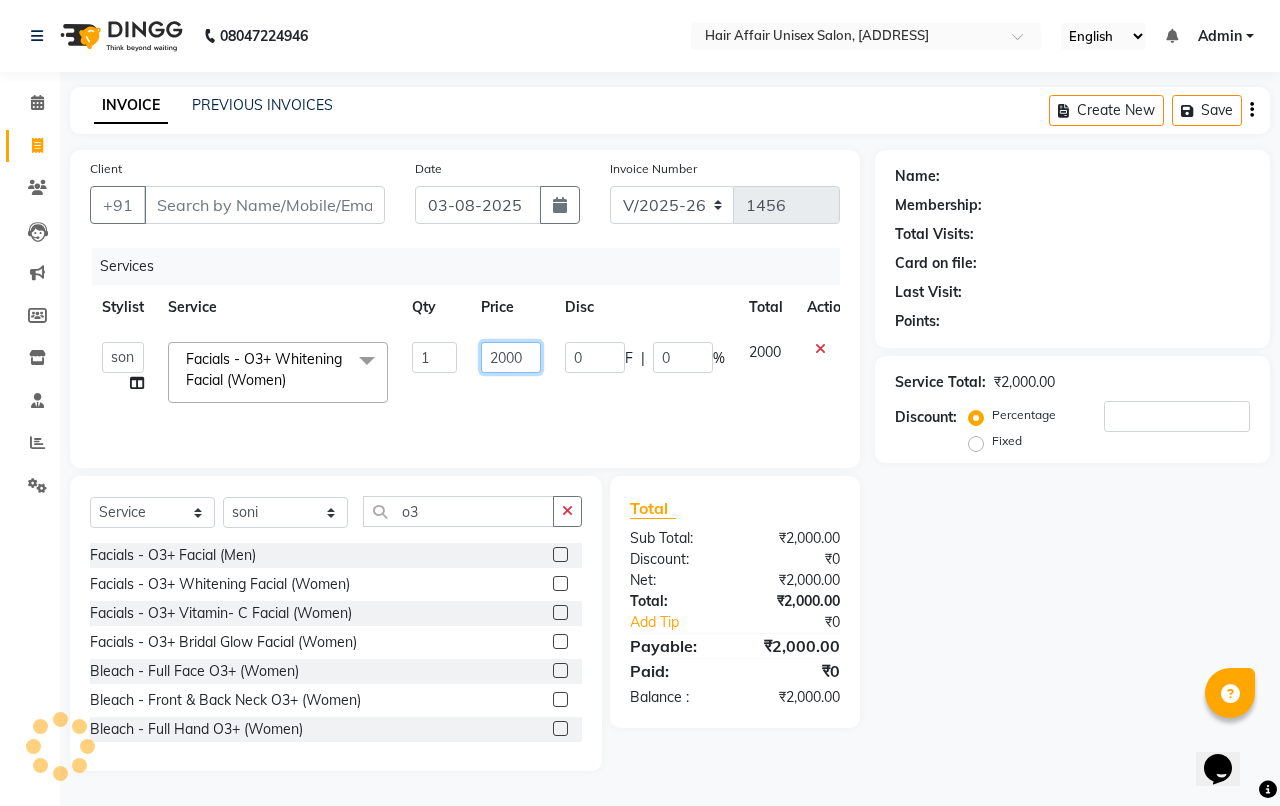 click on "2000" 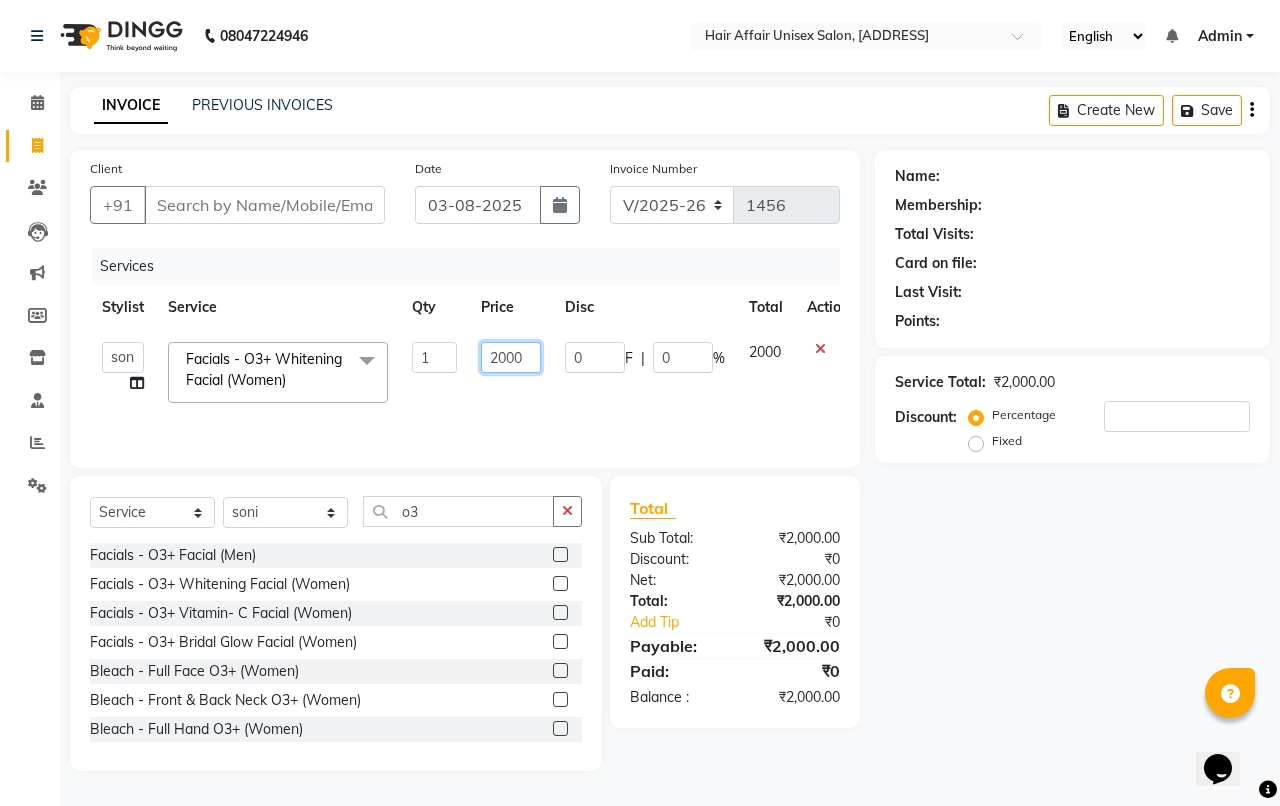 click on "2000" 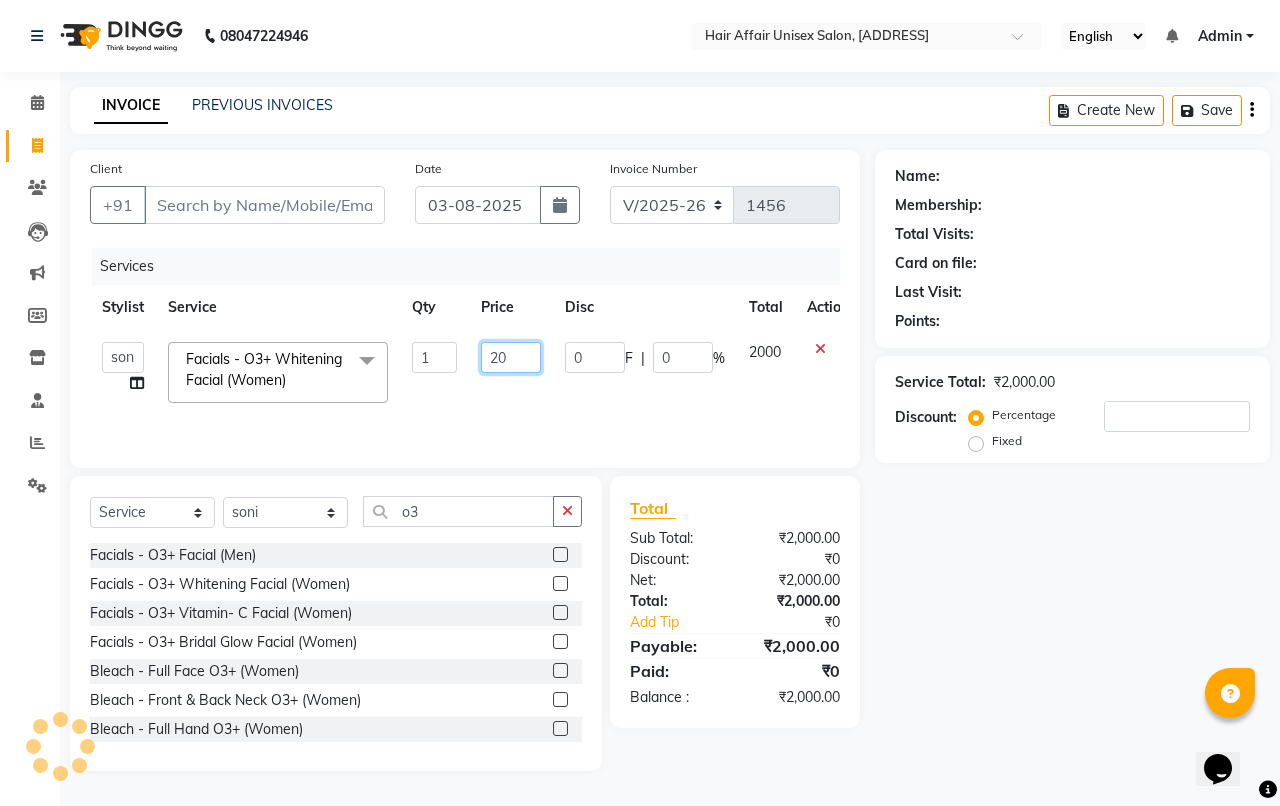 type on "2" 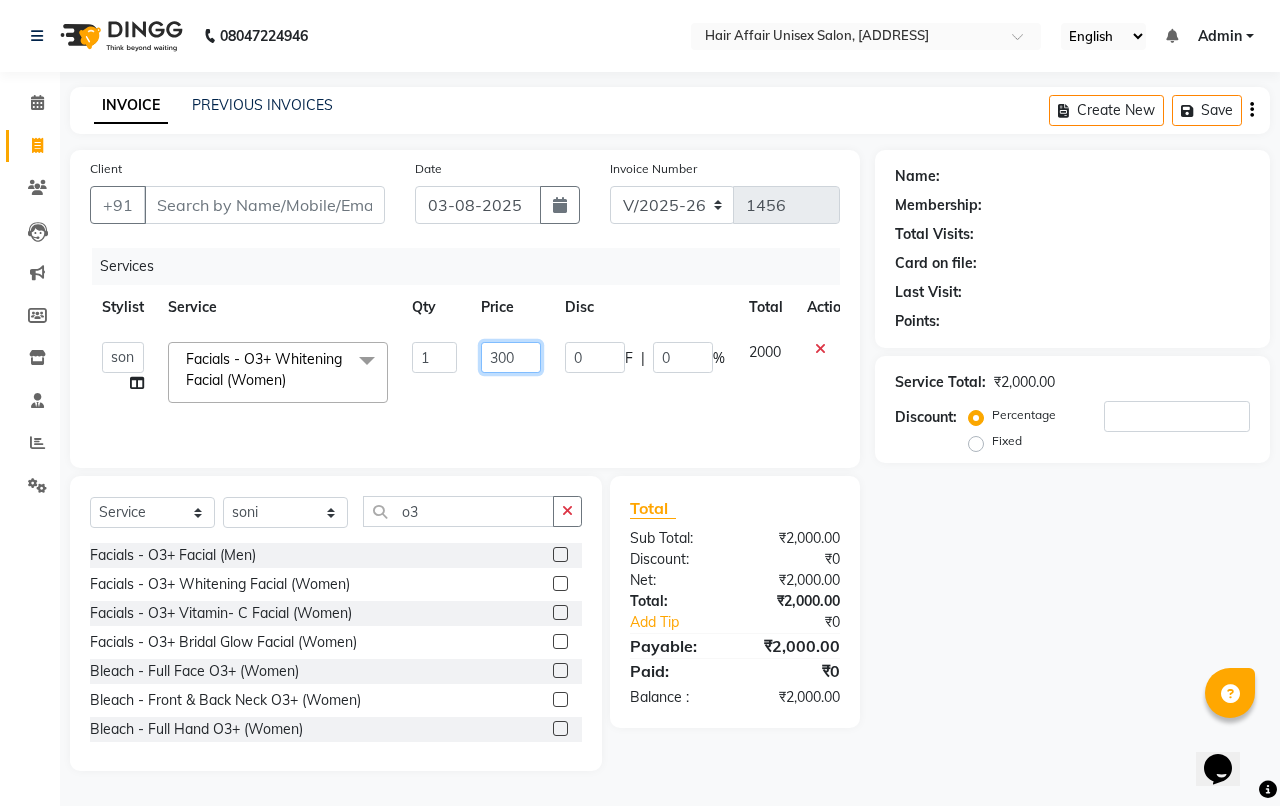 type on "3000" 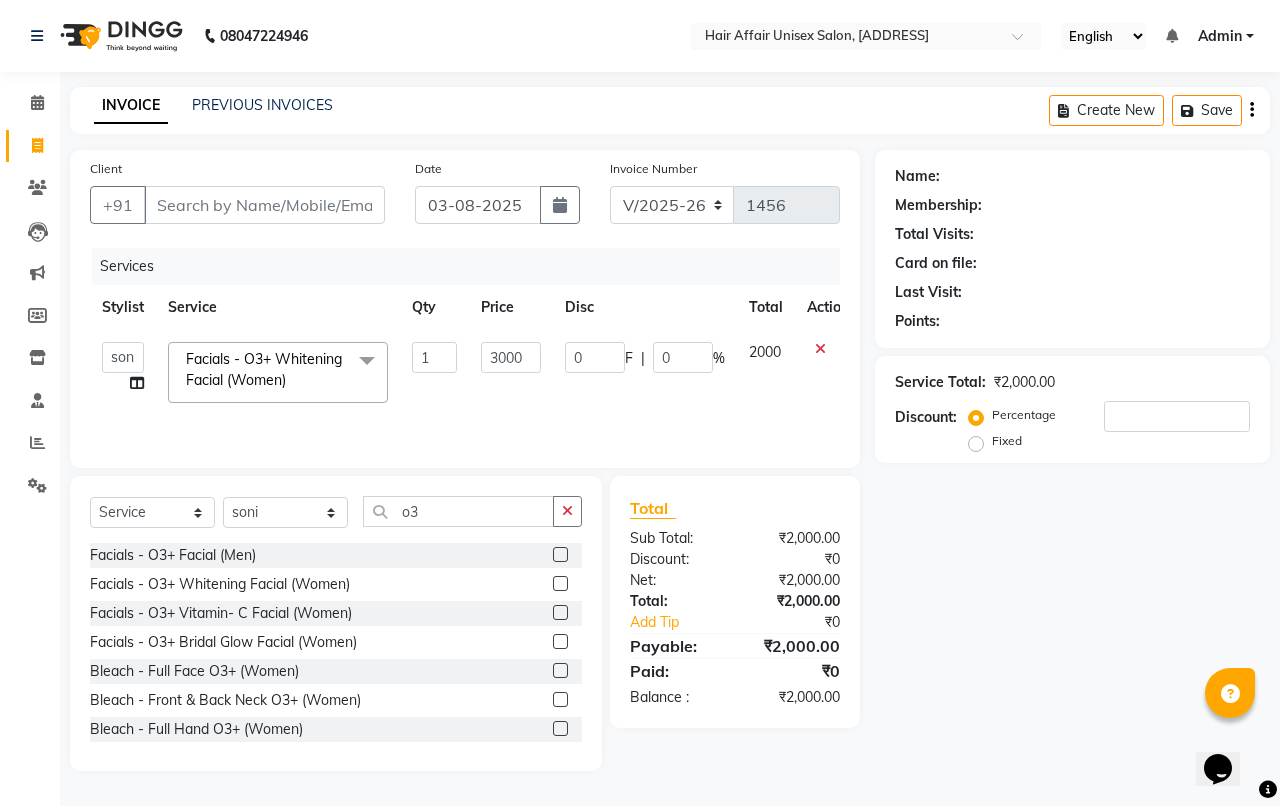 click on "0 F | 0 %" 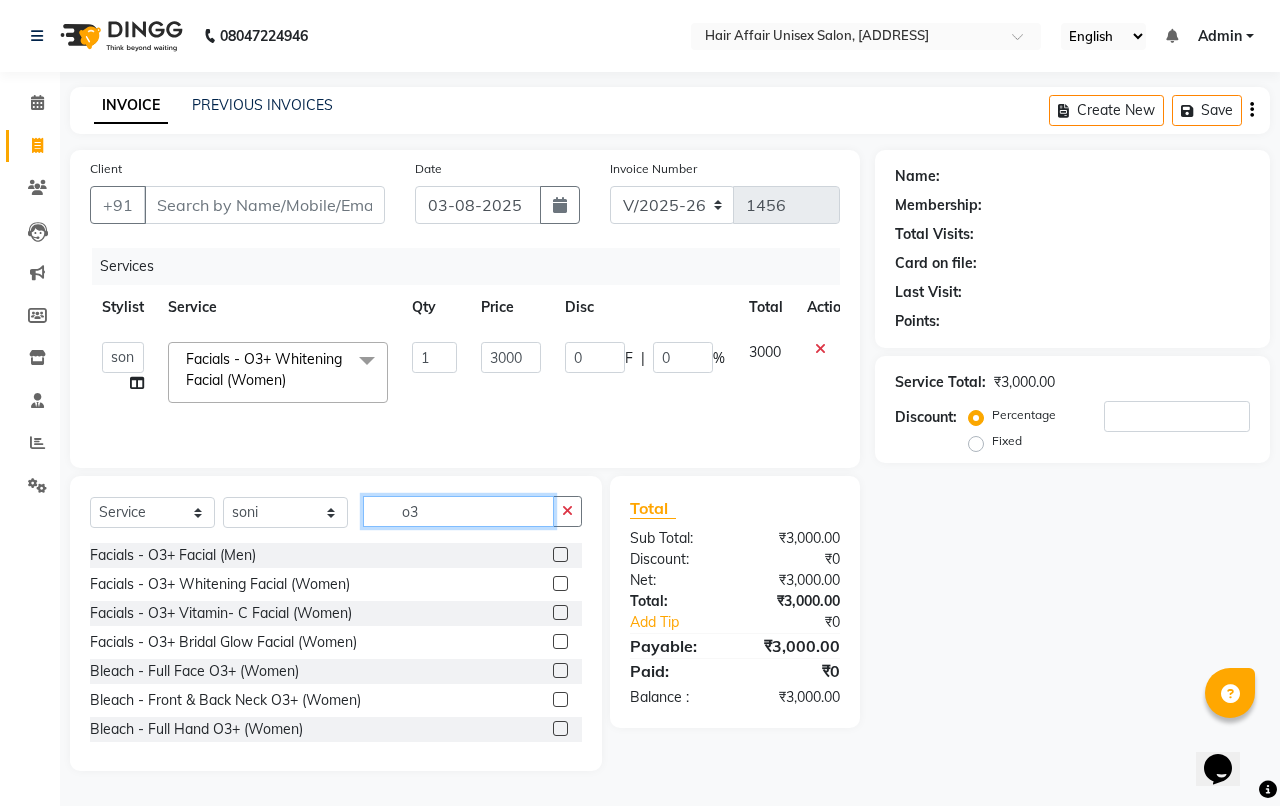click on "o3" 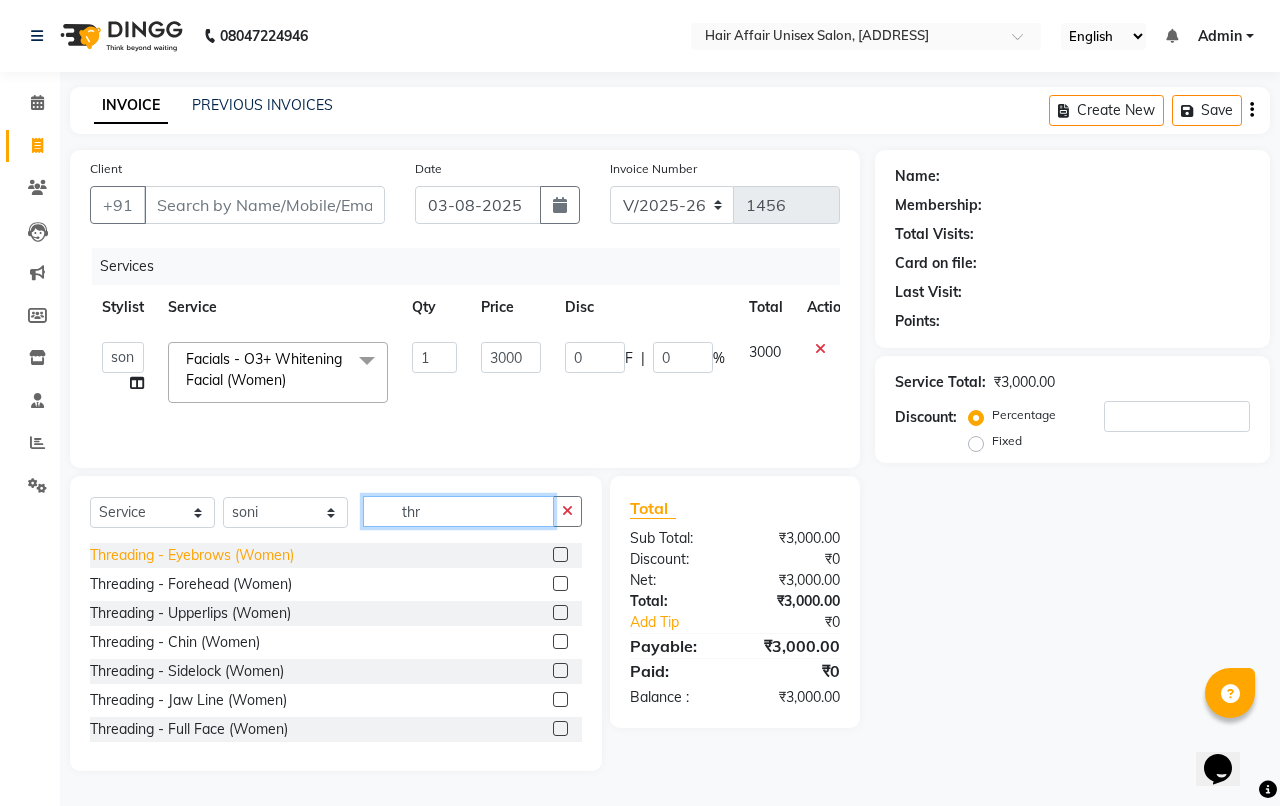 type on "thr" 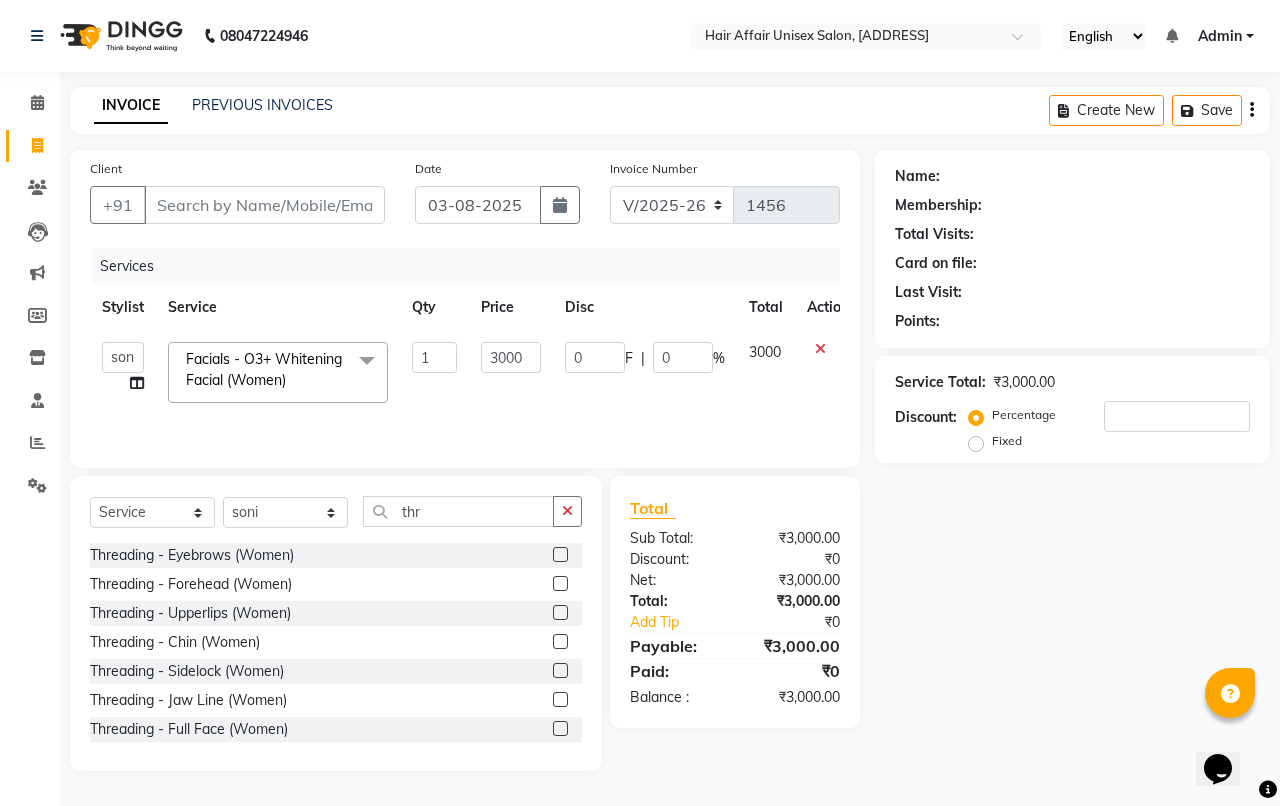 drag, startPoint x: 272, startPoint y: 556, endPoint x: 272, endPoint y: 568, distance: 12 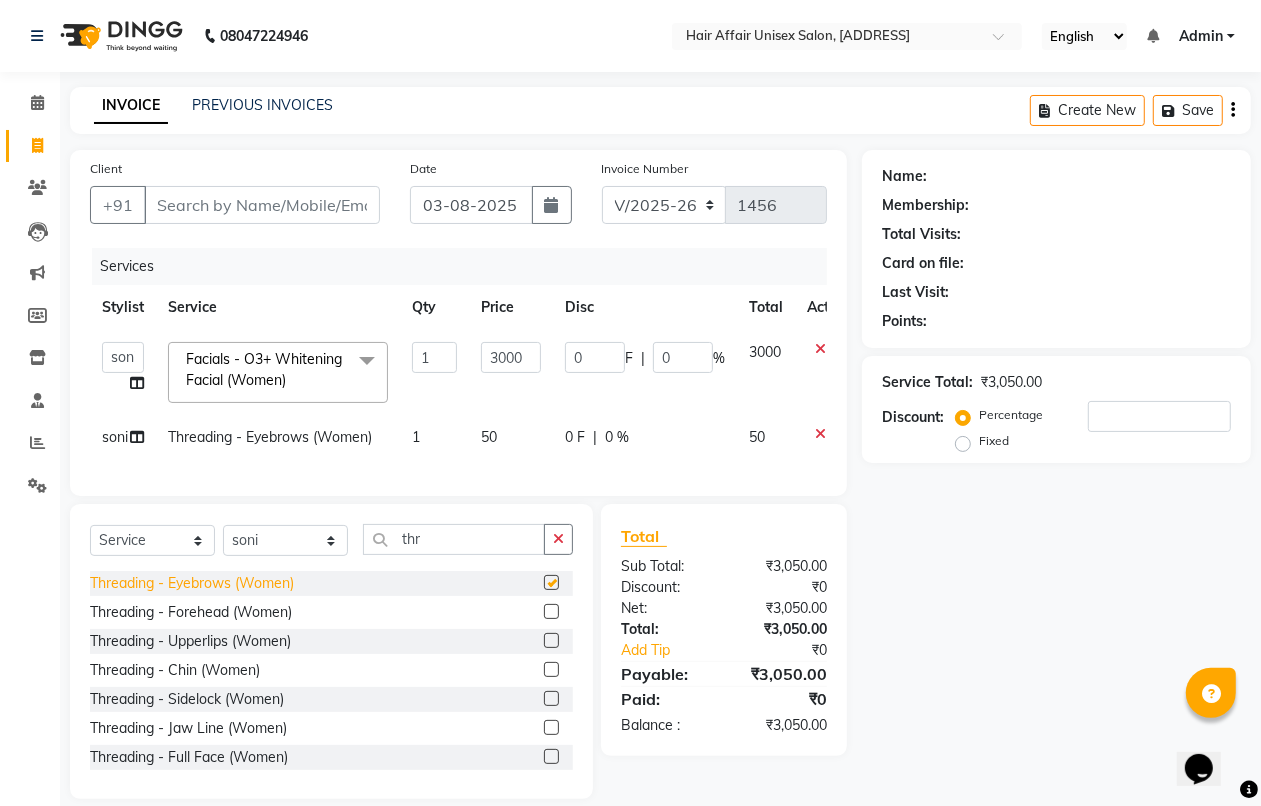 checkbox on "false" 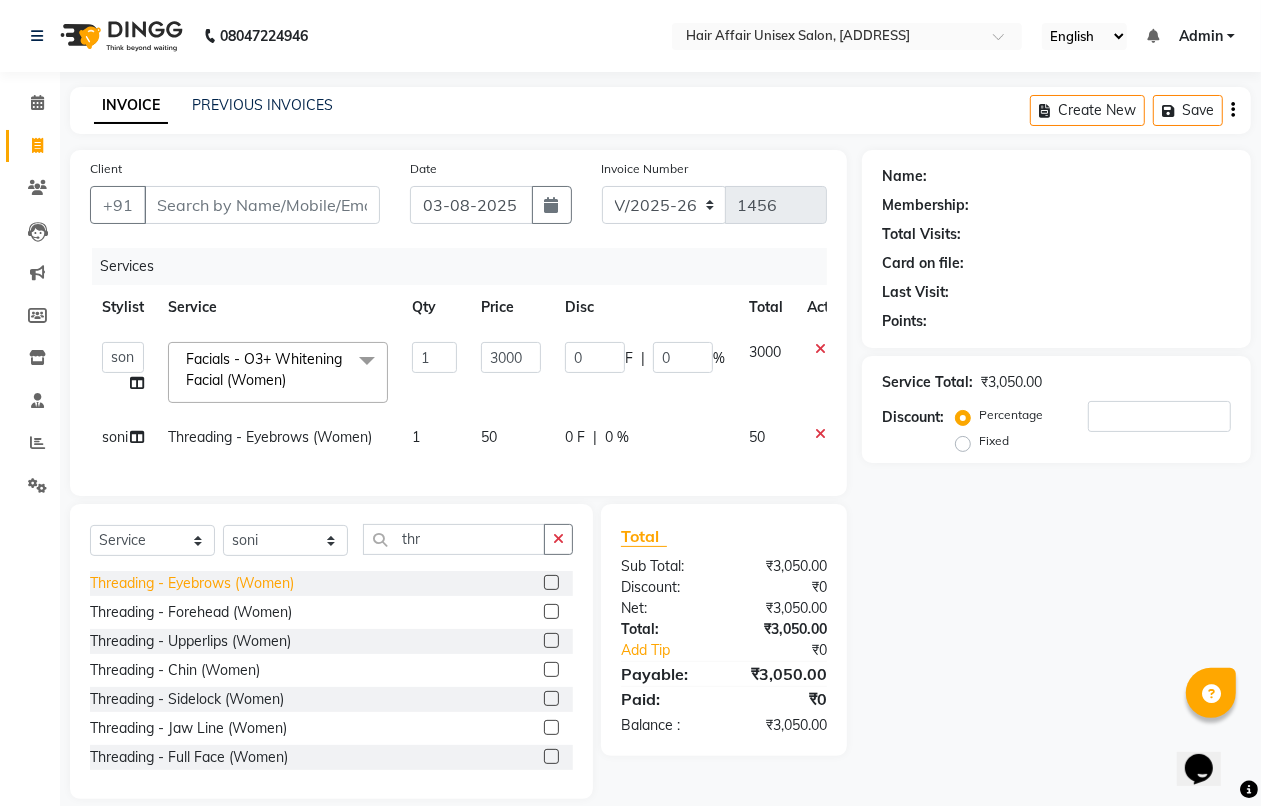 drag, startPoint x: 256, startPoint y: 635, endPoint x: 295, endPoint y: 647, distance: 40.804413 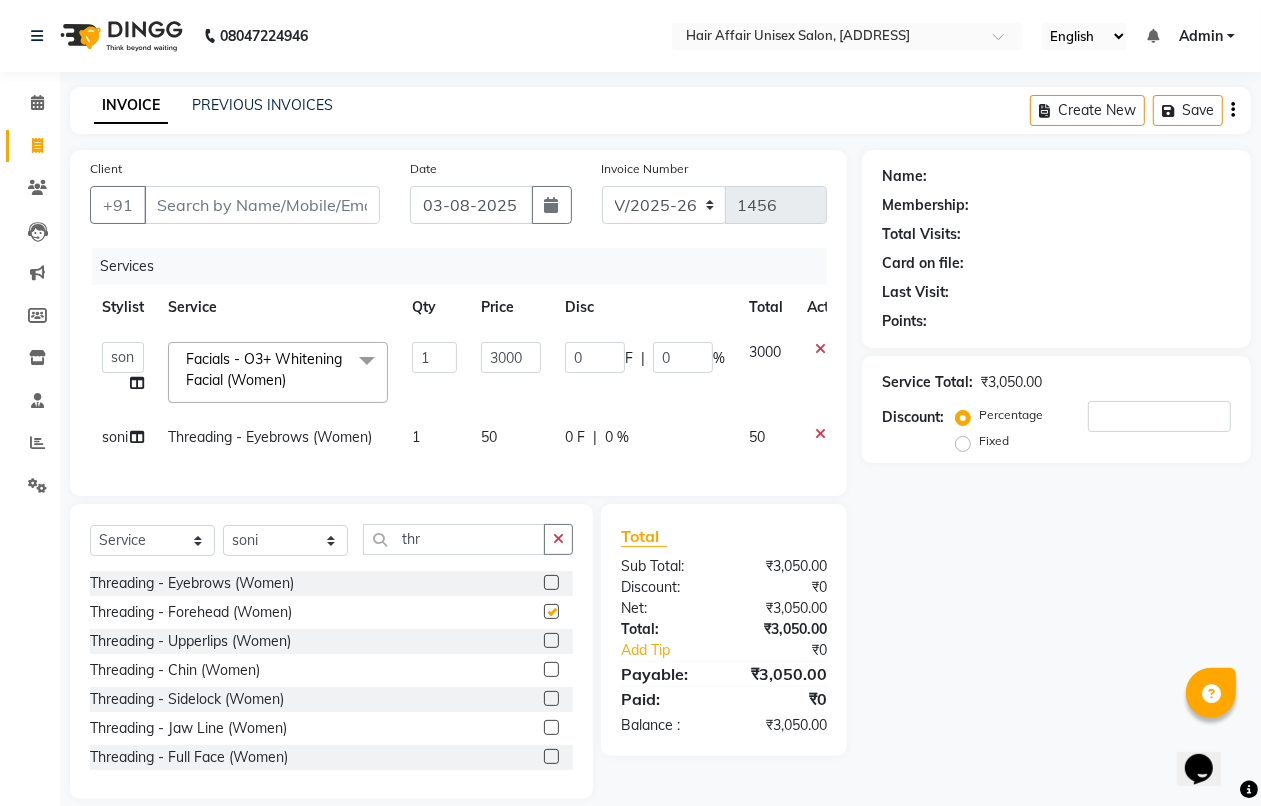checkbox on "false" 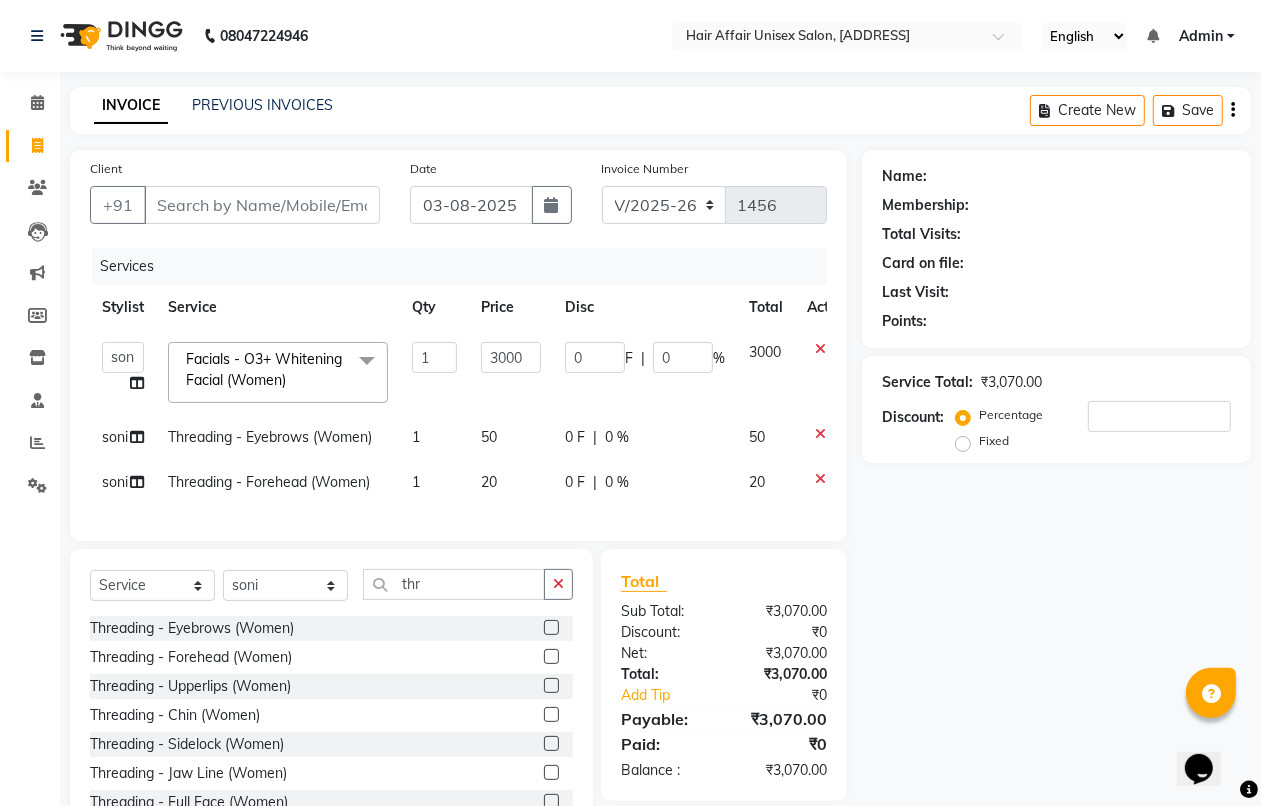 click on "20" 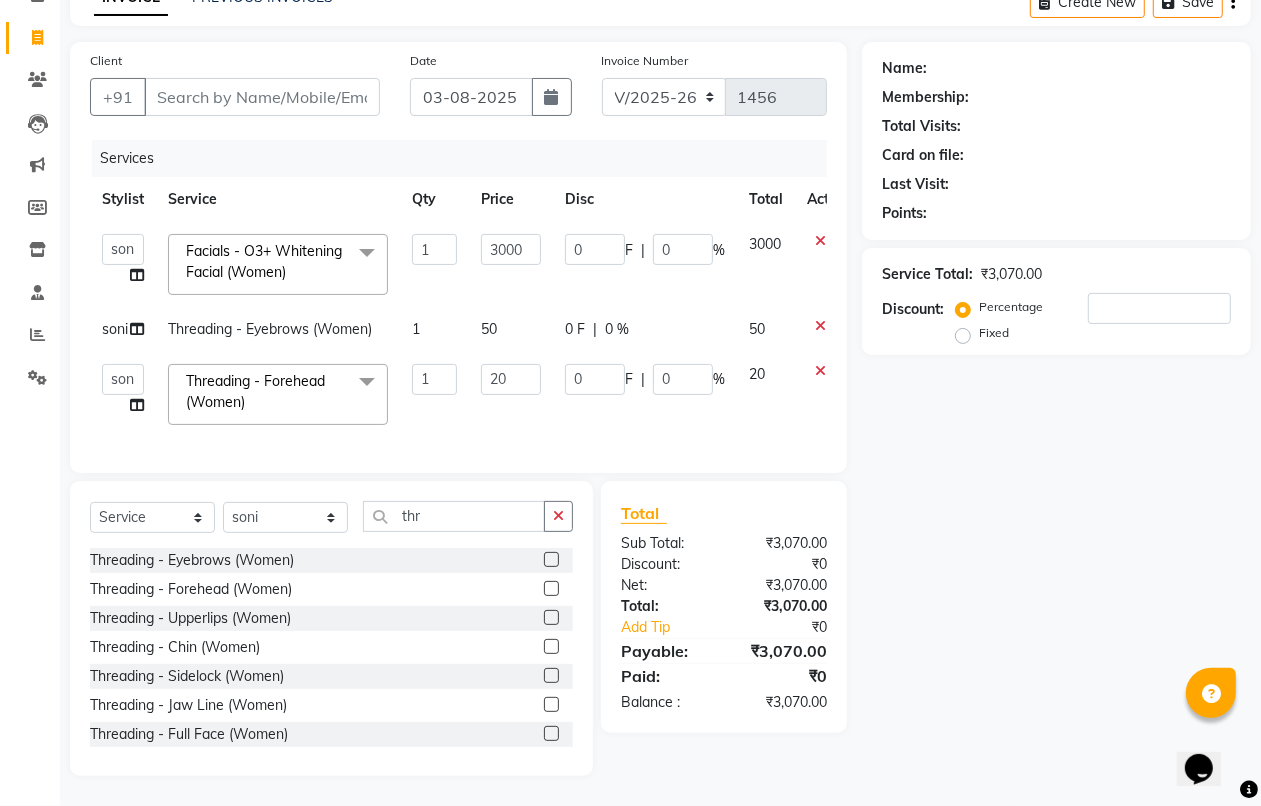 scroll, scrollTop: 127, scrollLeft: 0, axis: vertical 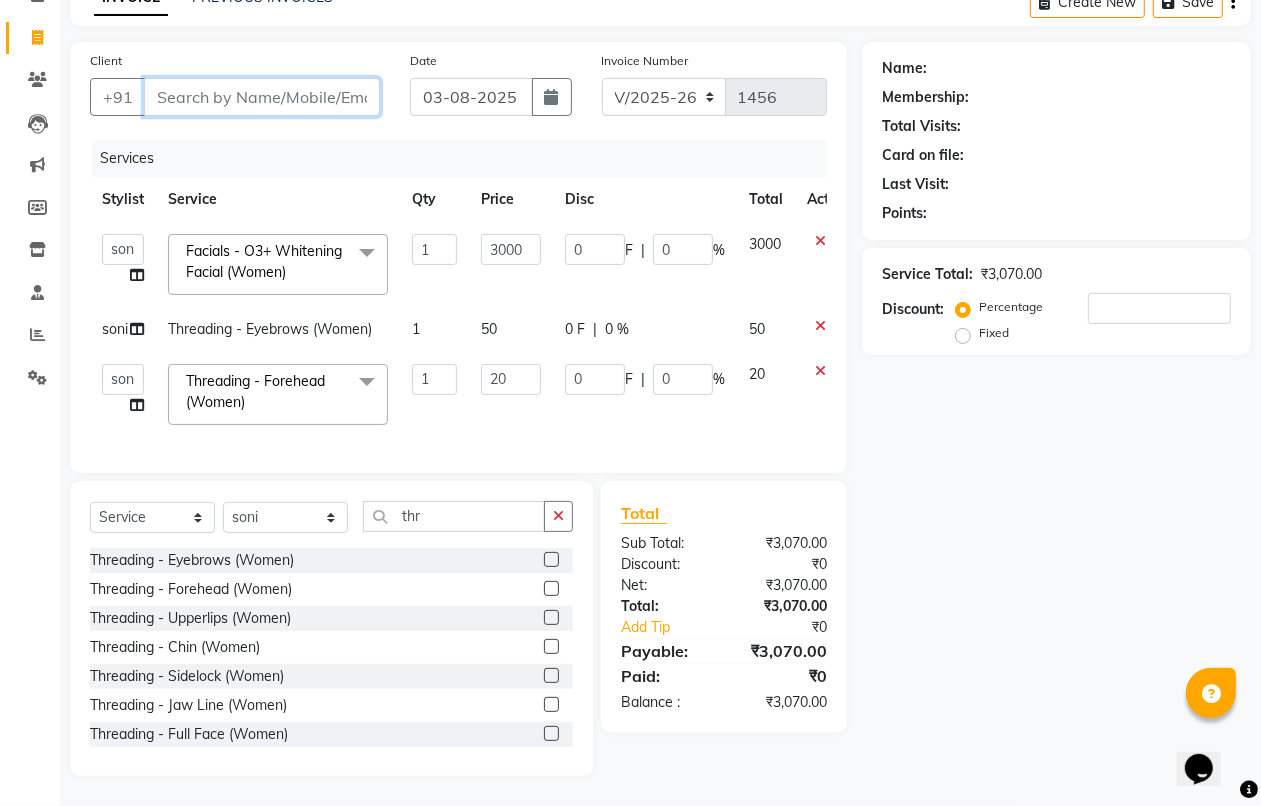click on "Client" at bounding box center (262, 97) 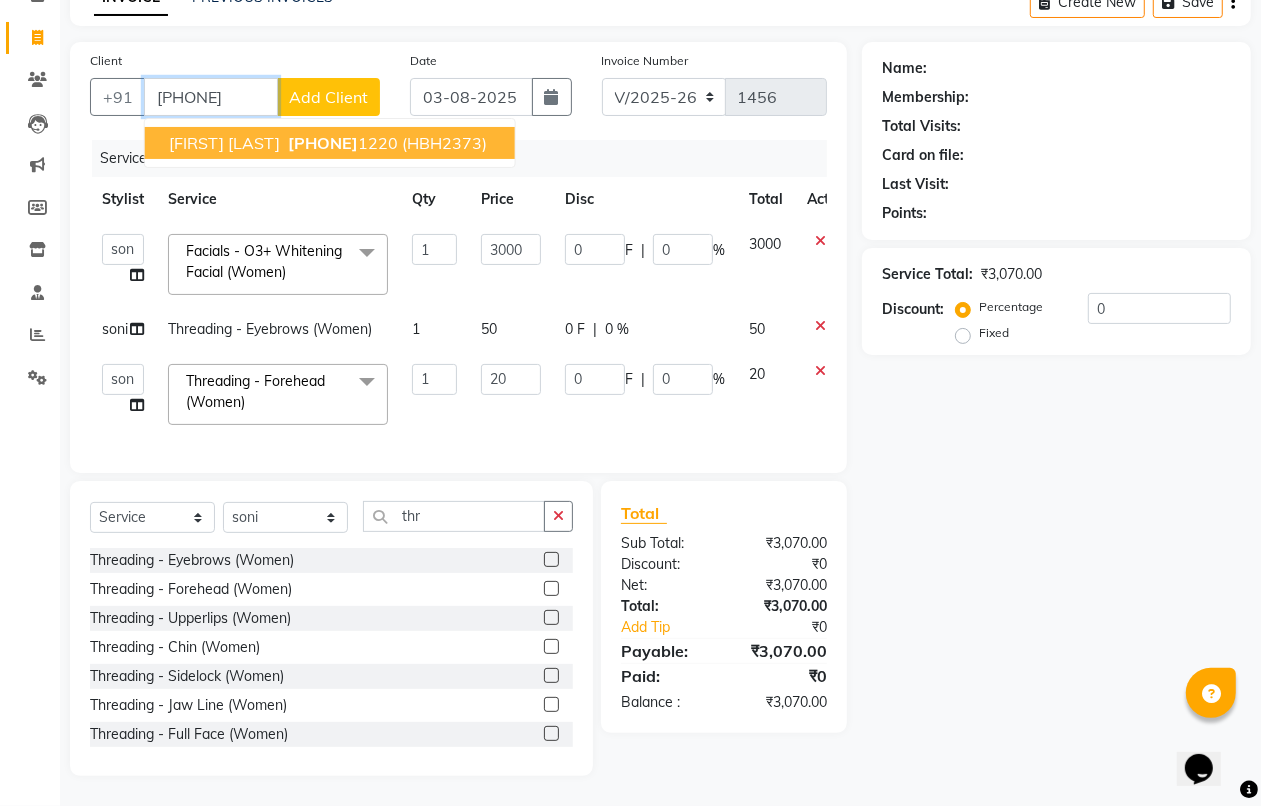 click on "[PHONE]" at bounding box center (323, 143) 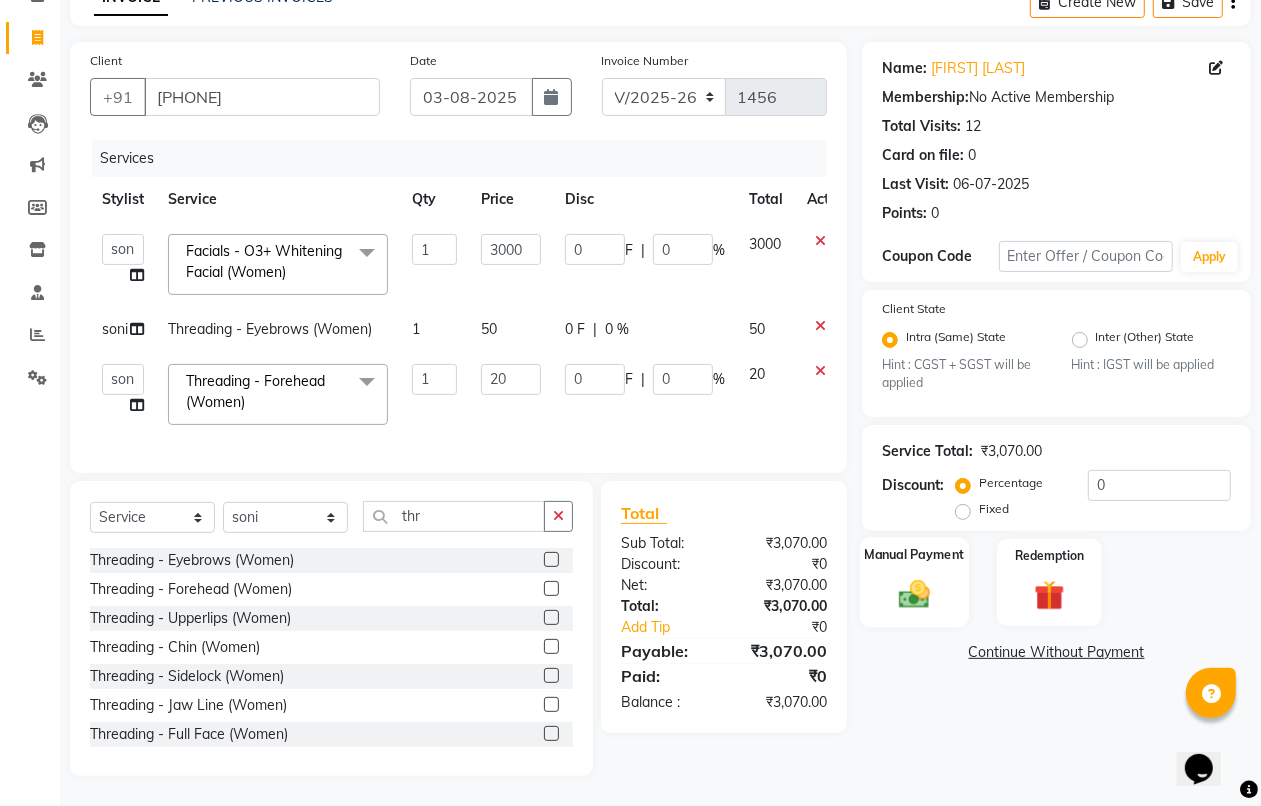 click 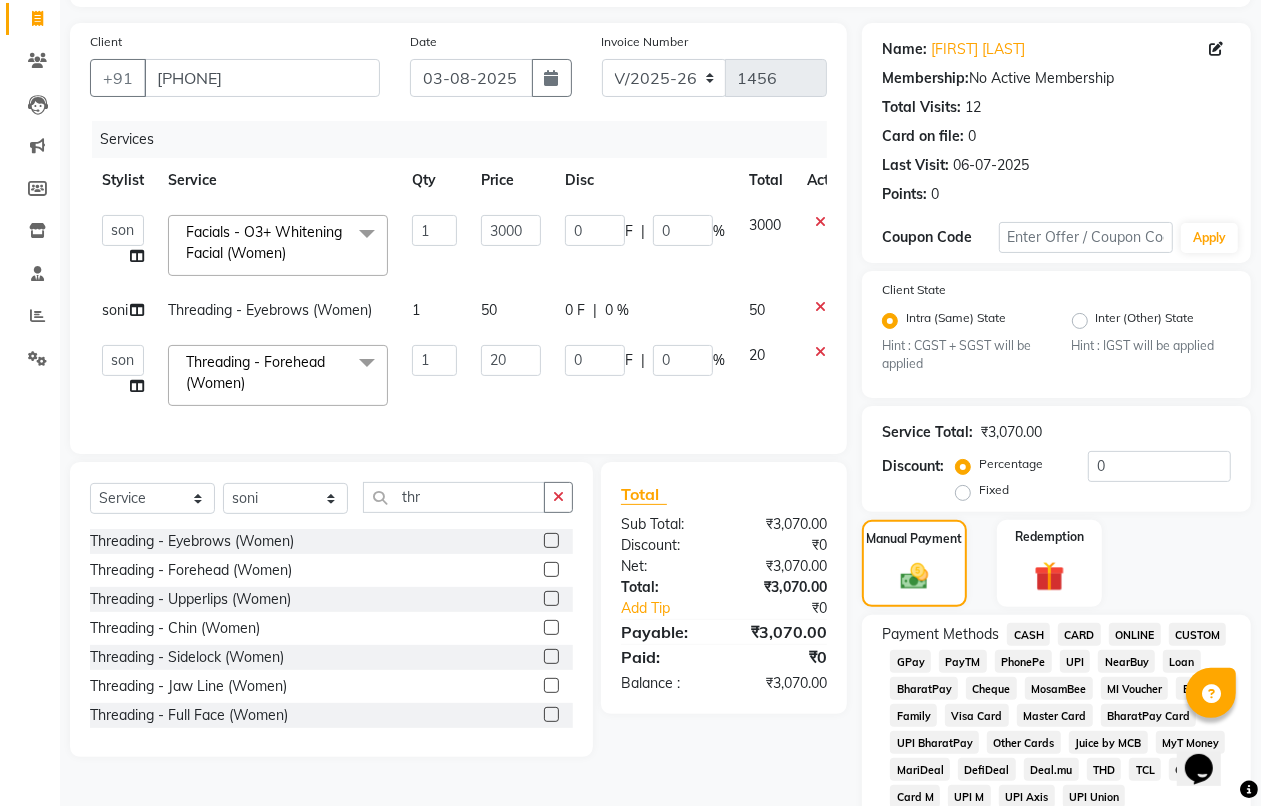 scroll, scrollTop: 252, scrollLeft: 0, axis: vertical 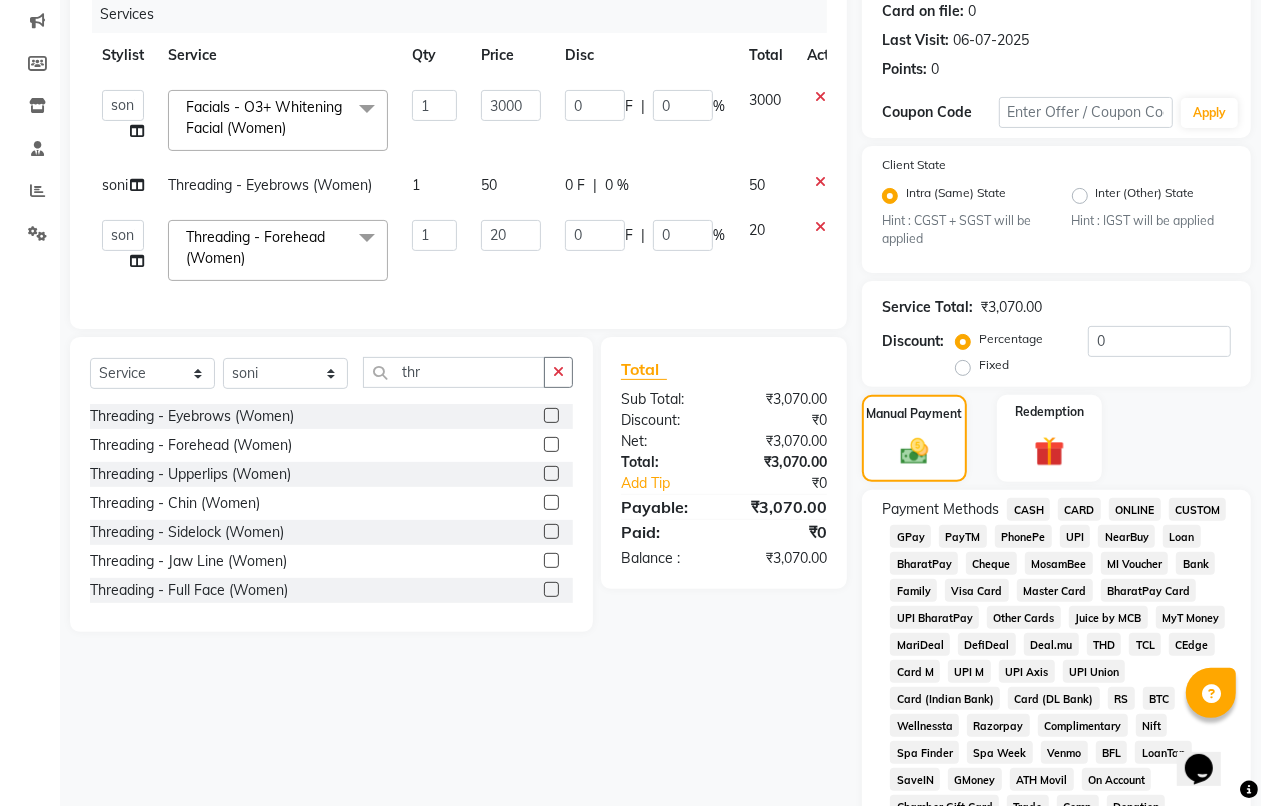click on "CASH" 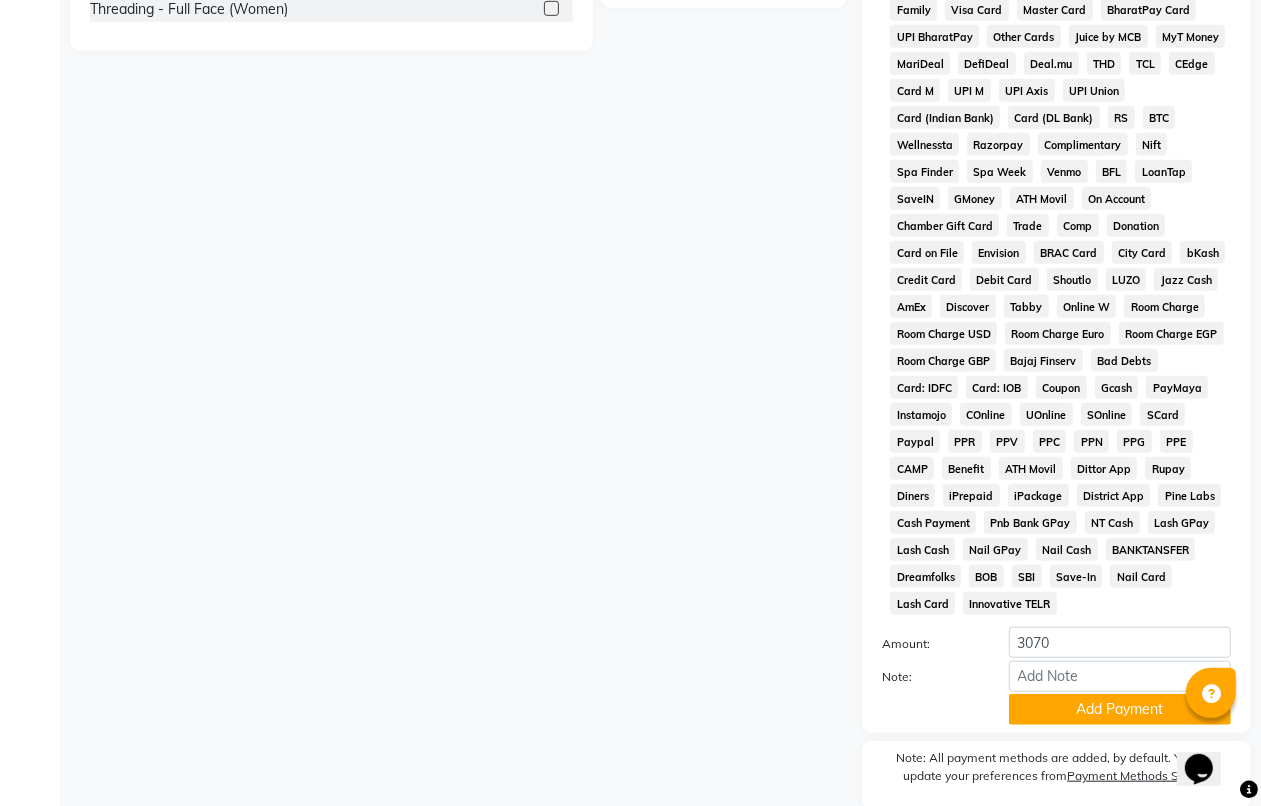 scroll, scrollTop: 877, scrollLeft: 0, axis: vertical 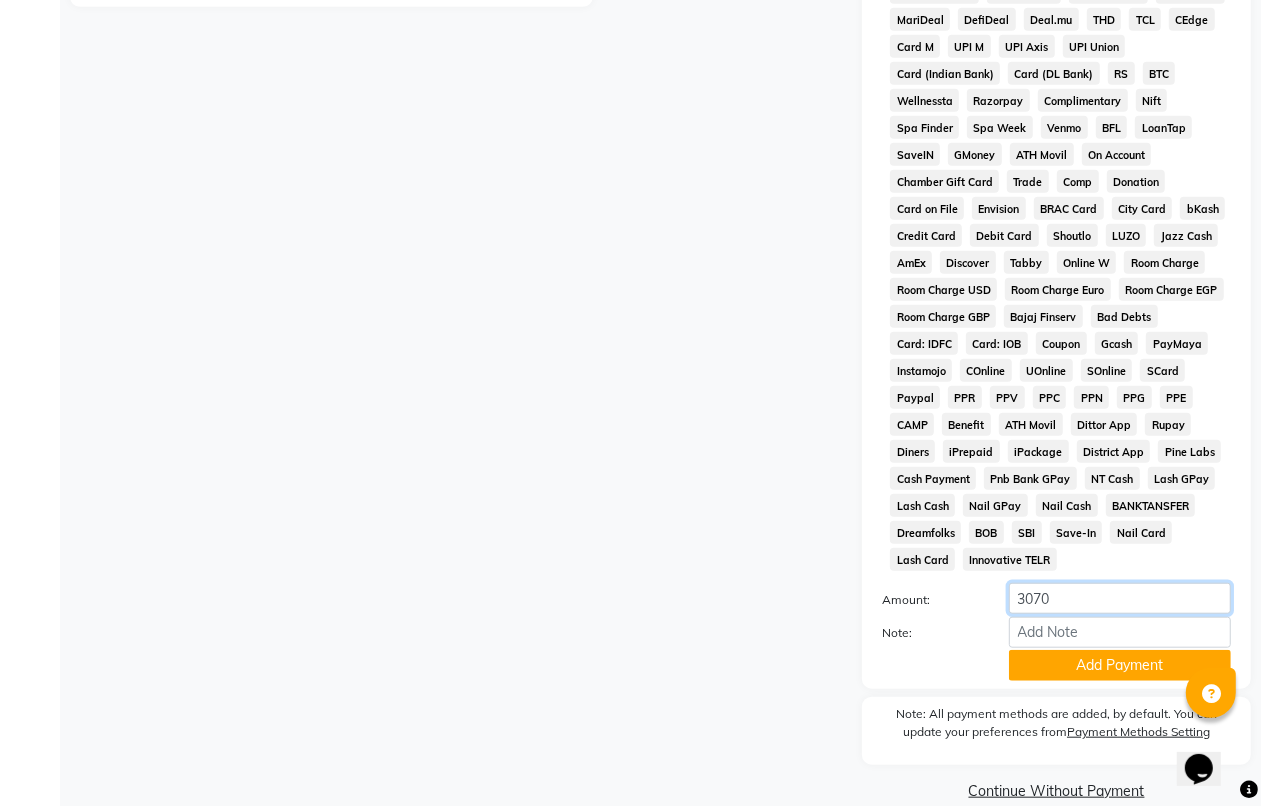 click on "3070" 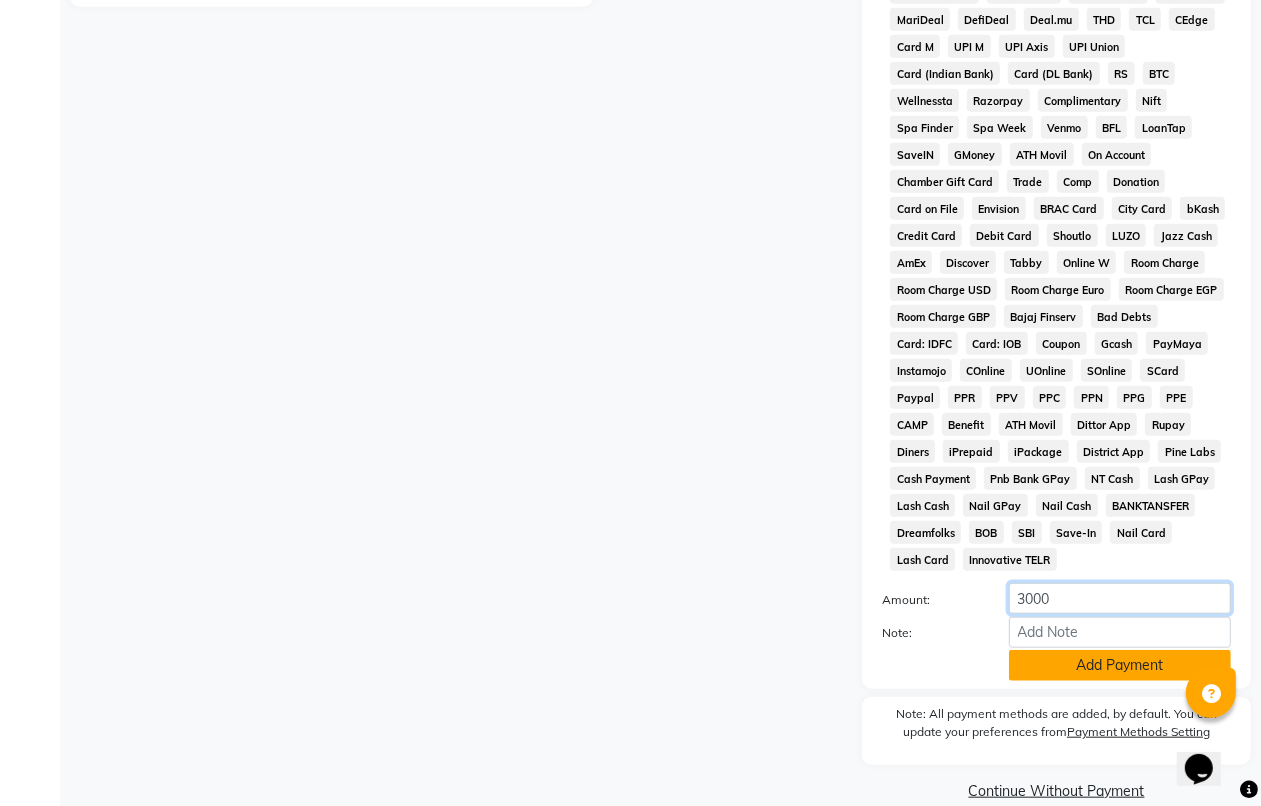 type on "3000" 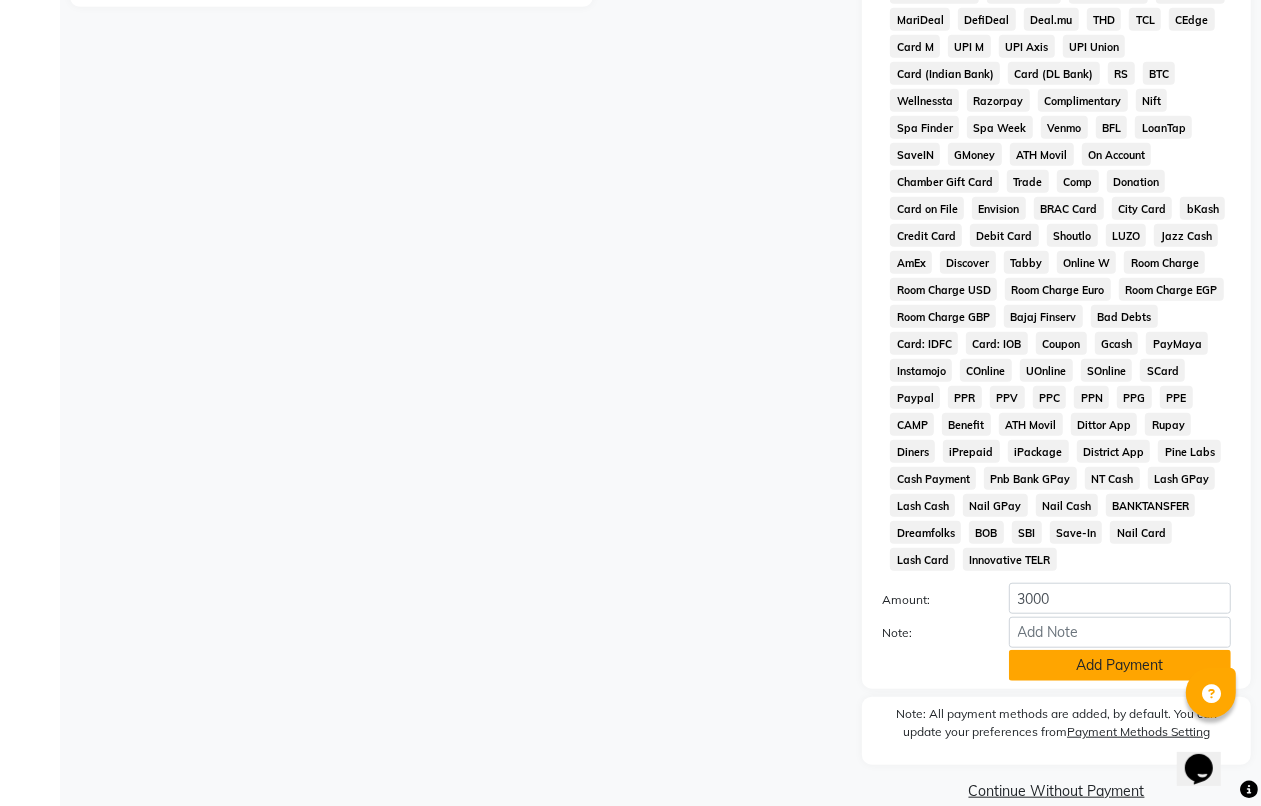 click on "Add Payment" 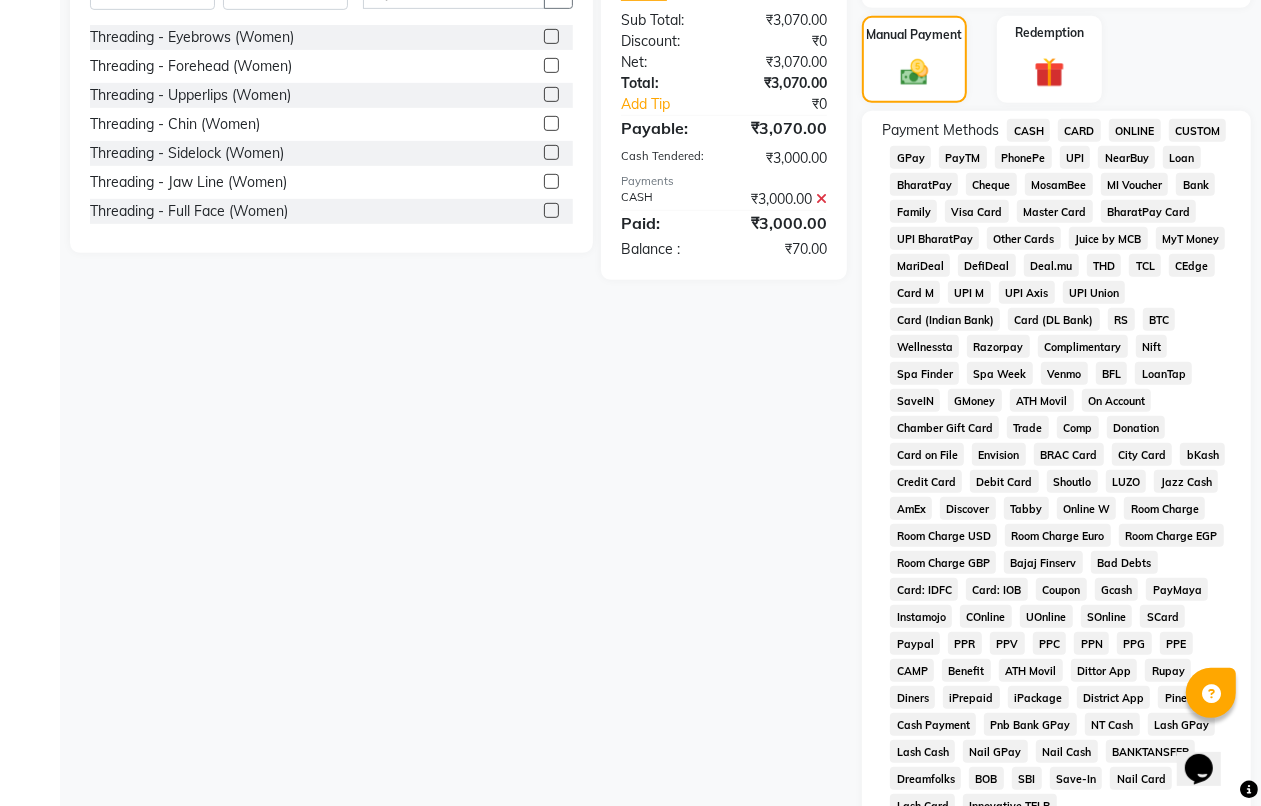 scroll, scrollTop: 627, scrollLeft: 0, axis: vertical 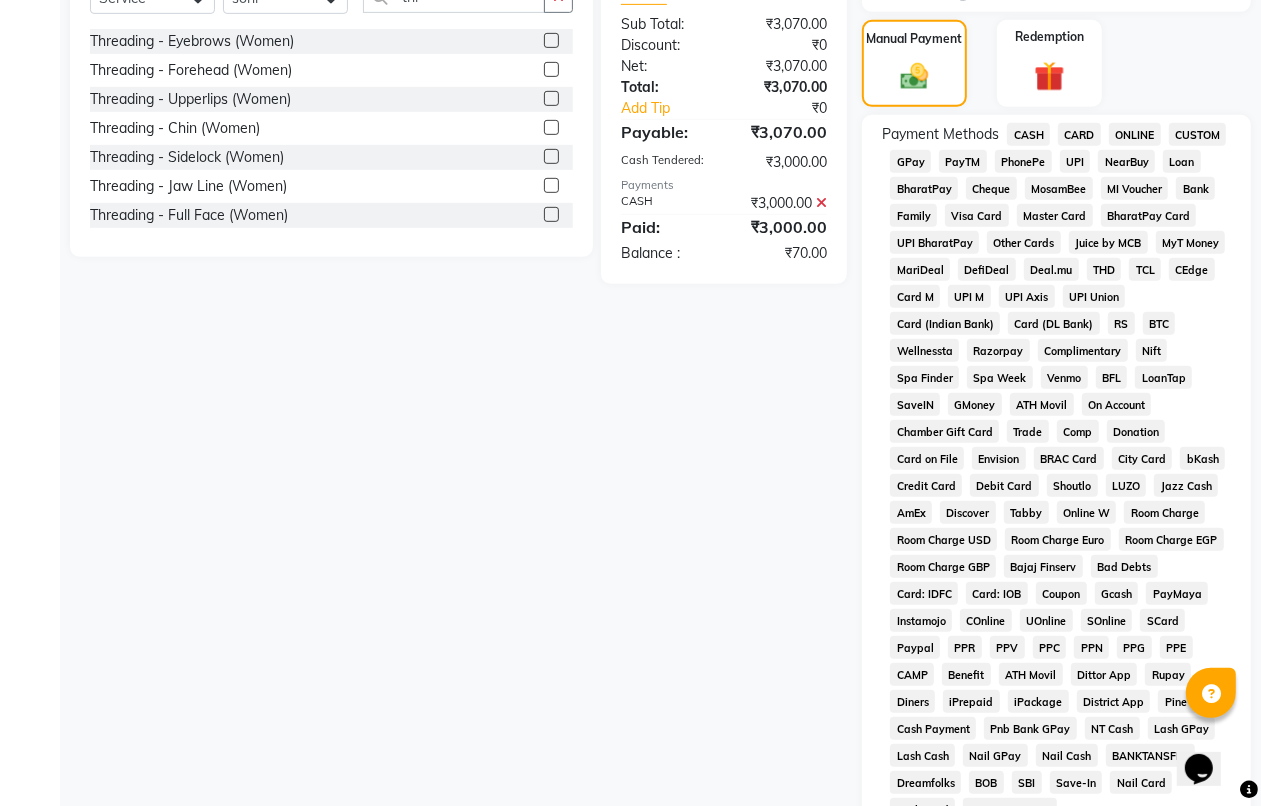 click on "PhonePe" 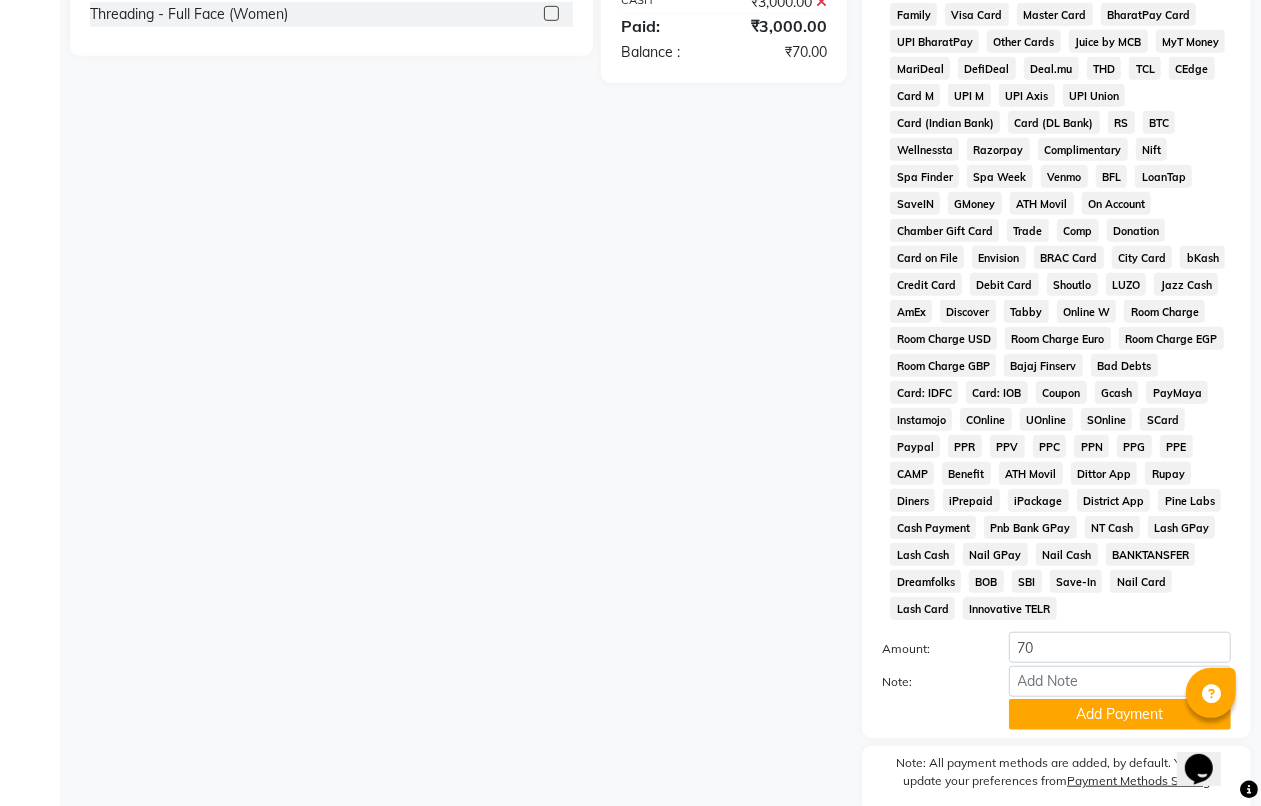scroll, scrollTop: 1017, scrollLeft: 0, axis: vertical 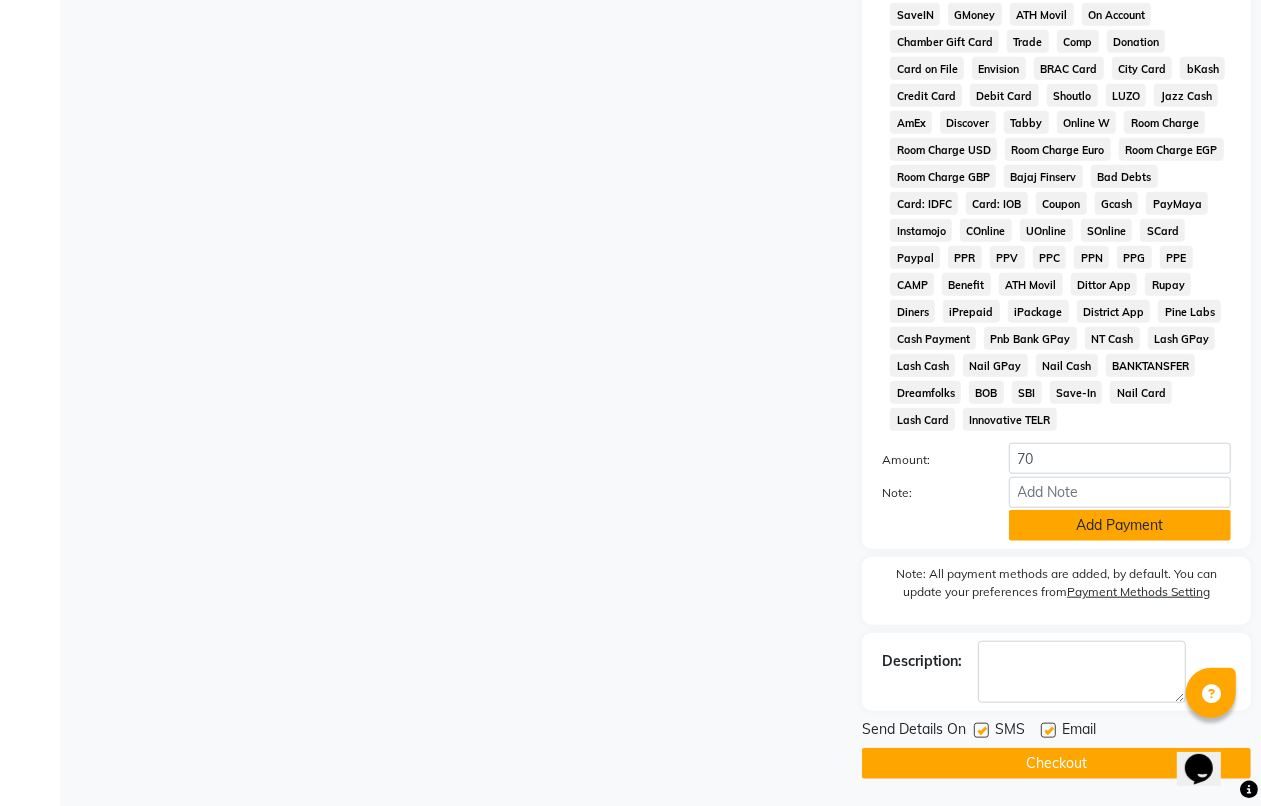 click on "Add Payment" 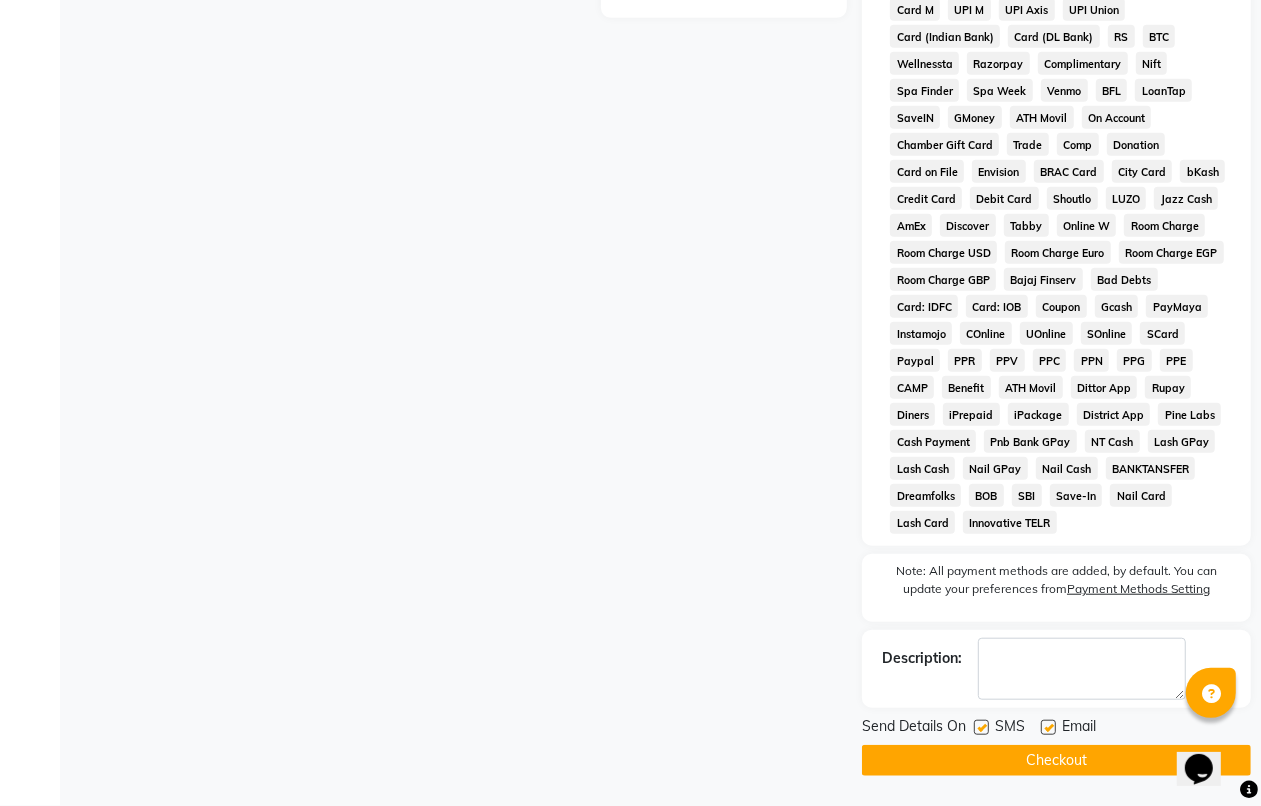 scroll, scrollTop: 912, scrollLeft: 0, axis: vertical 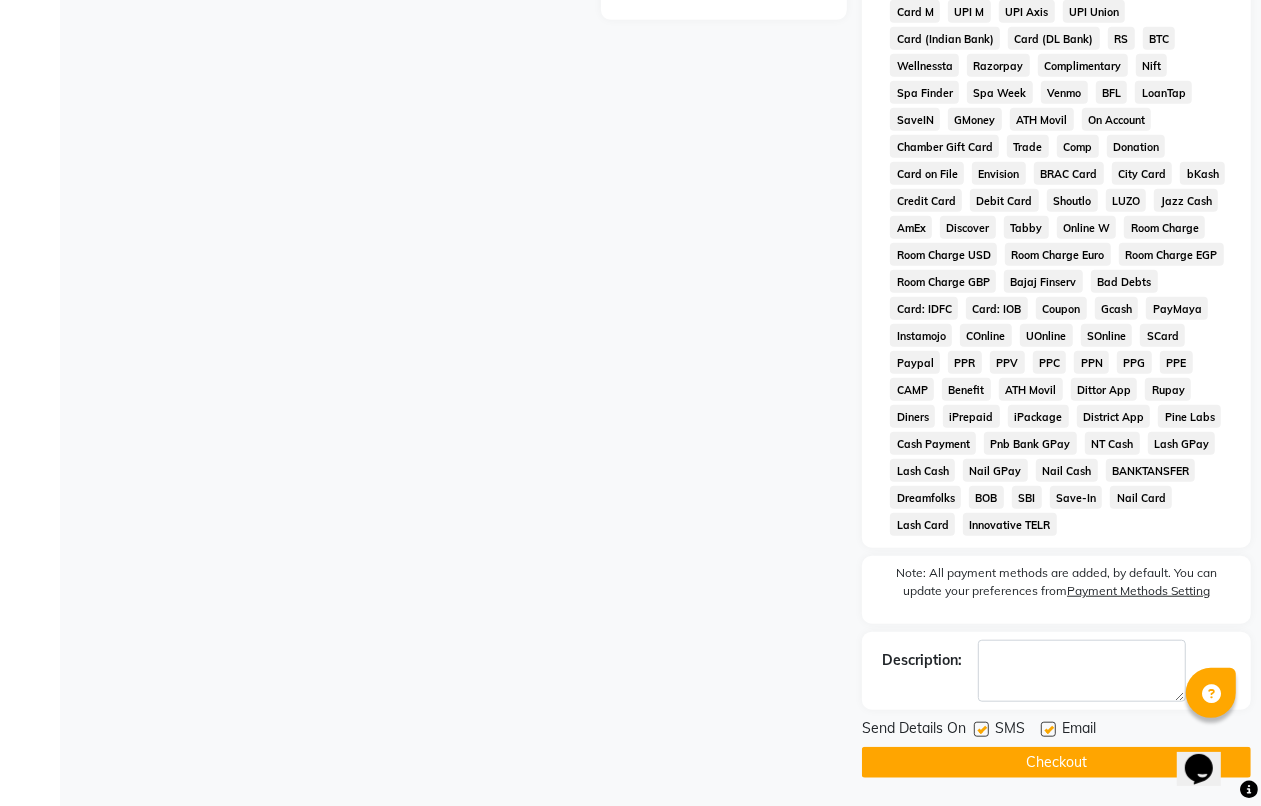 click on "Checkout" 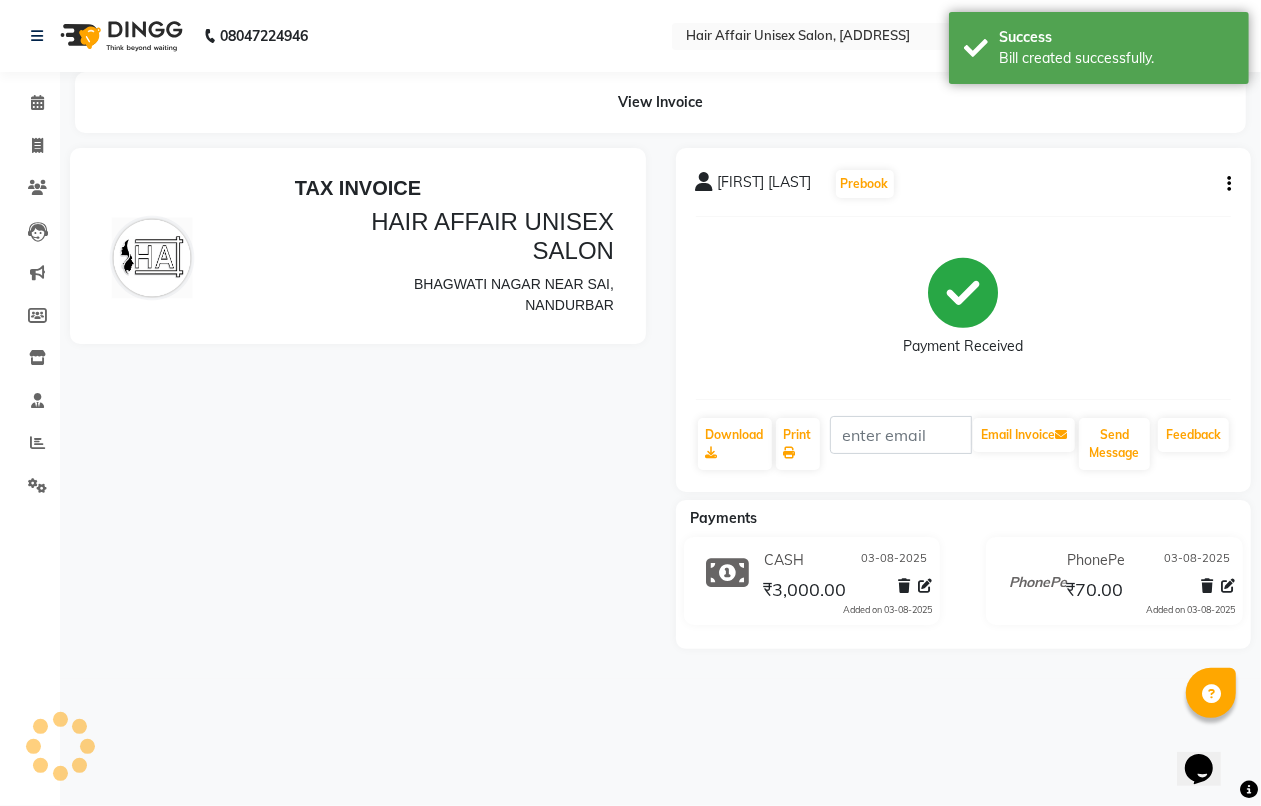 scroll, scrollTop: 0, scrollLeft: 0, axis: both 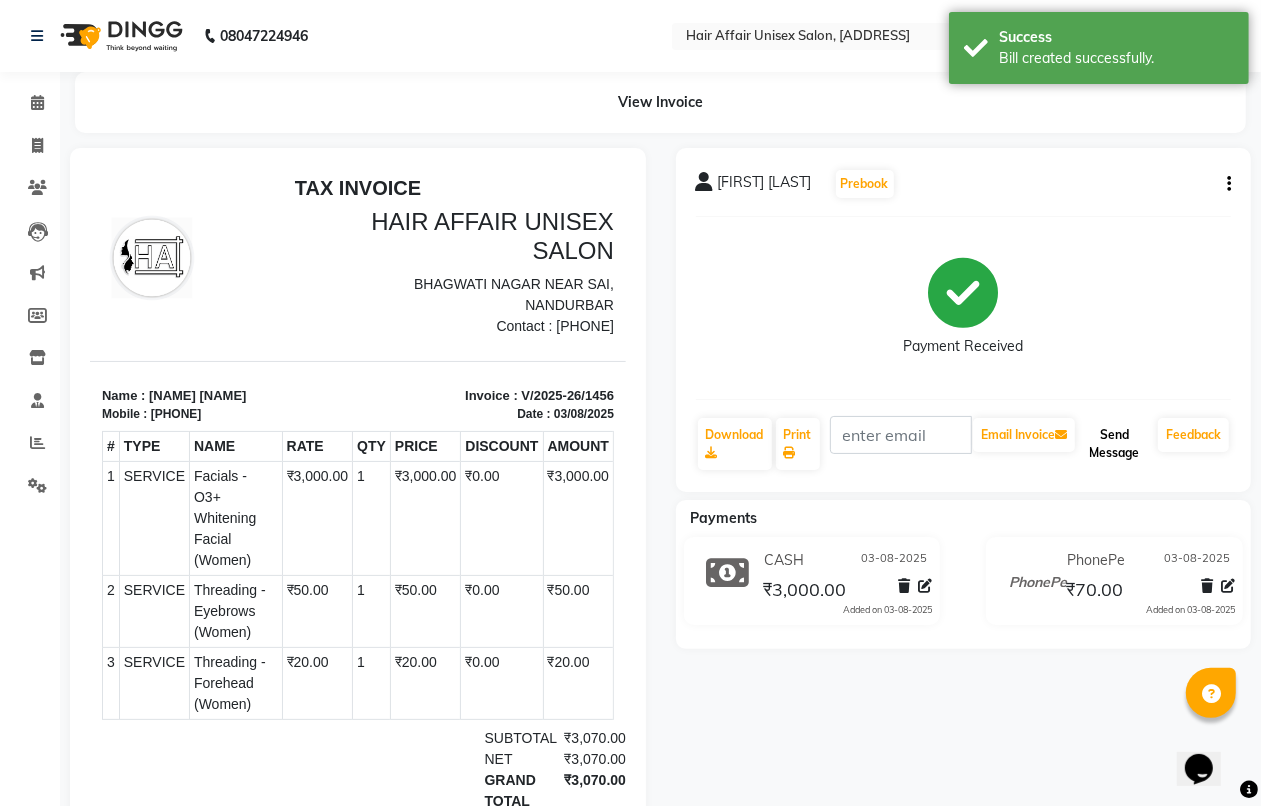 click on "Send Message" 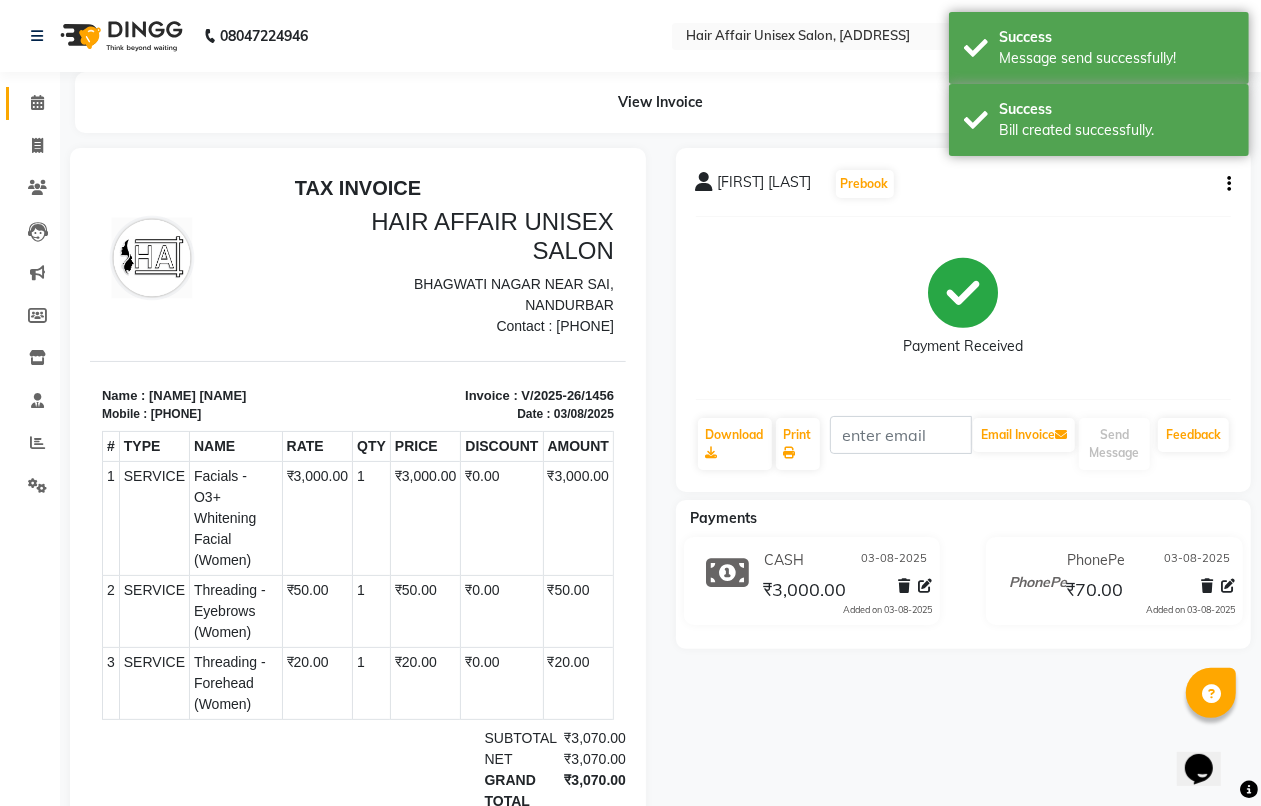 click on "Calendar" 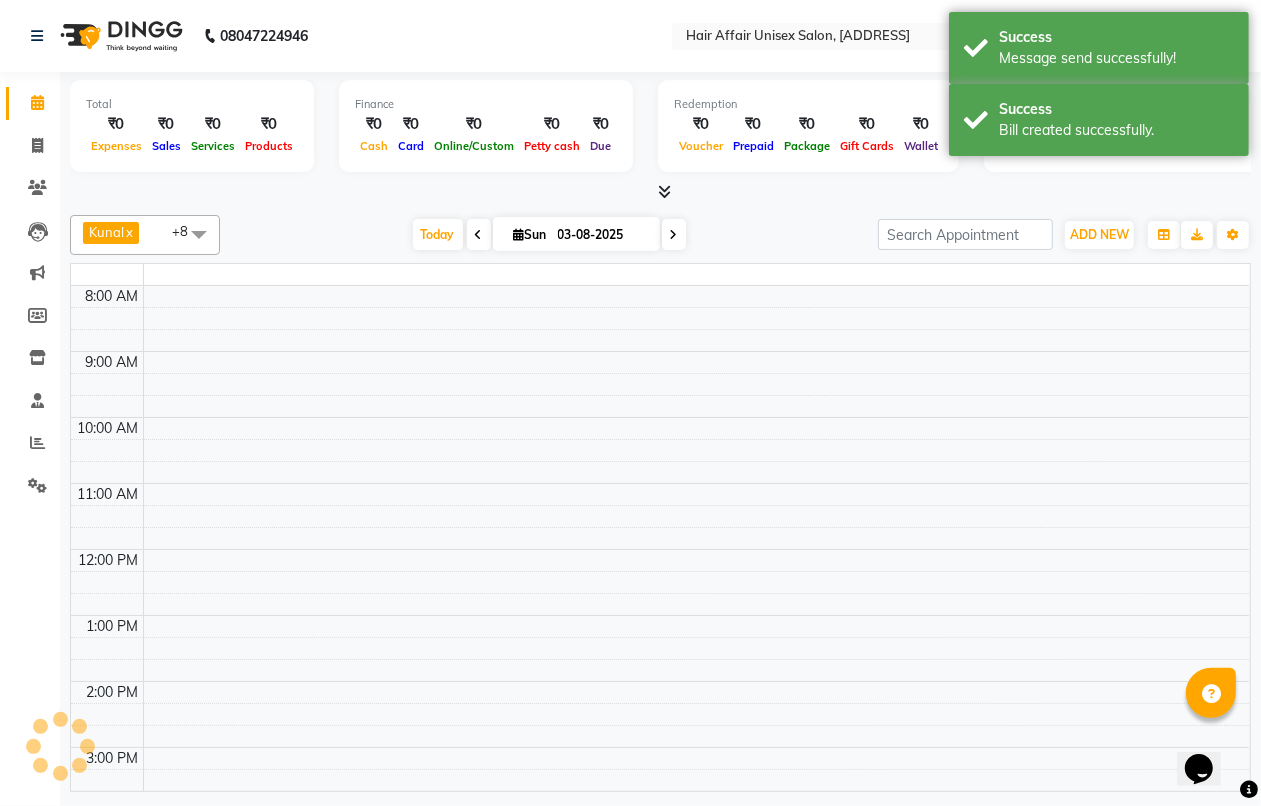 scroll, scrollTop: 0, scrollLeft: 0, axis: both 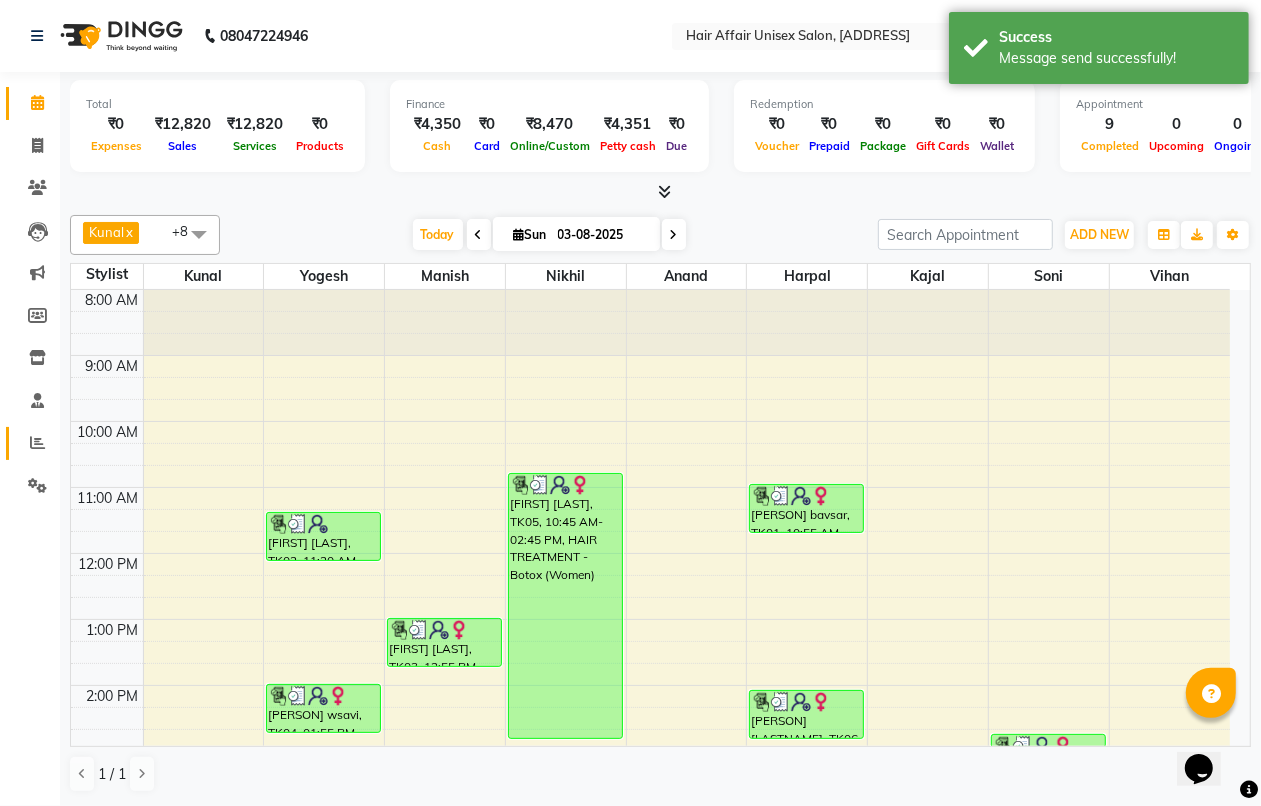 click on "Reports" 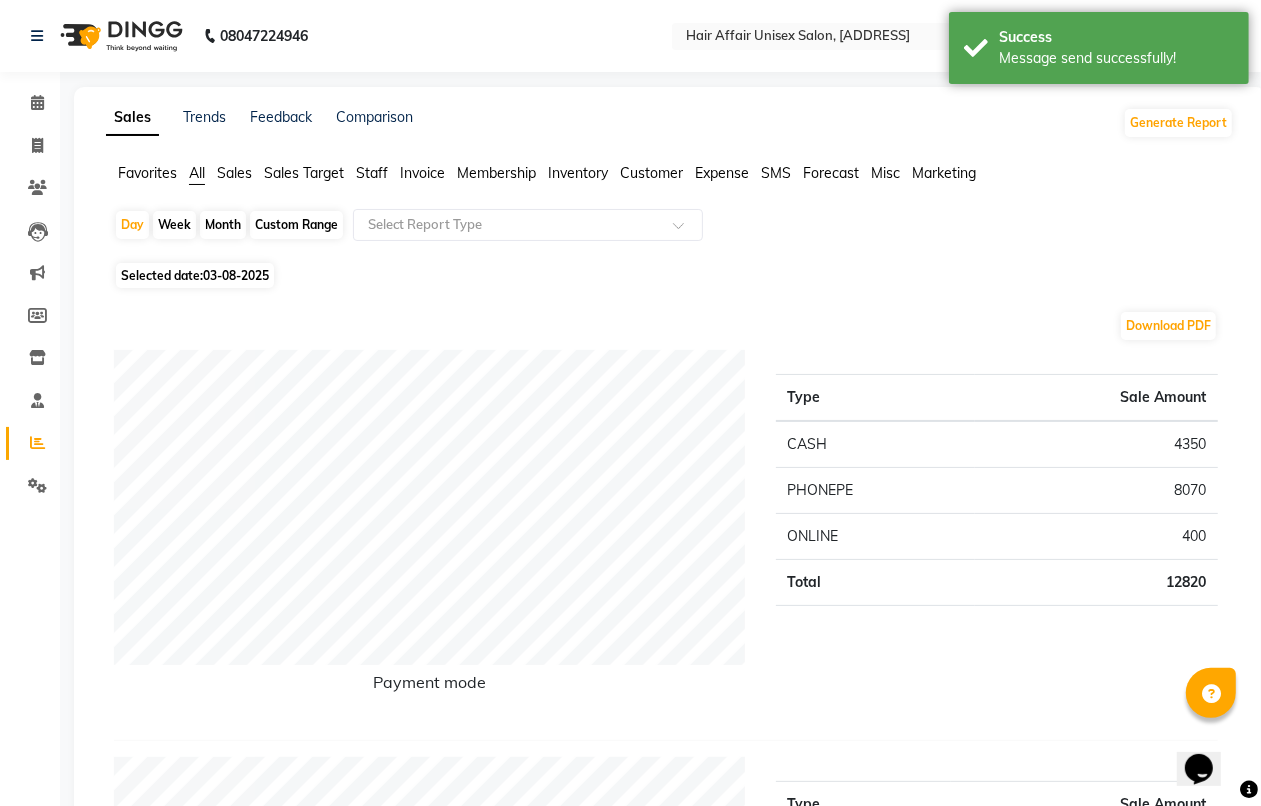 click on "Month" 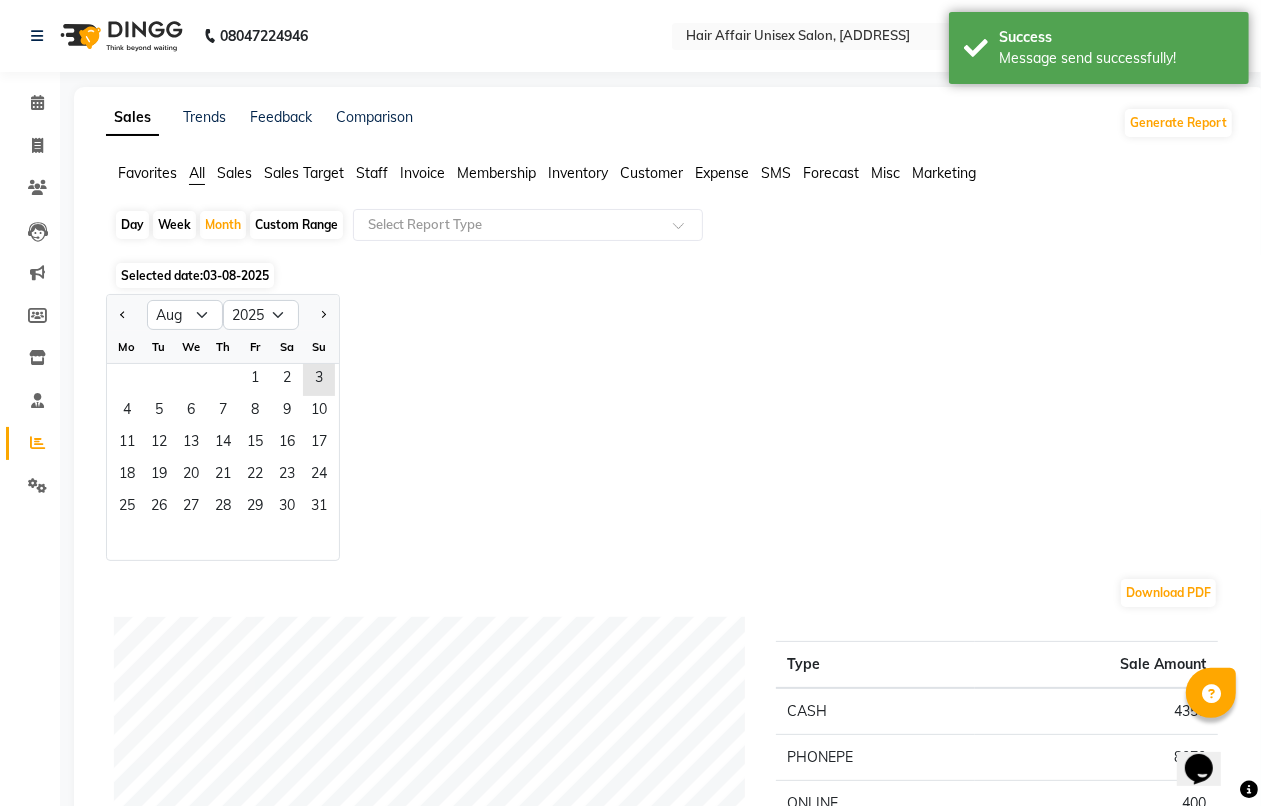 click on "Fr" 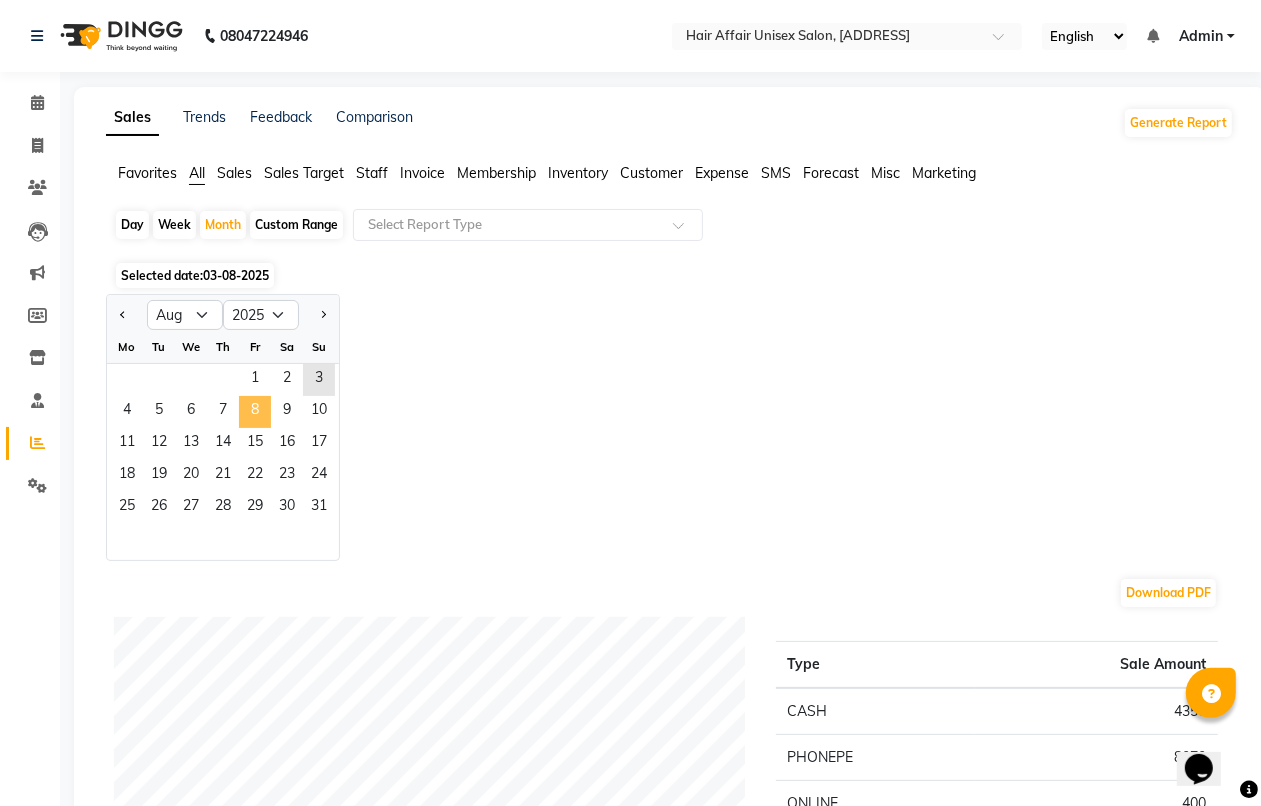 click on "8" 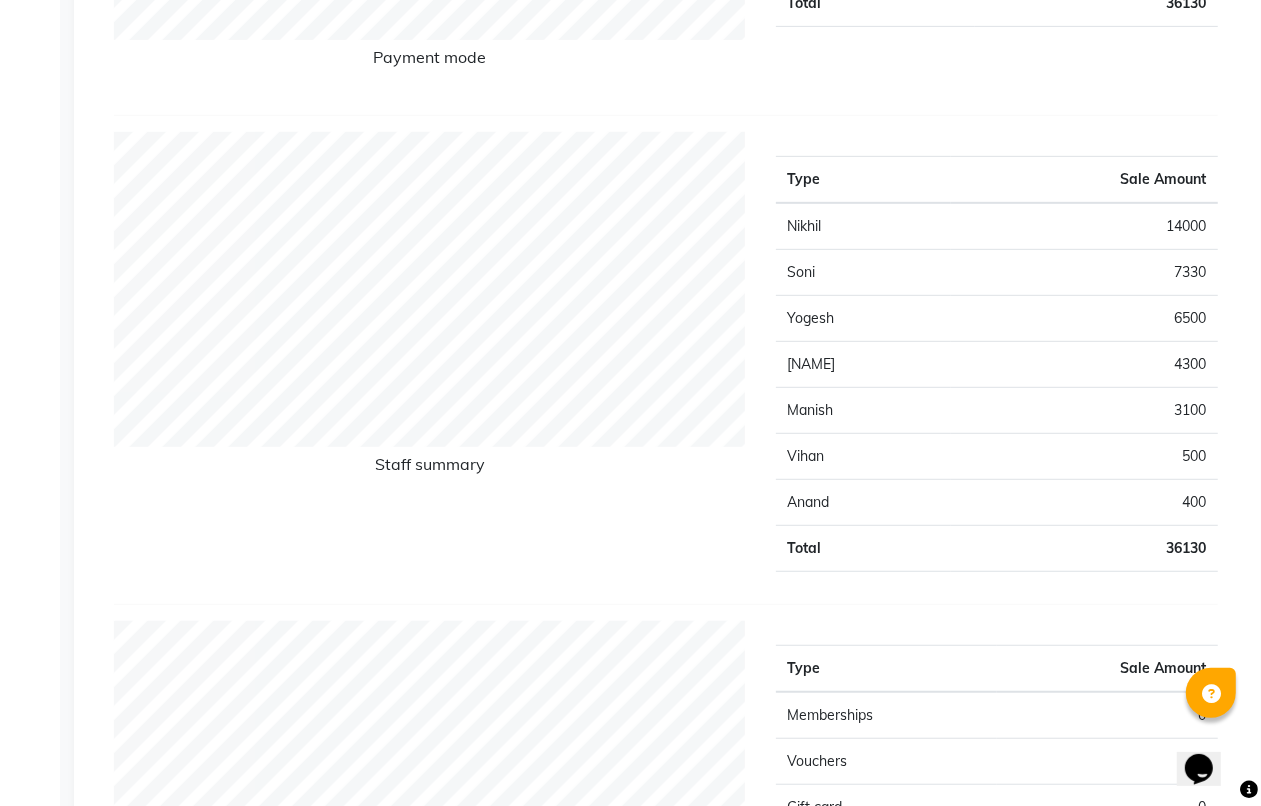 scroll, scrollTop: 0, scrollLeft: 0, axis: both 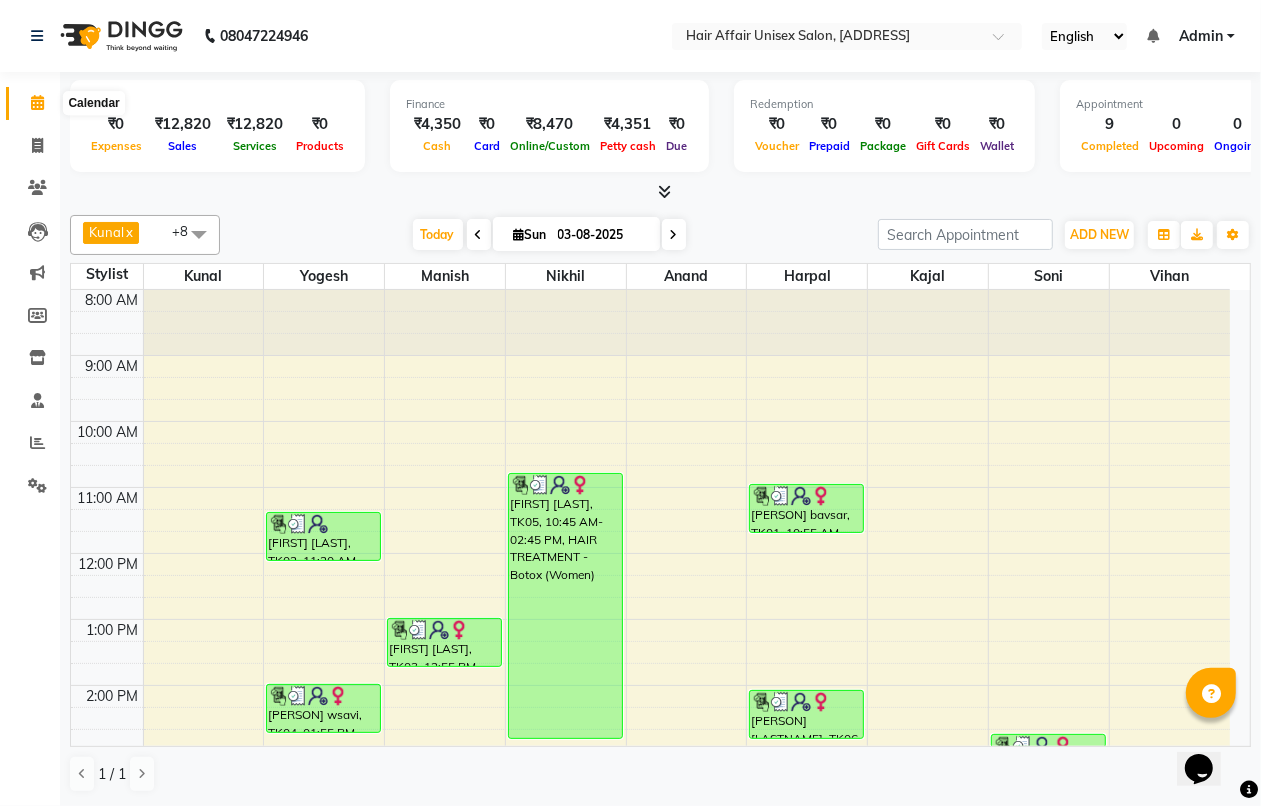 click 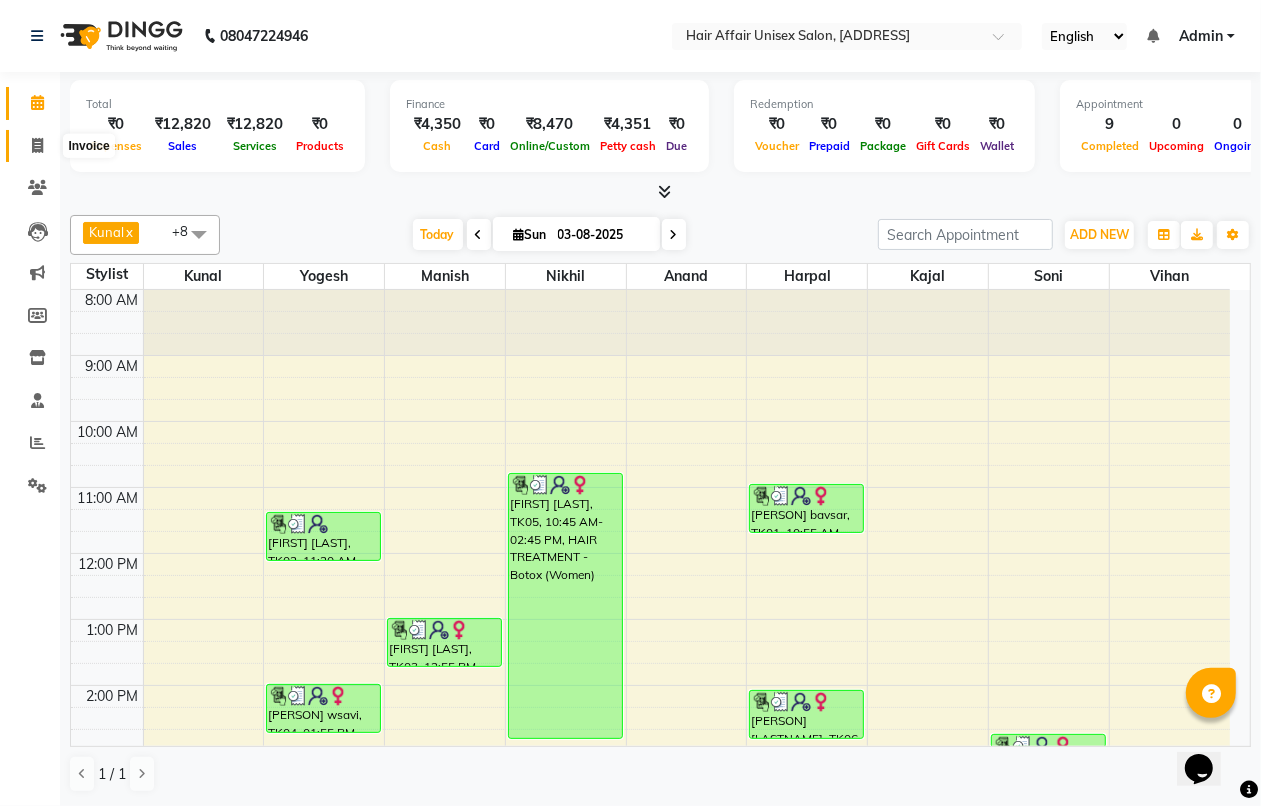 click 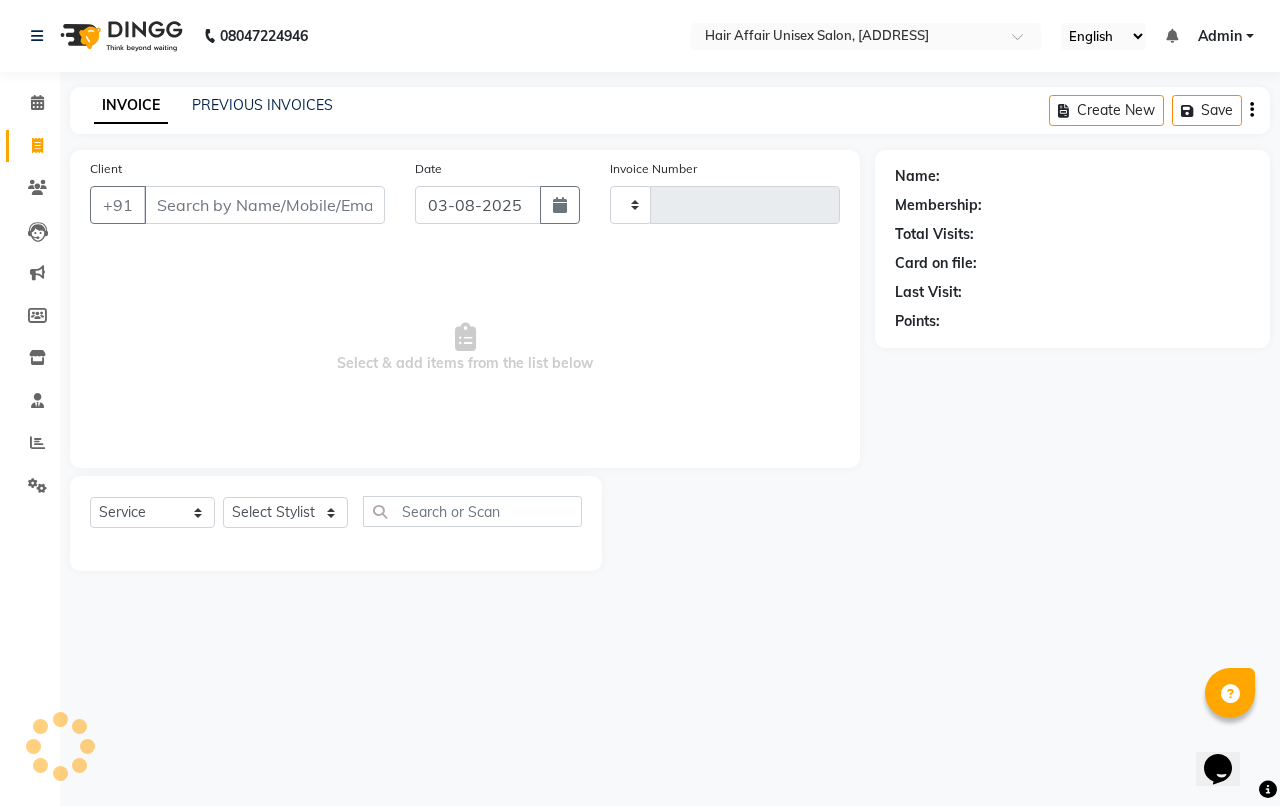 type on "1457" 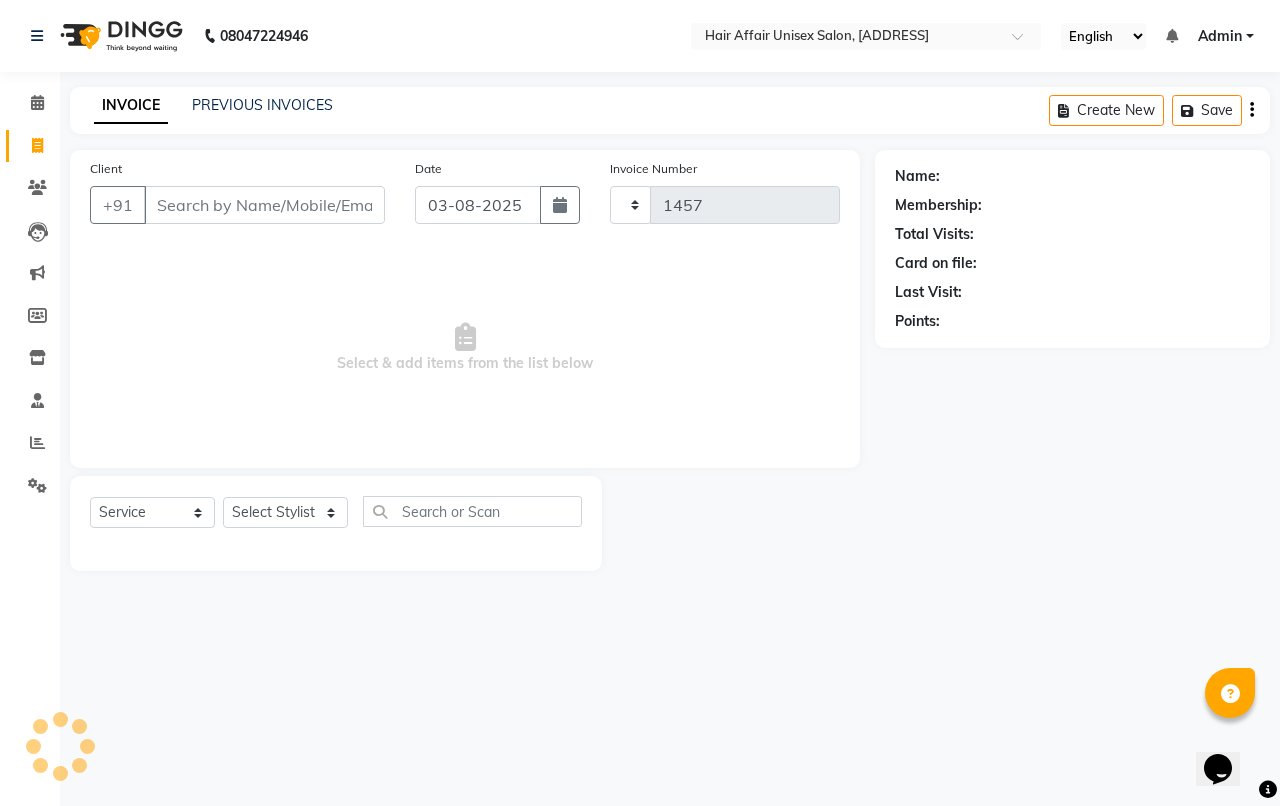select on "6225" 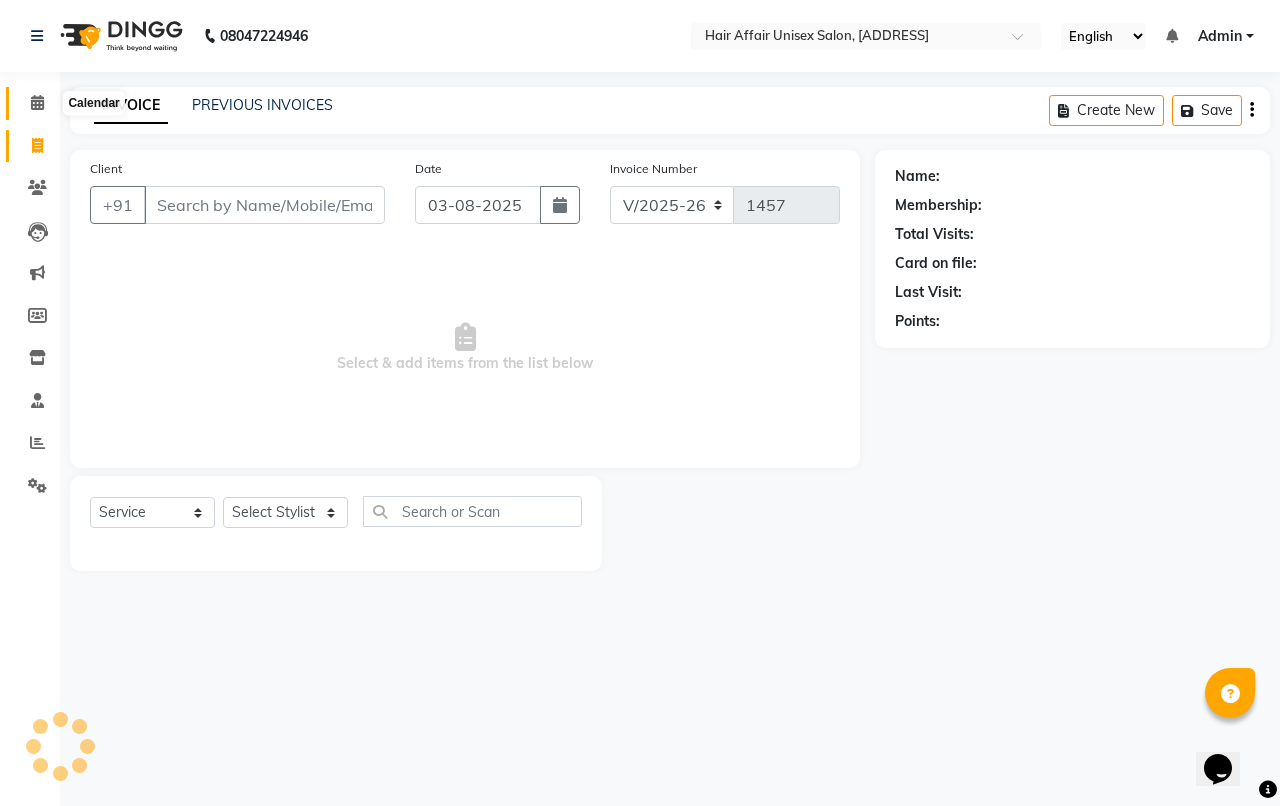 click 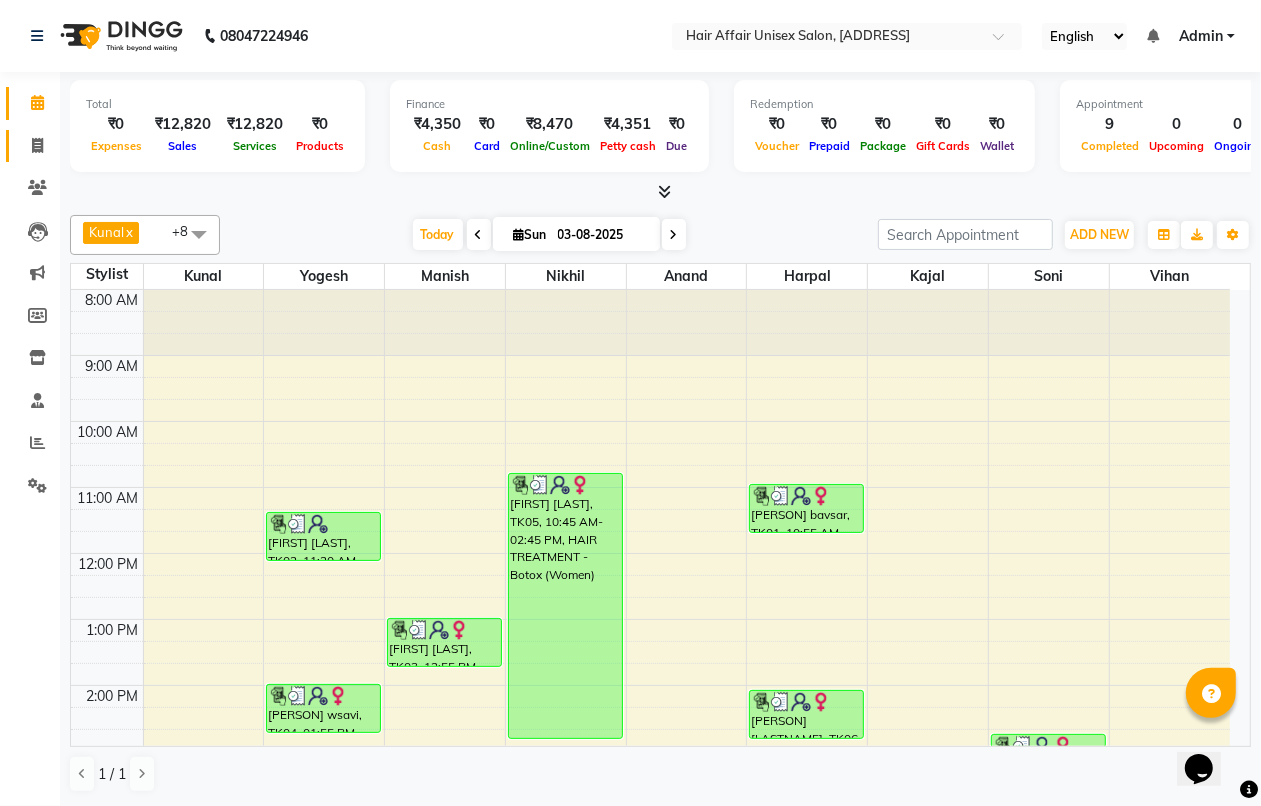click on "Invoice" 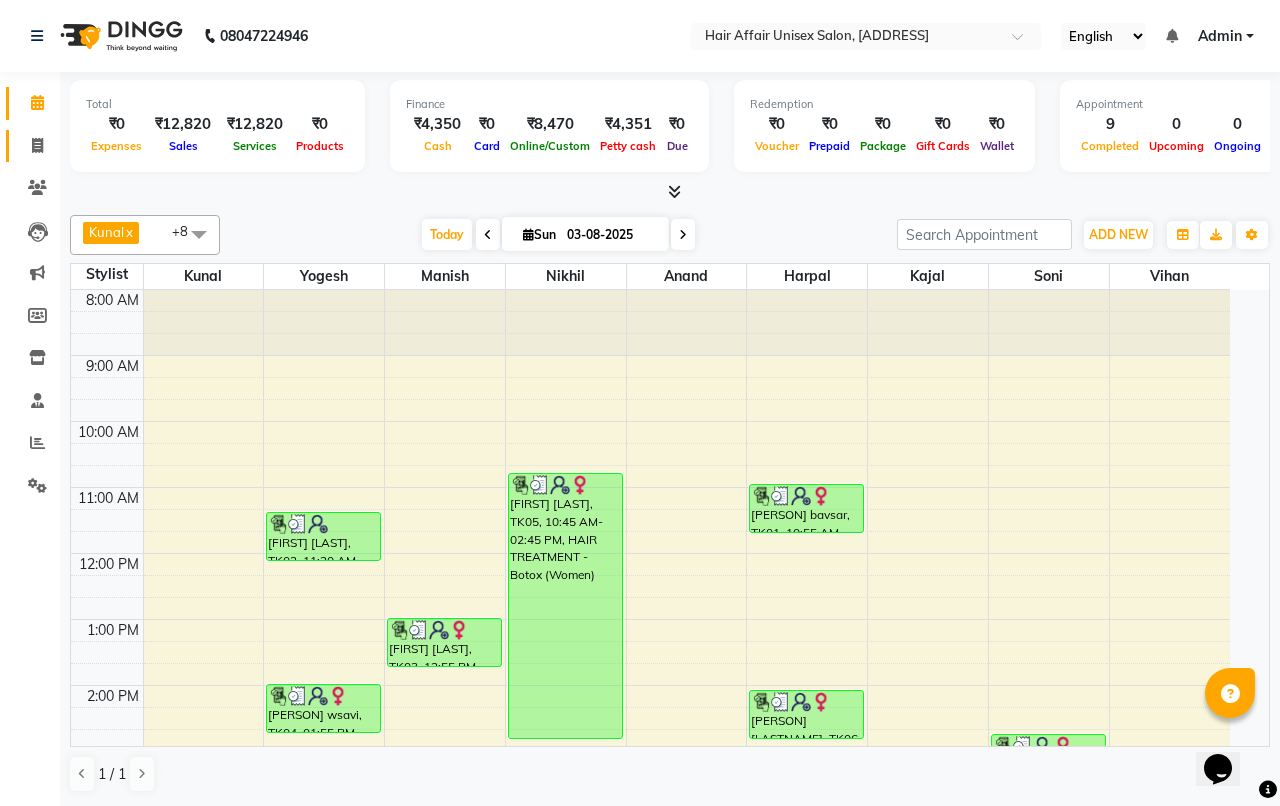 select on "6225" 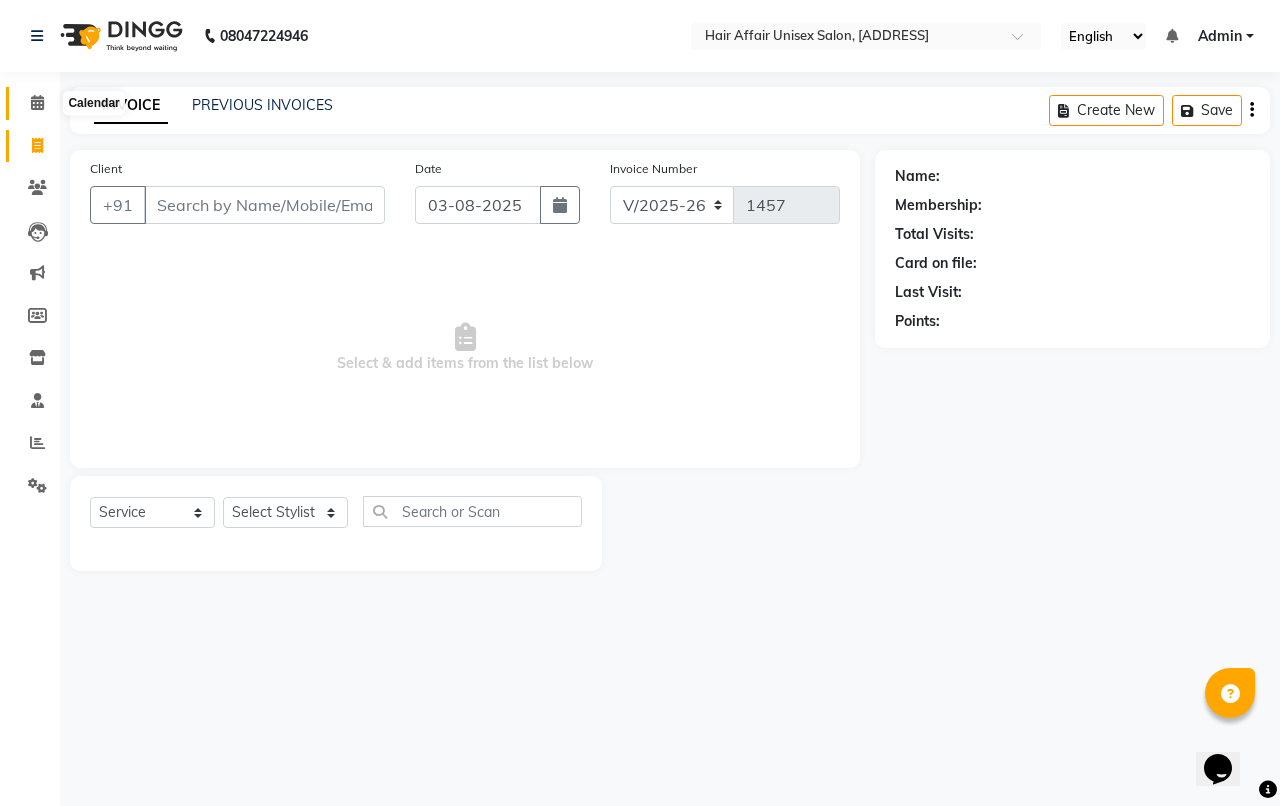 click 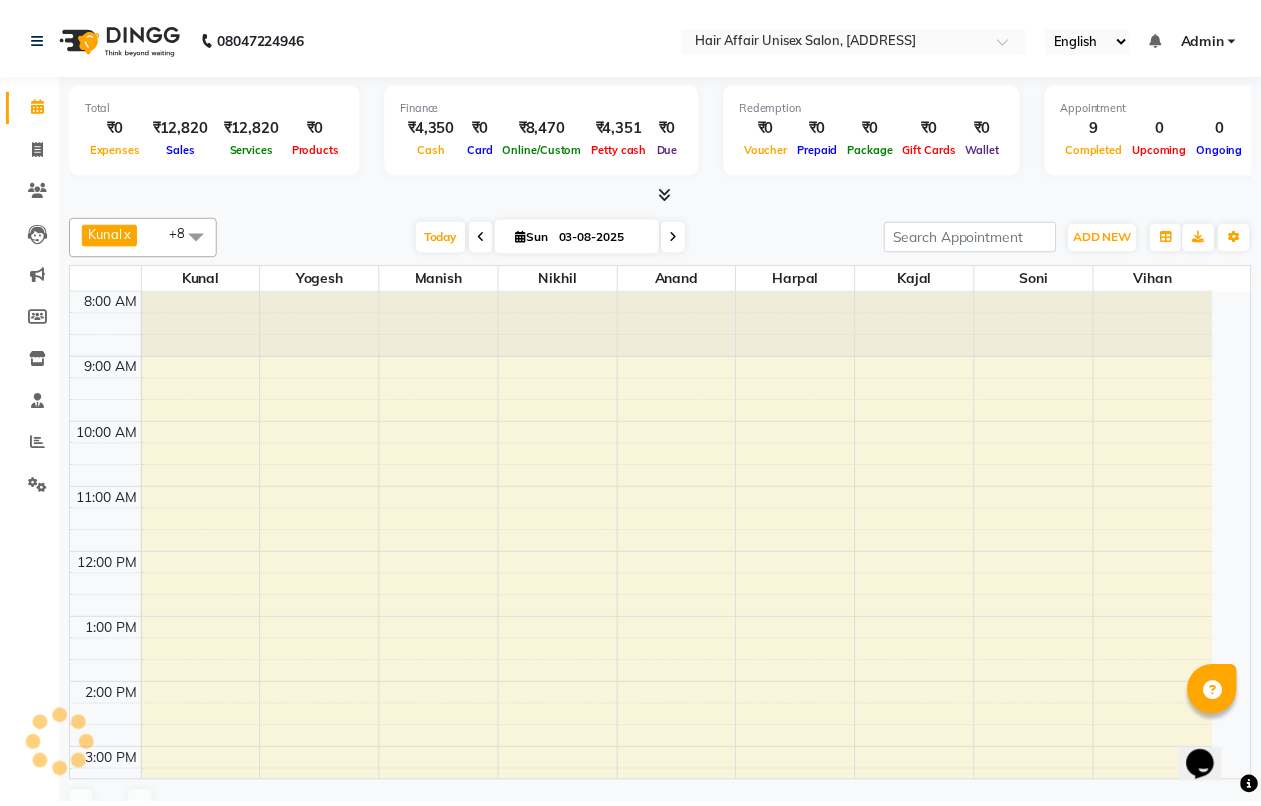 scroll, scrollTop: 0, scrollLeft: 0, axis: both 